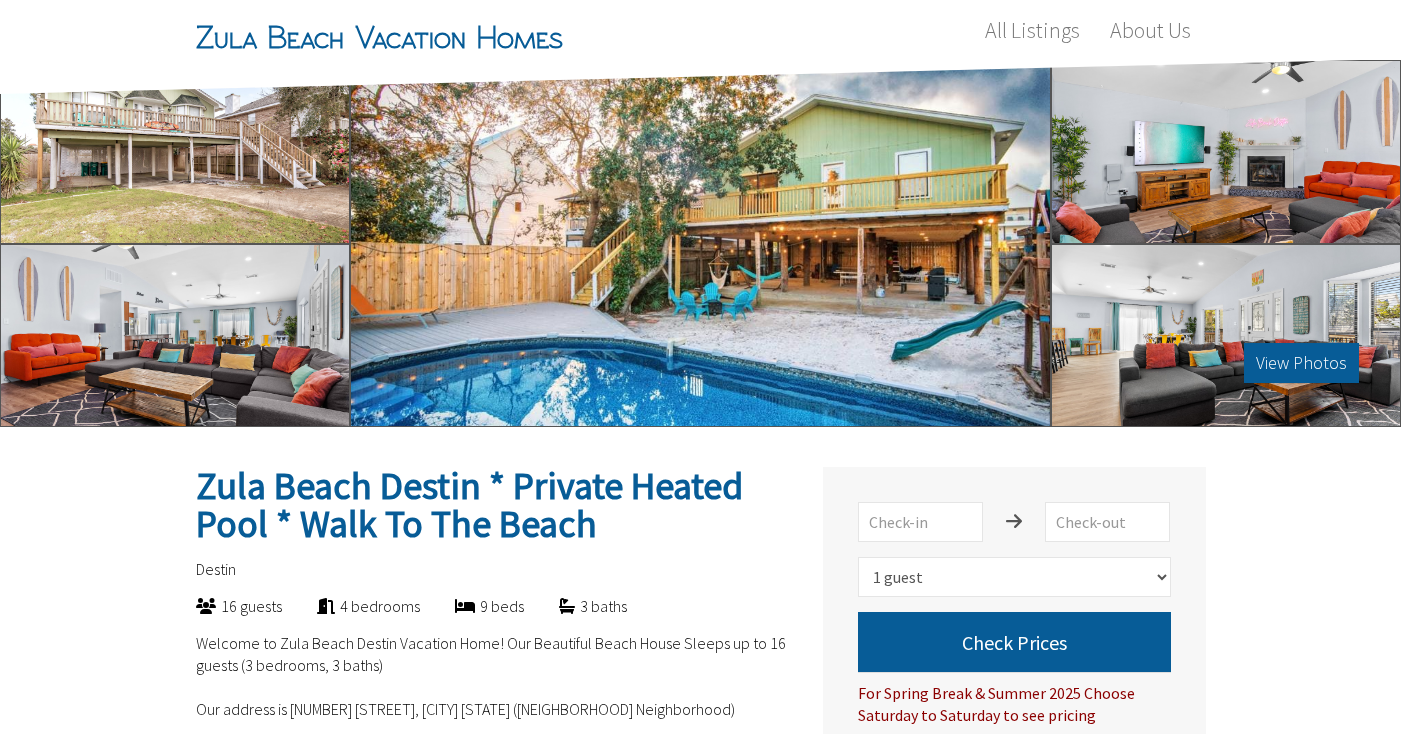 select on "1" 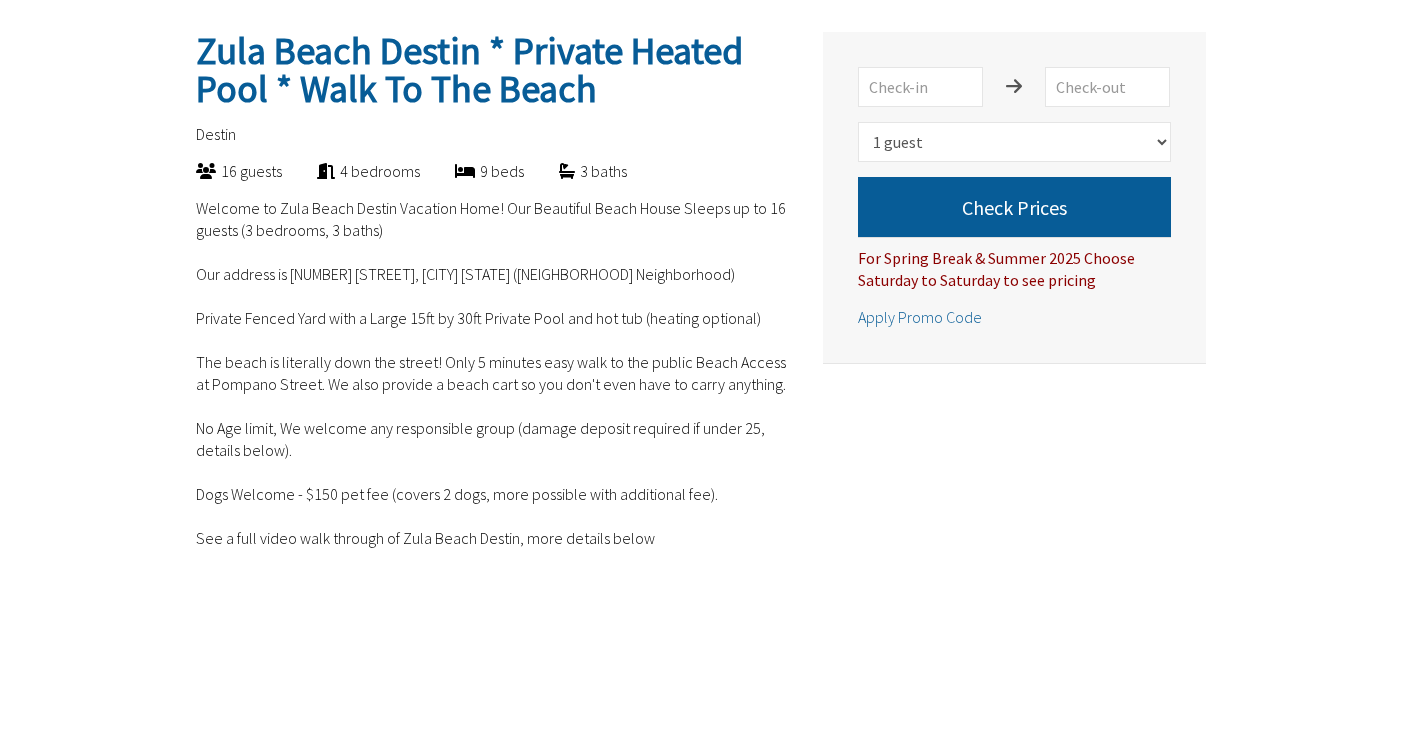 scroll, scrollTop: 435, scrollLeft: 0, axis: vertical 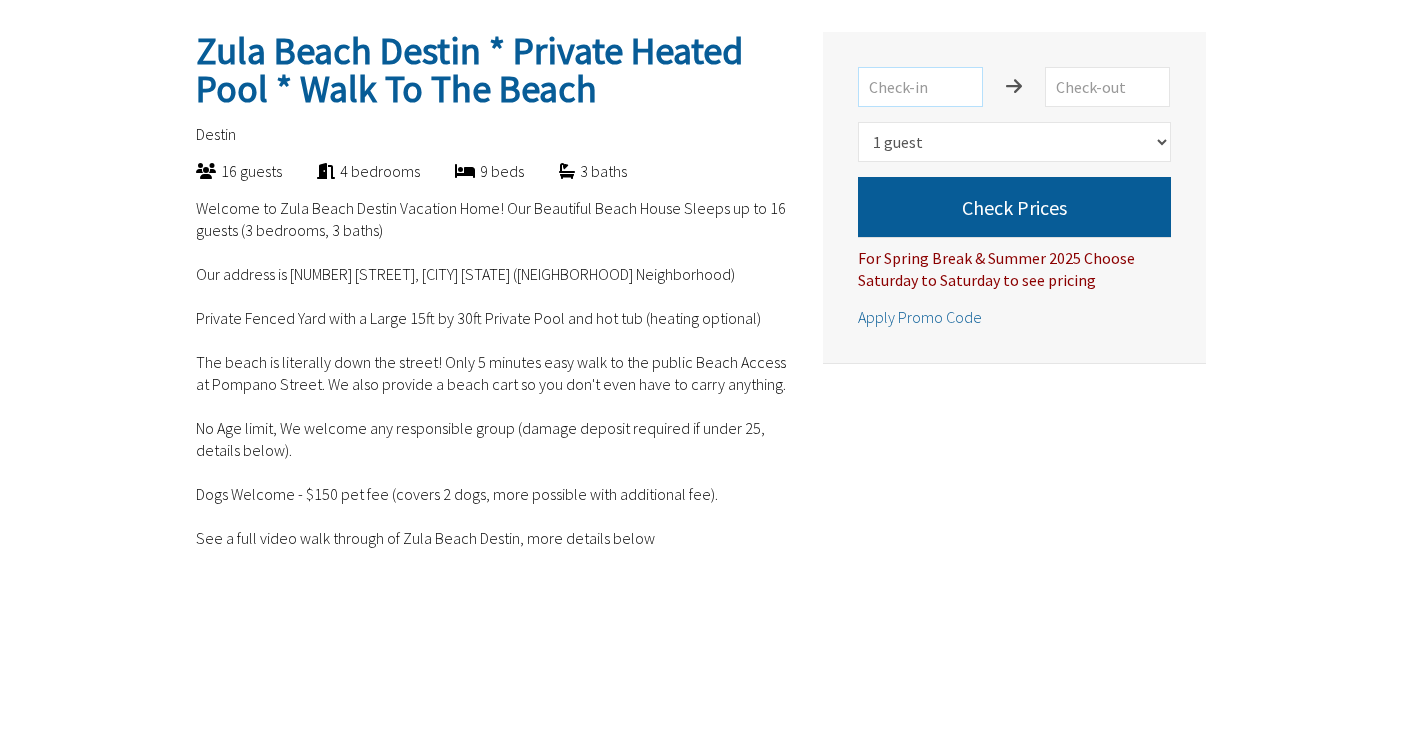 click at bounding box center (920, 87) 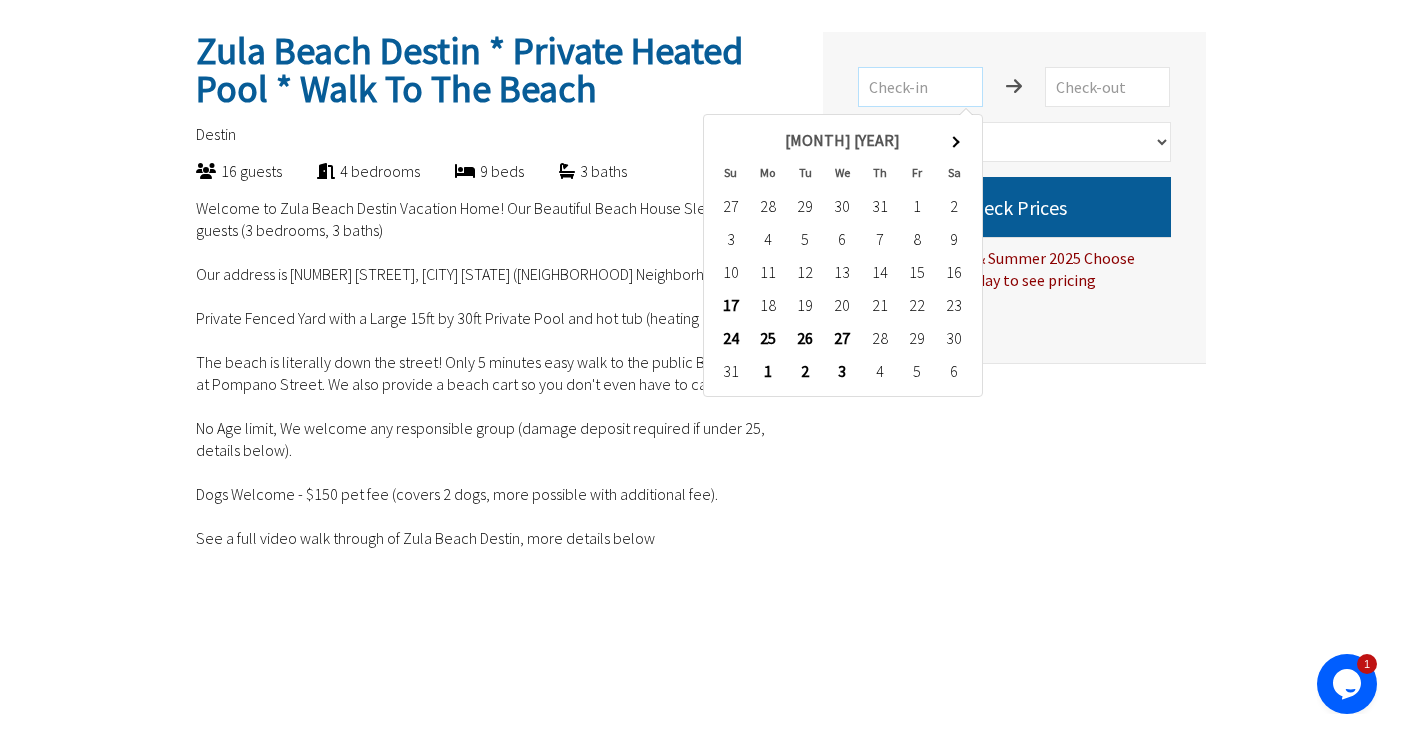 scroll, scrollTop: 0, scrollLeft: 0, axis: both 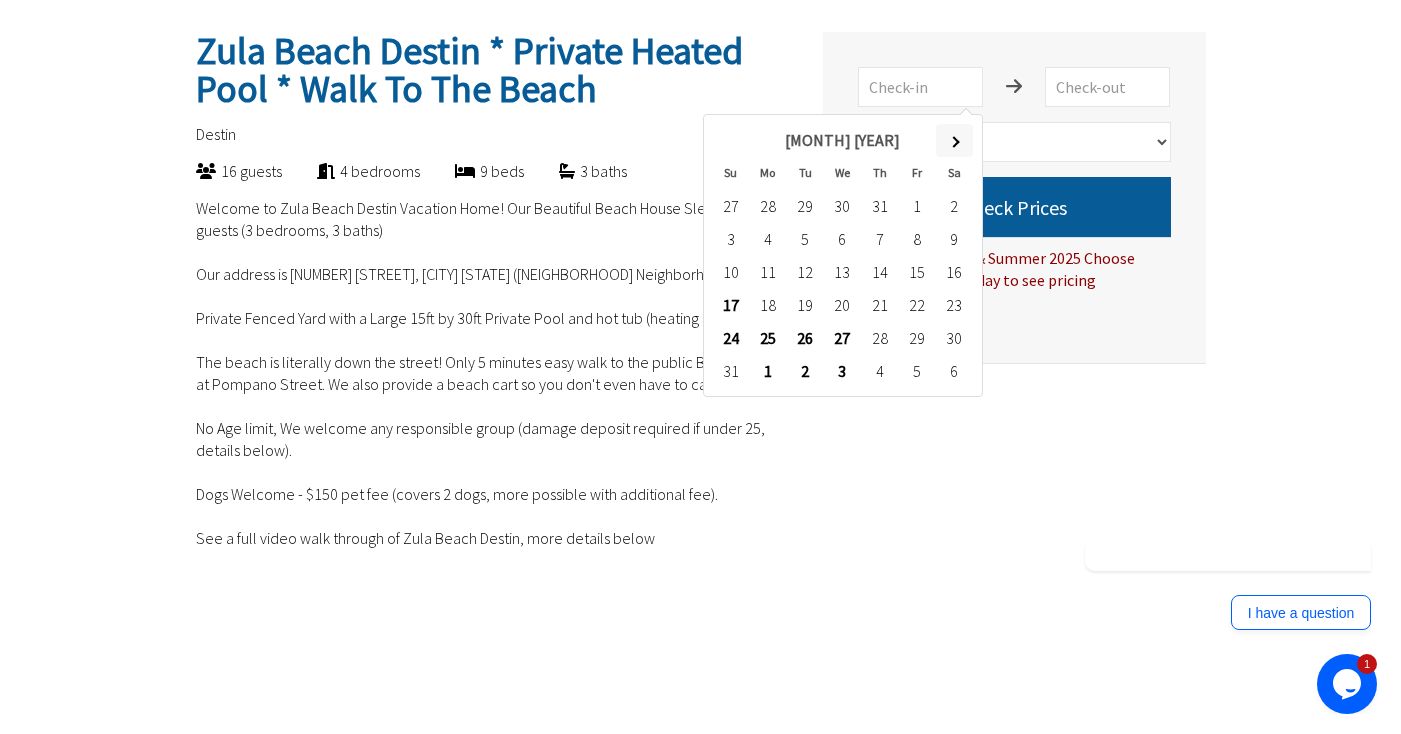 click at bounding box center [954, 140] 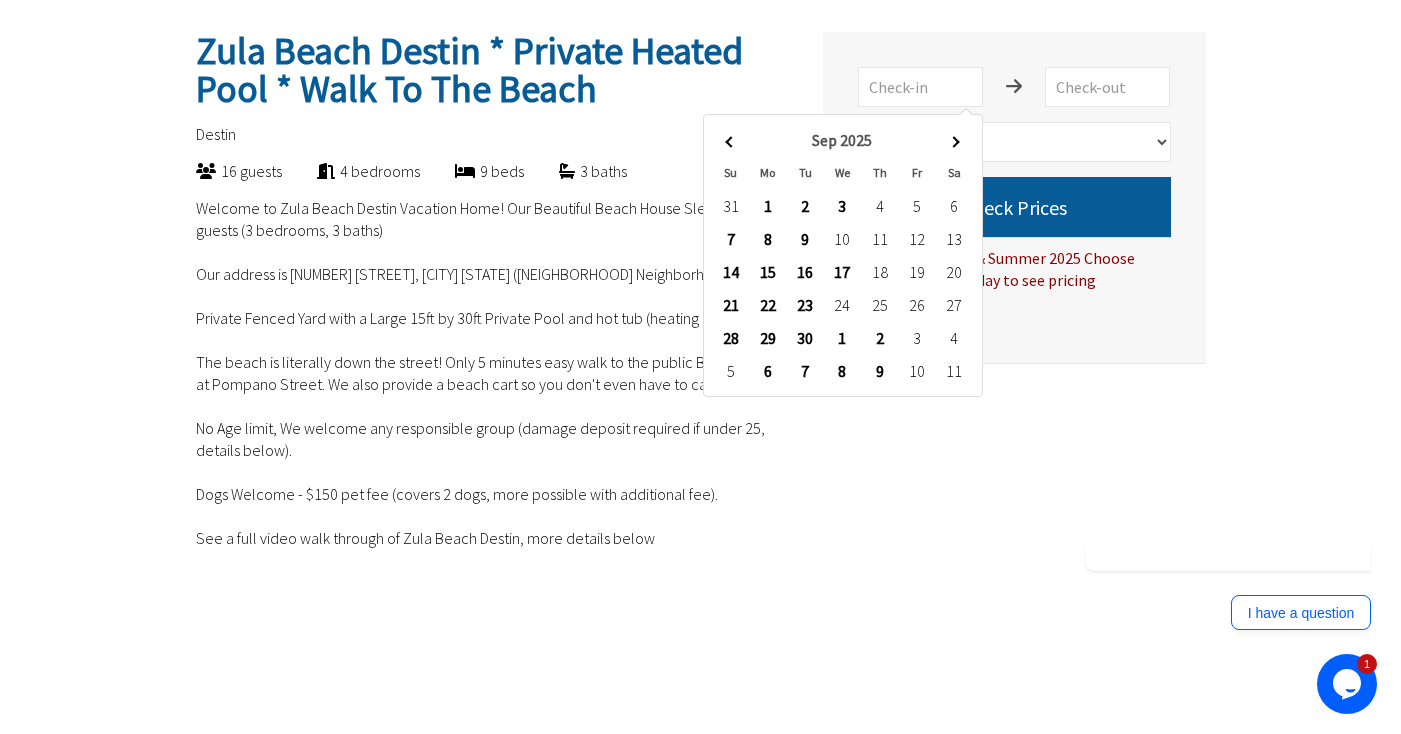 click at bounding box center (954, 140) 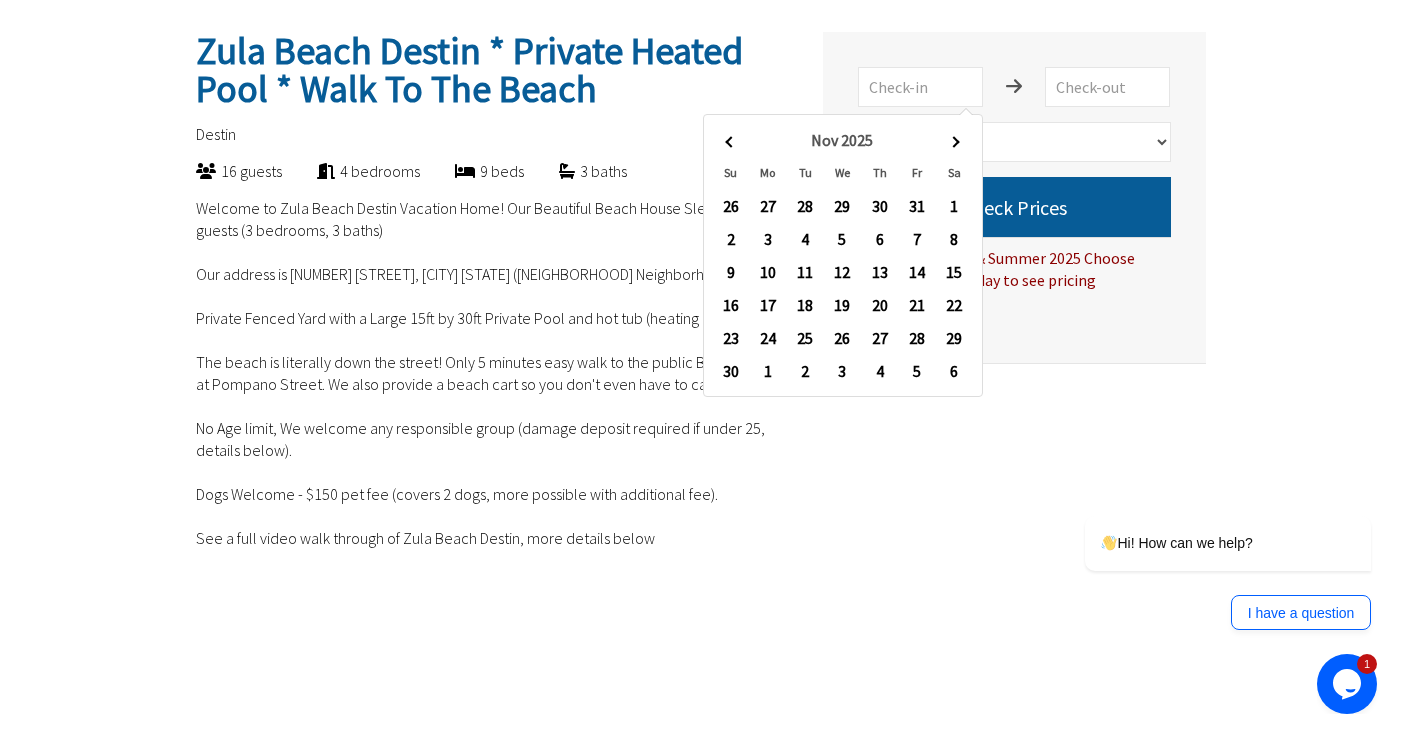 click at bounding box center (954, 140) 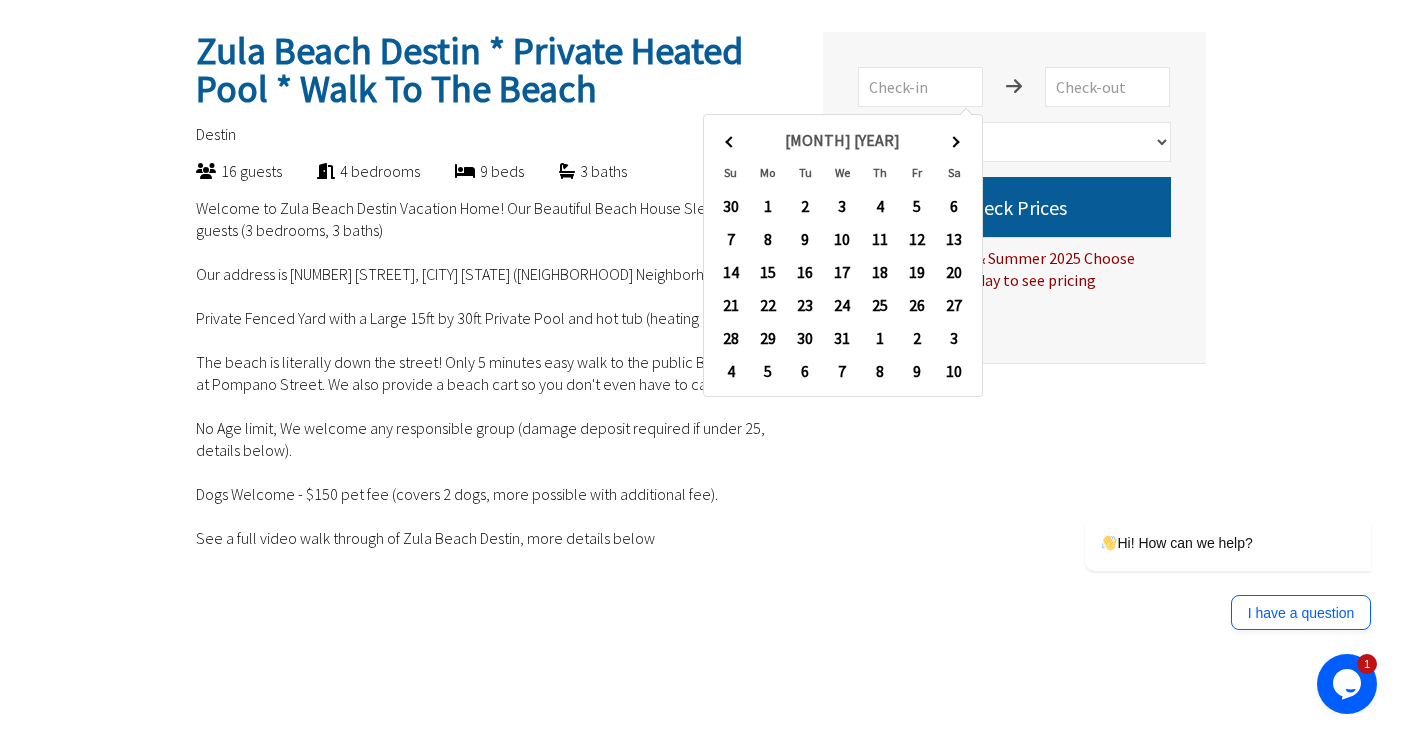 click at bounding box center (954, 140) 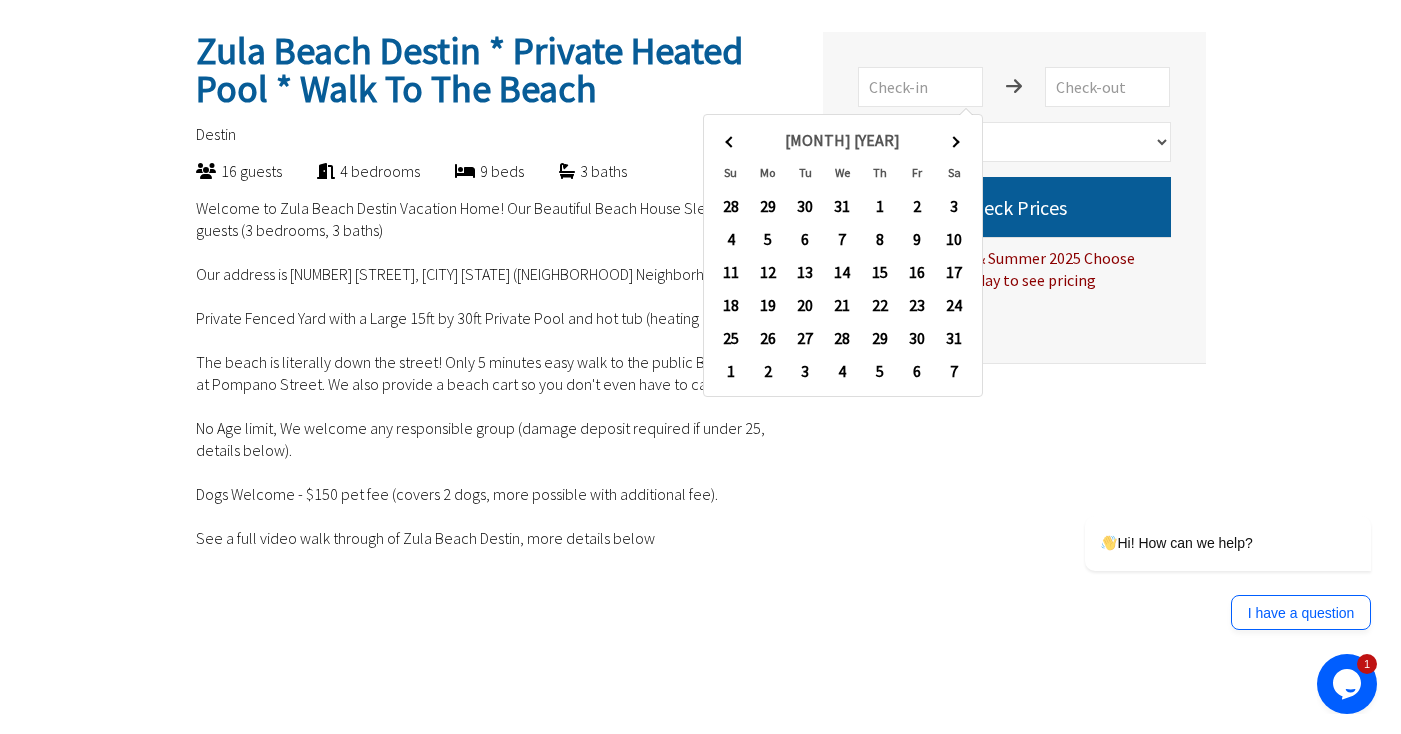 click at bounding box center (954, 140) 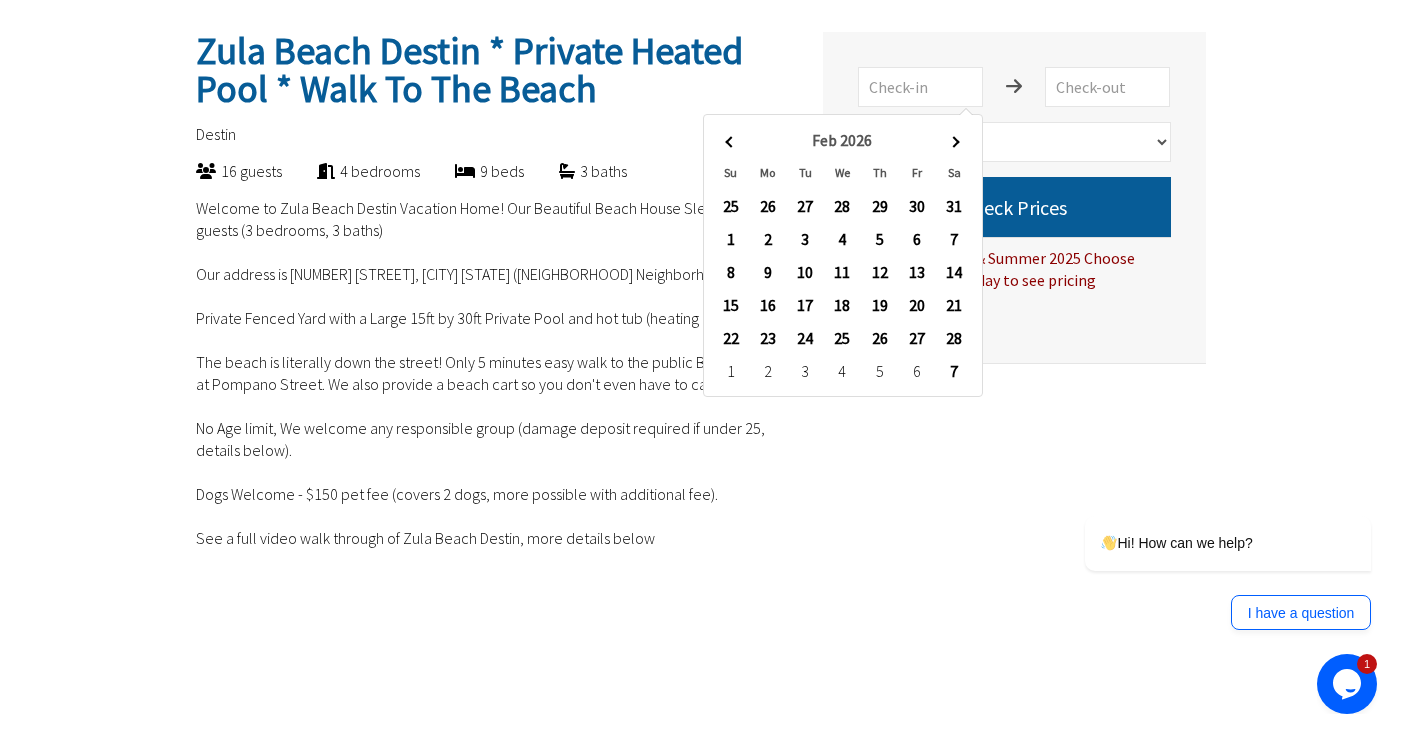 click at bounding box center (954, 140) 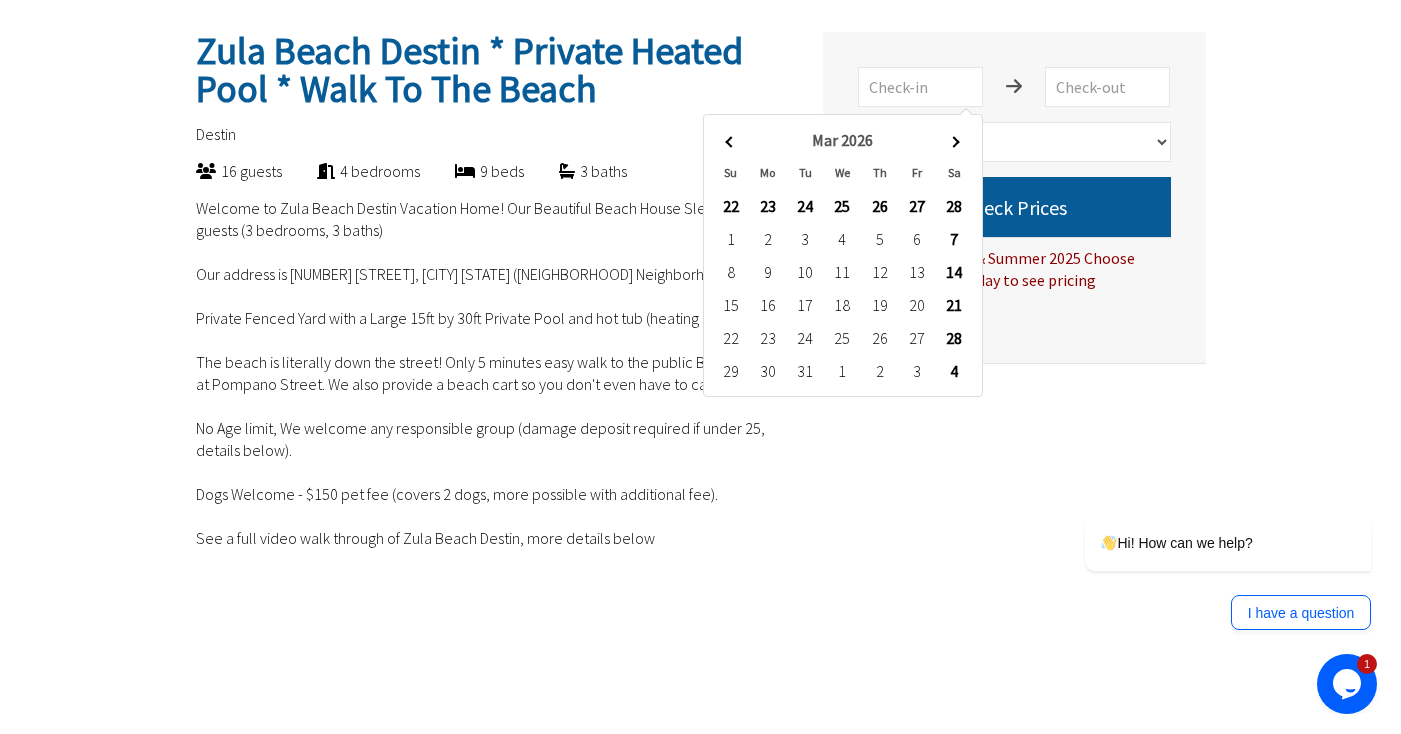 click at bounding box center [954, 140] 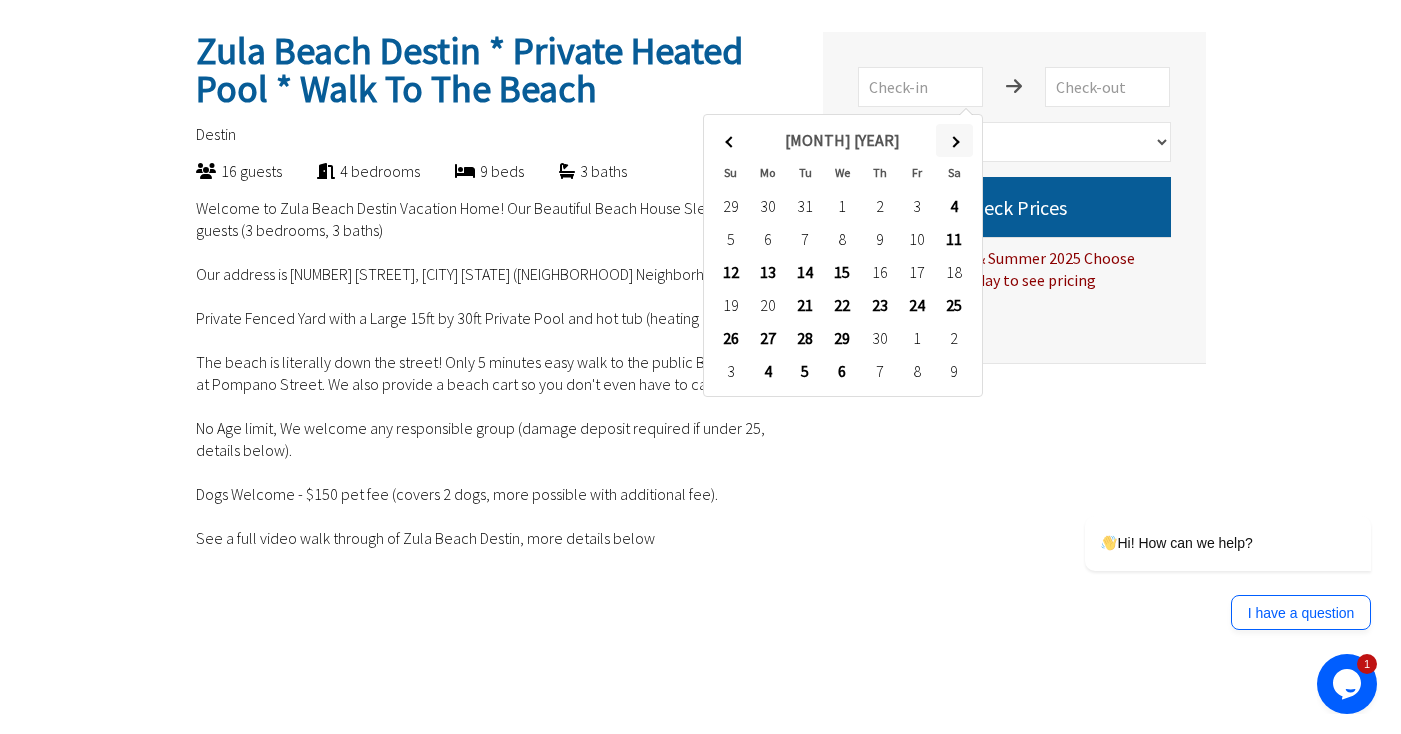 click at bounding box center [954, 141] 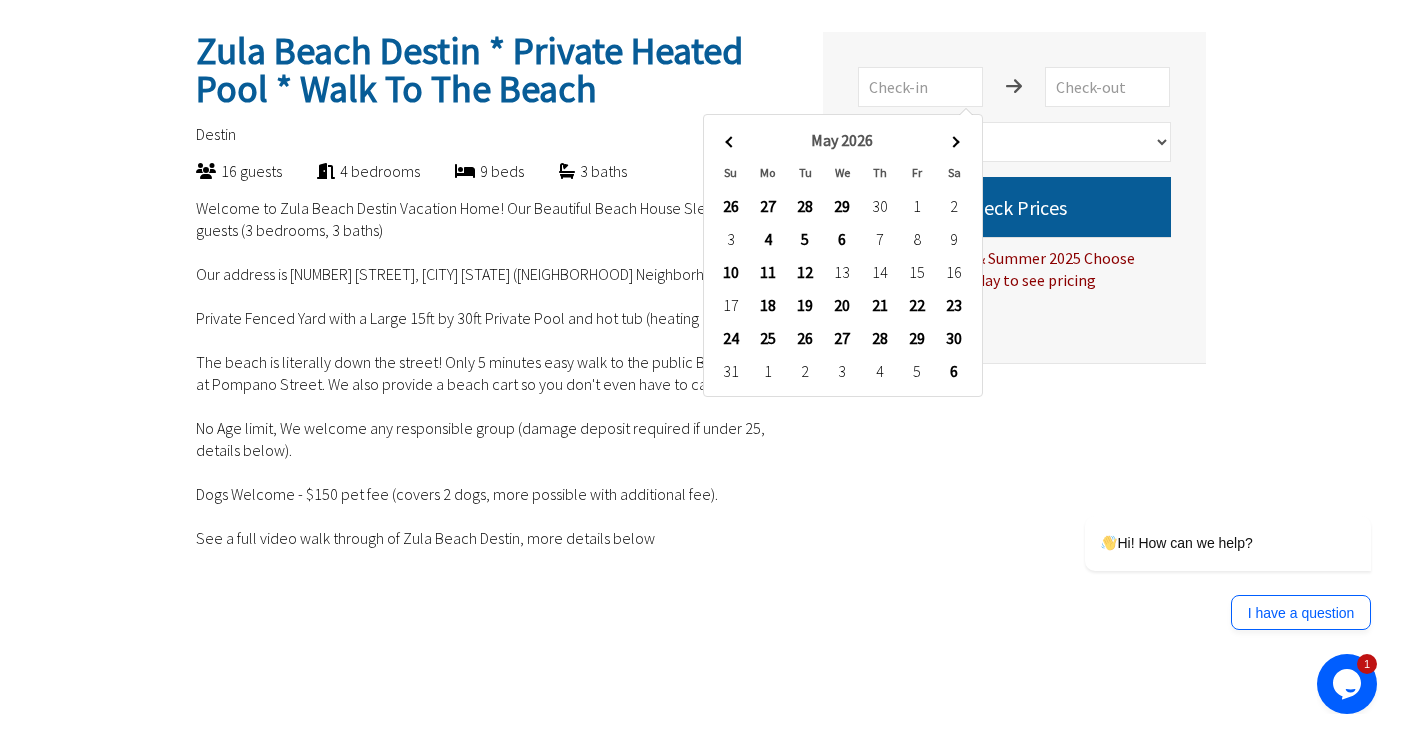 click on "14" at bounding box center (879, 272) 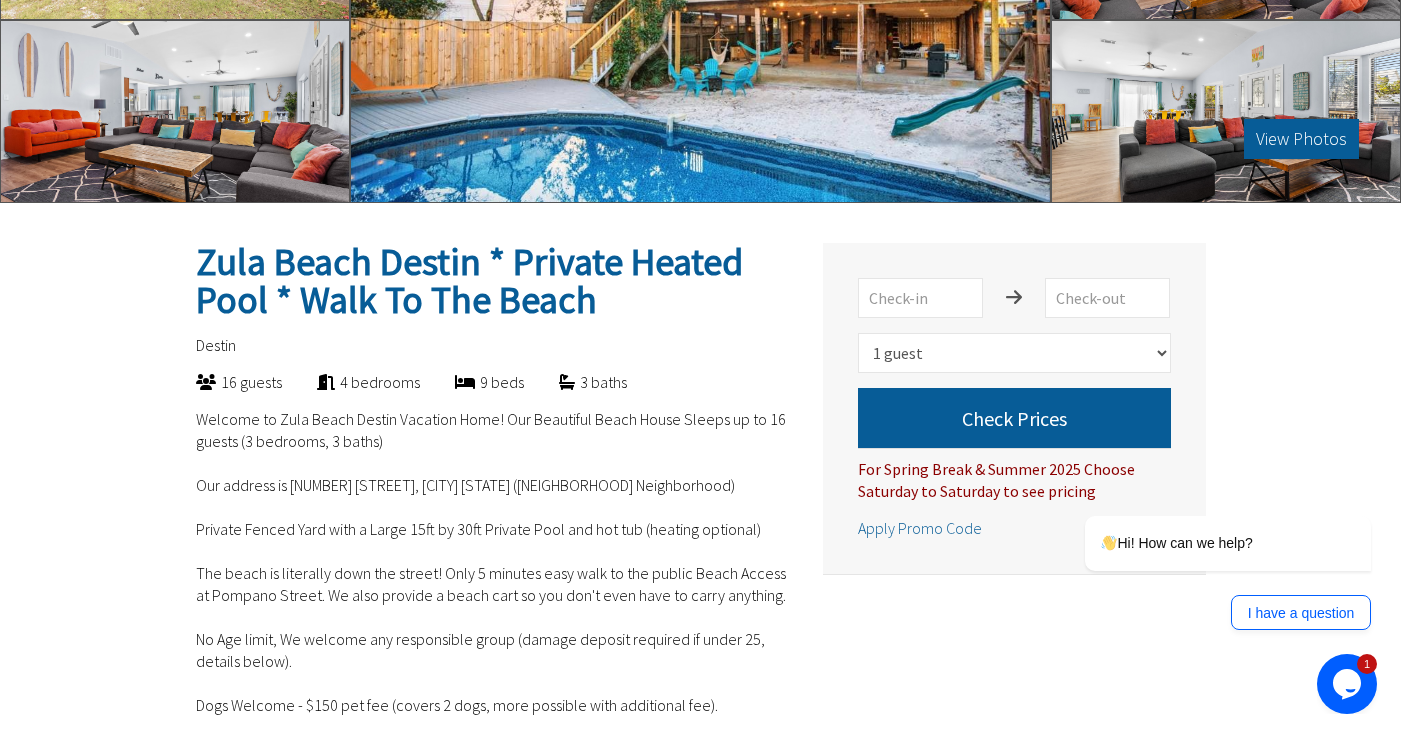 scroll, scrollTop: 225, scrollLeft: 0, axis: vertical 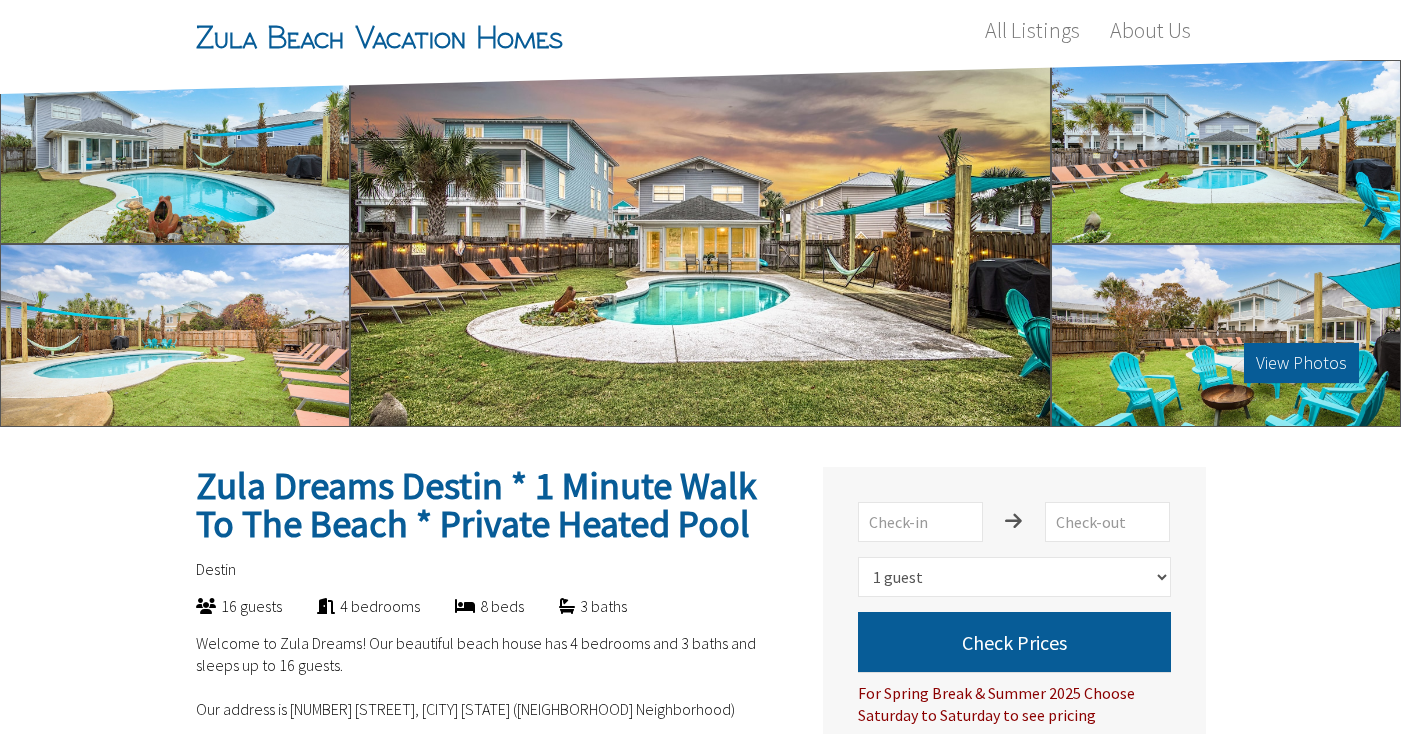 select on "1" 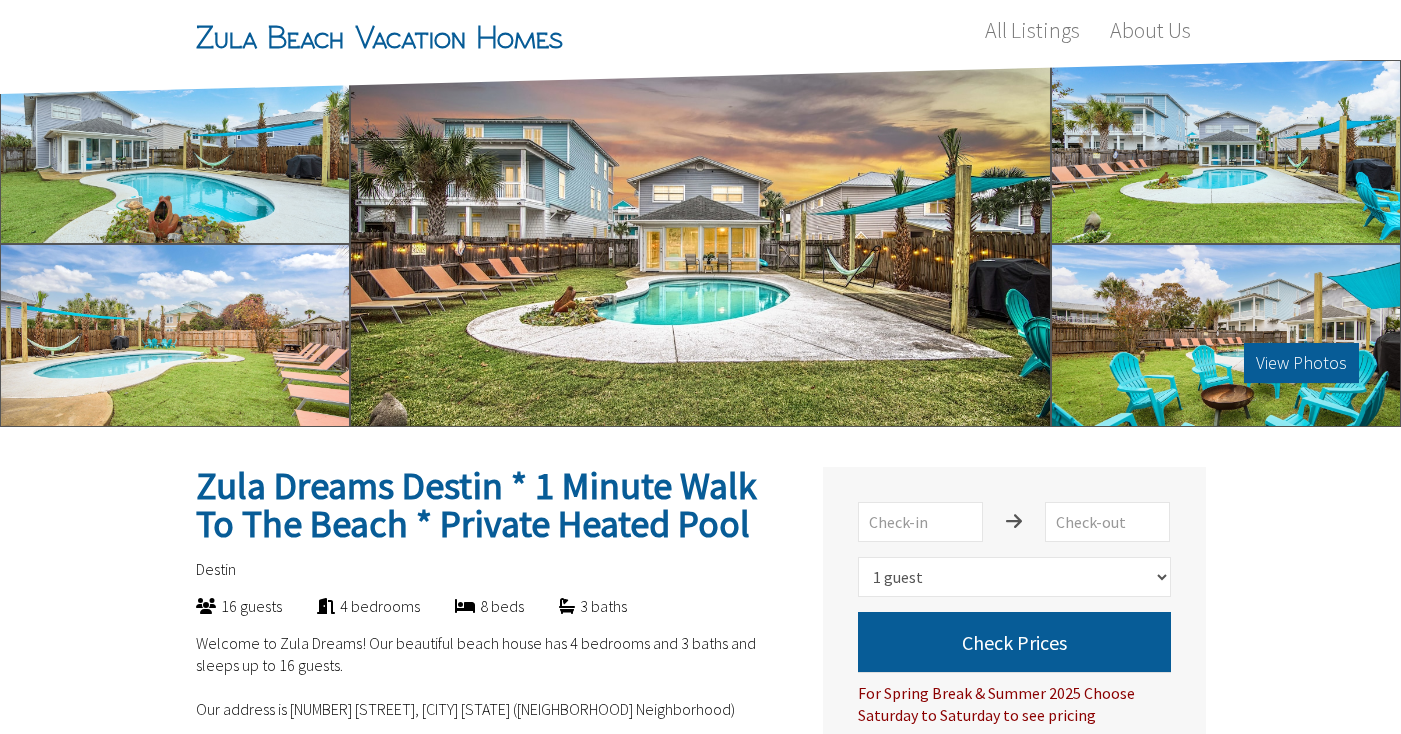 scroll, scrollTop: 0, scrollLeft: 0, axis: both 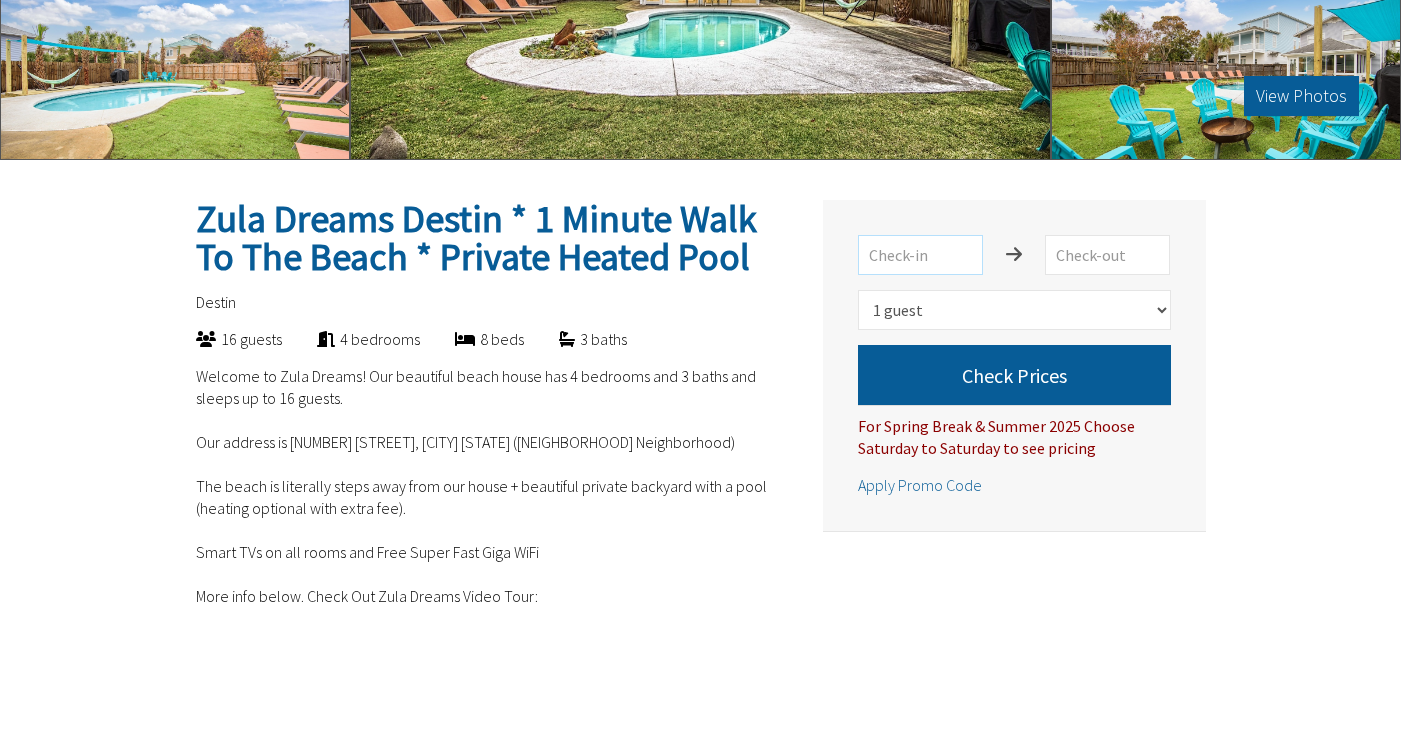 click at bounding box center [920, 255] 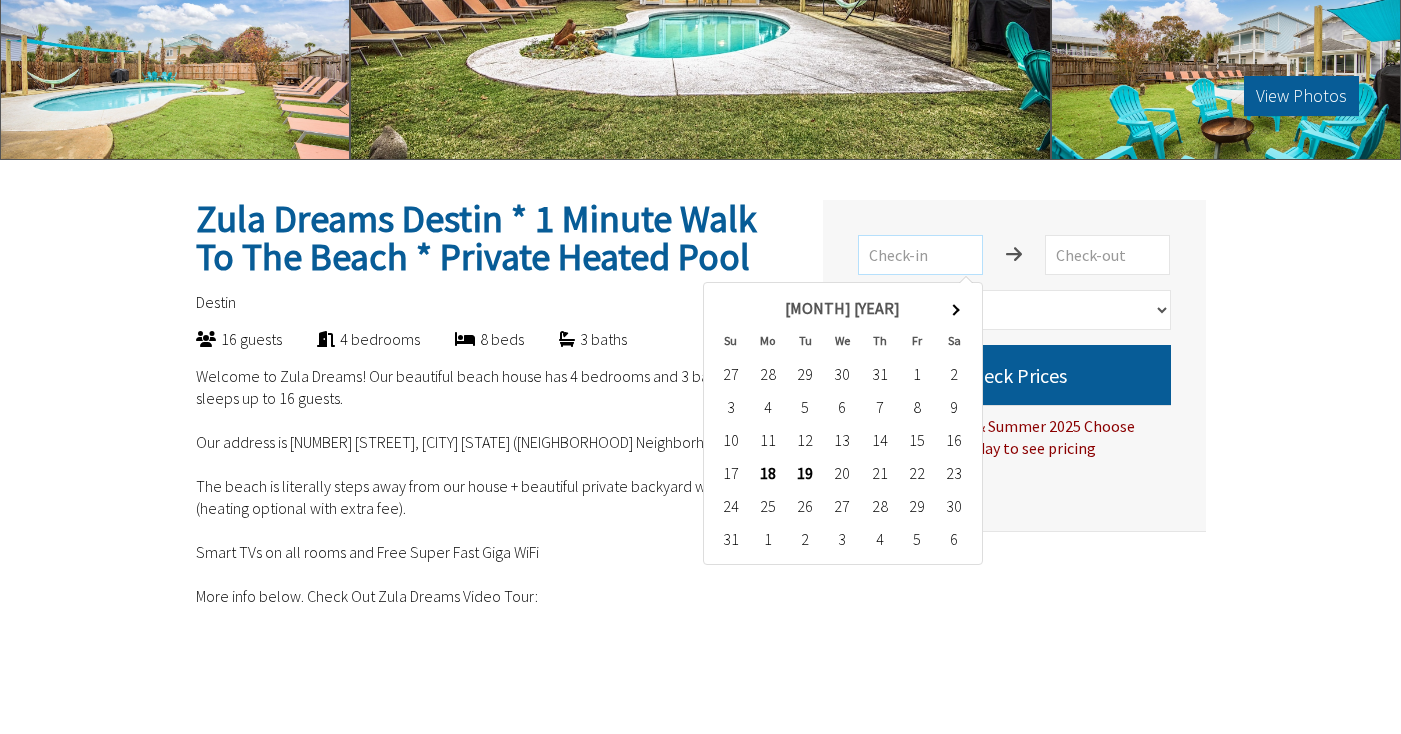 scroll, scrollTop: 268, scrollLeft: 0, axis: vertical 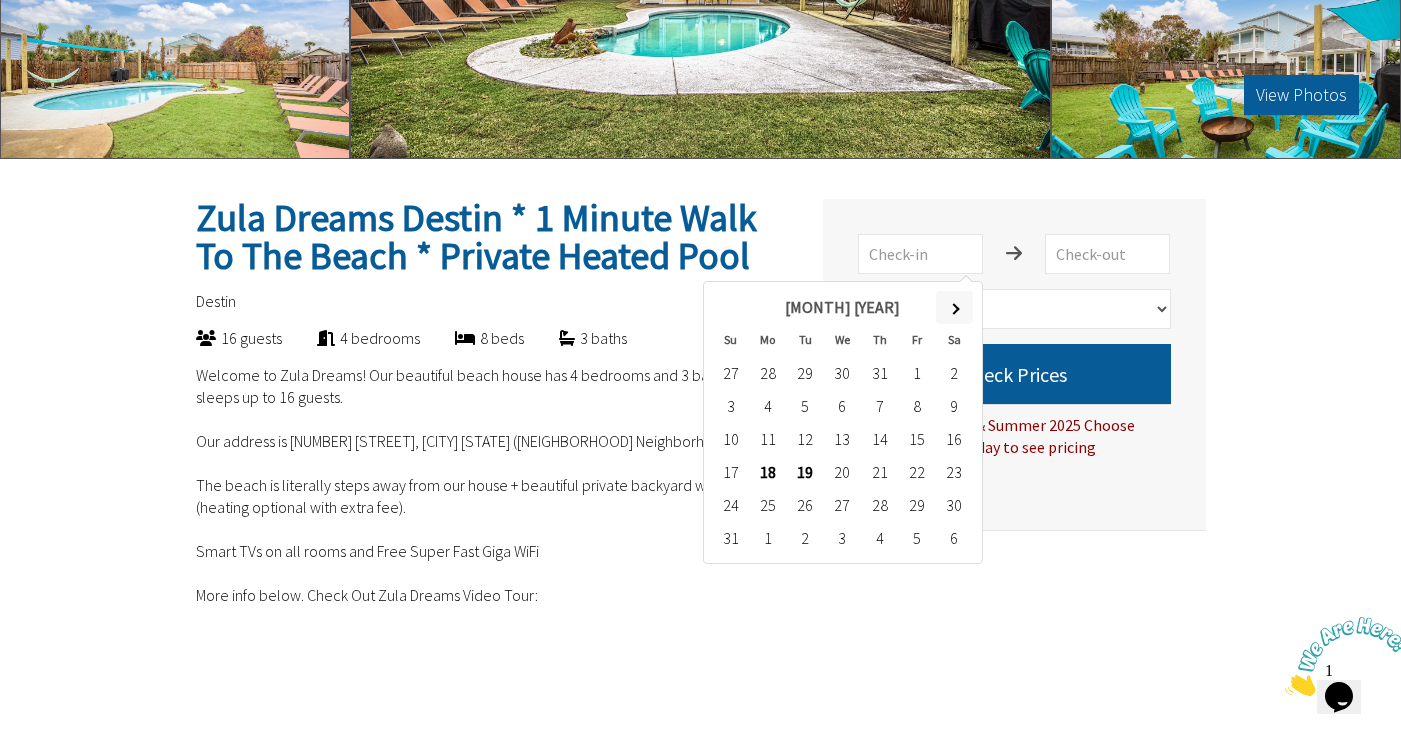 click at bounding box center [954, 307] 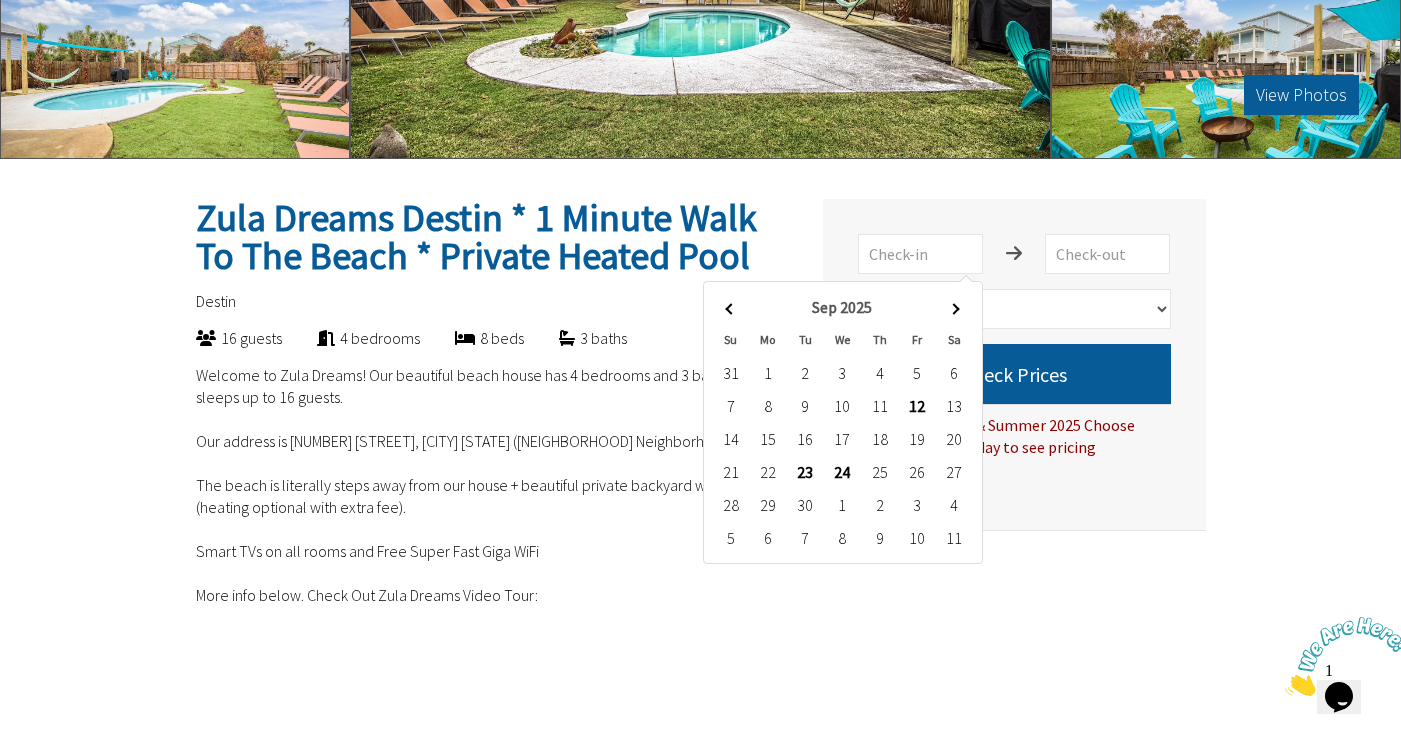 scroll, scrollTop: 0, scrollLeft: 0, axis: both 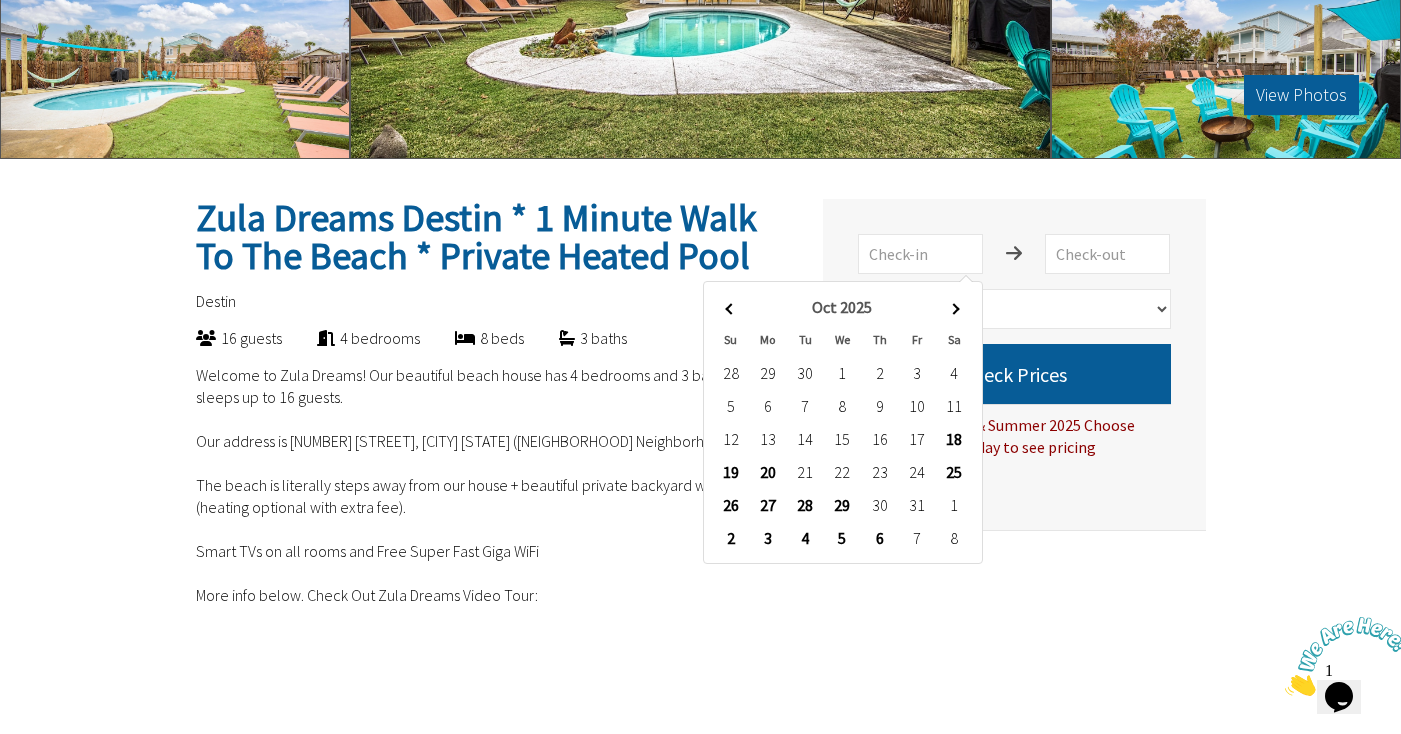 click at bounding box center (954, 307) 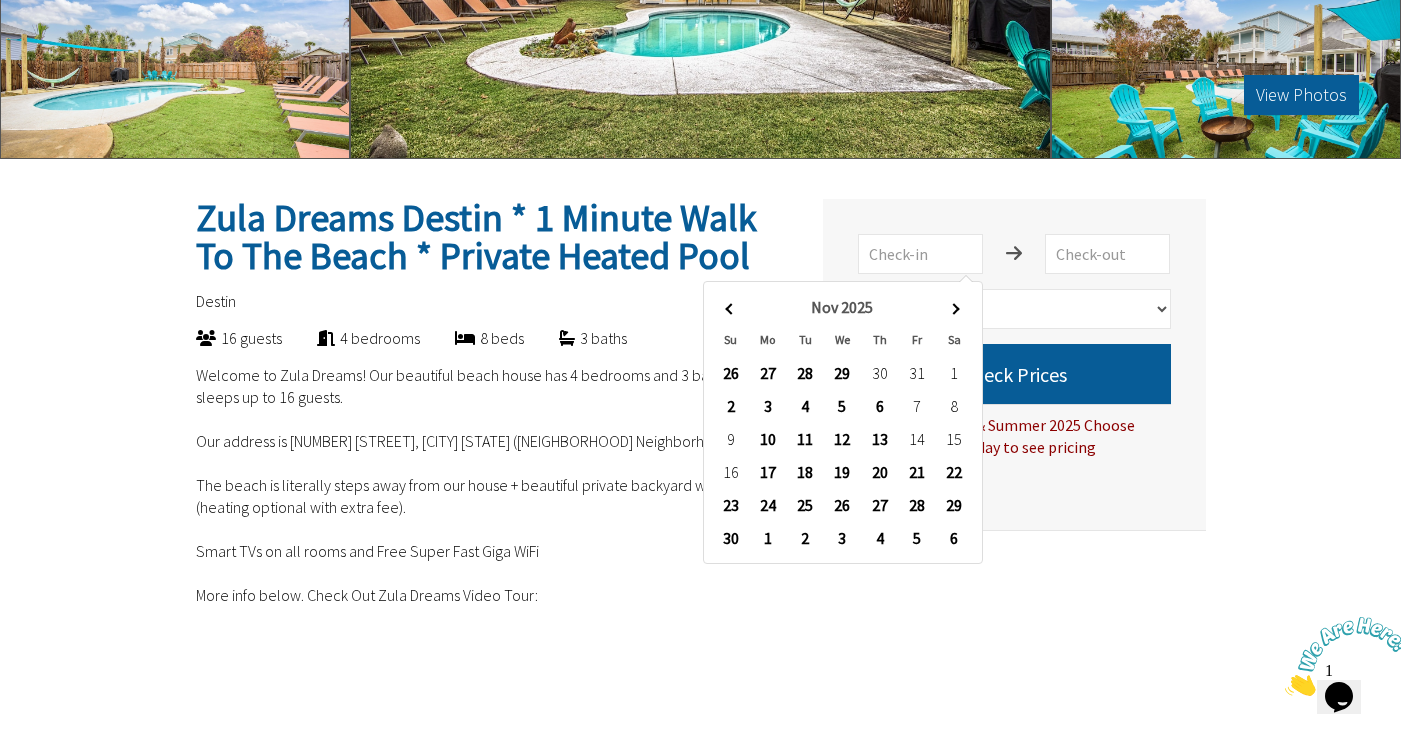 click at bounding box center [954, 307] 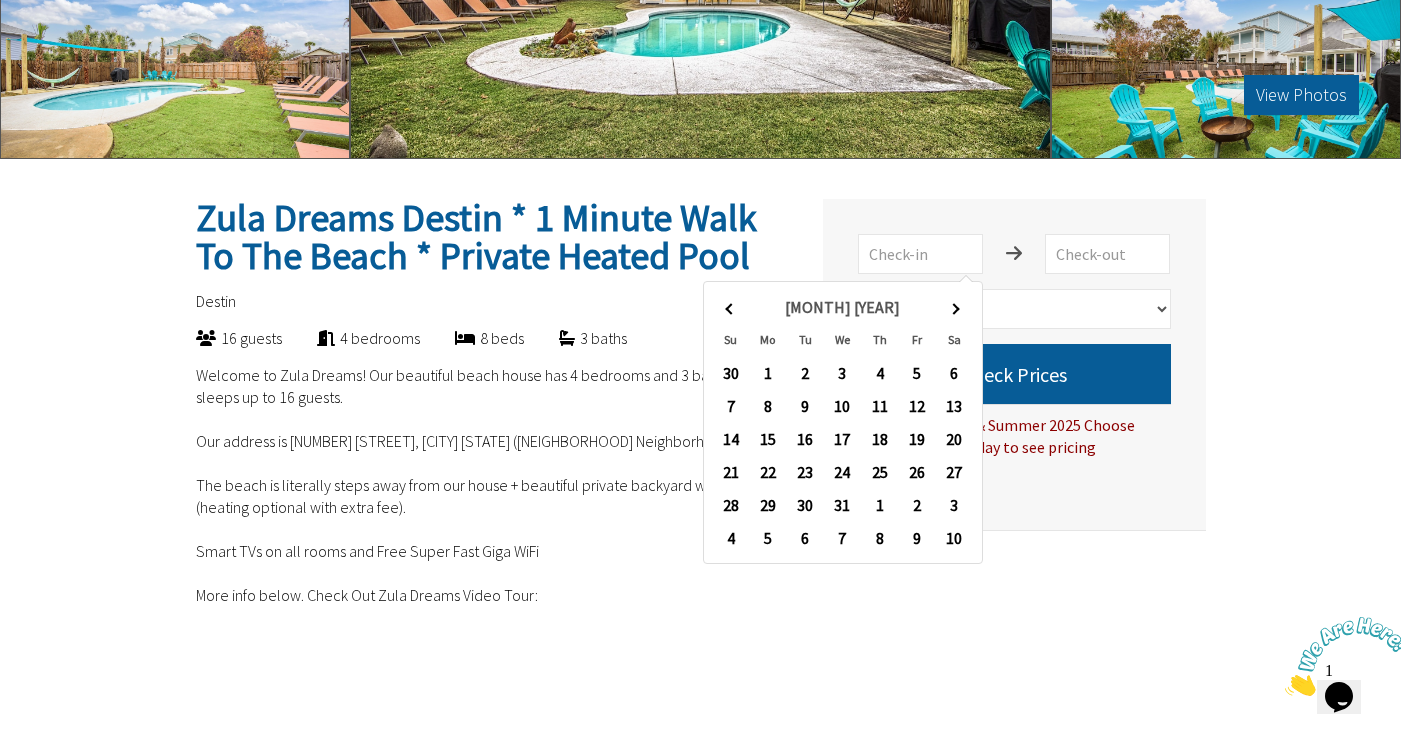 click at bounding box center [954, 307] 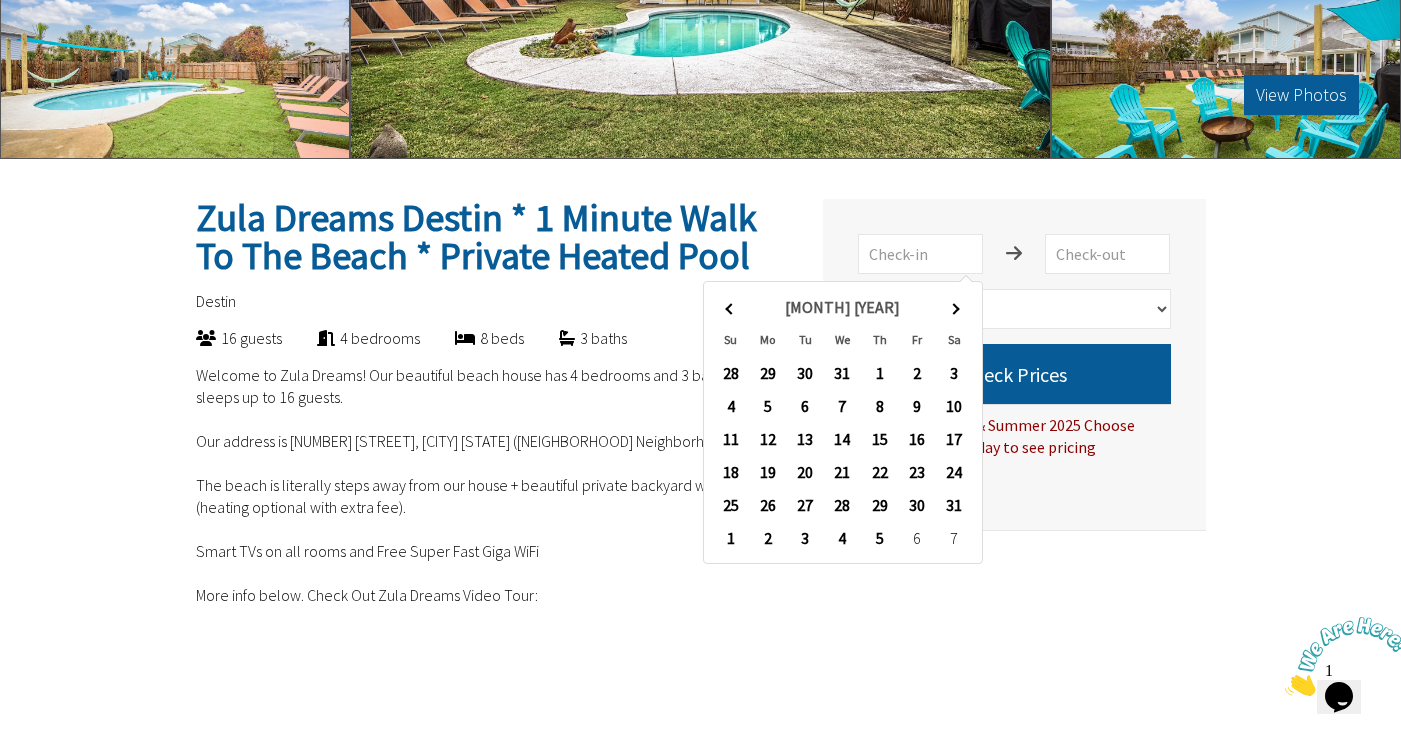 click at bounding box center (954, 307) 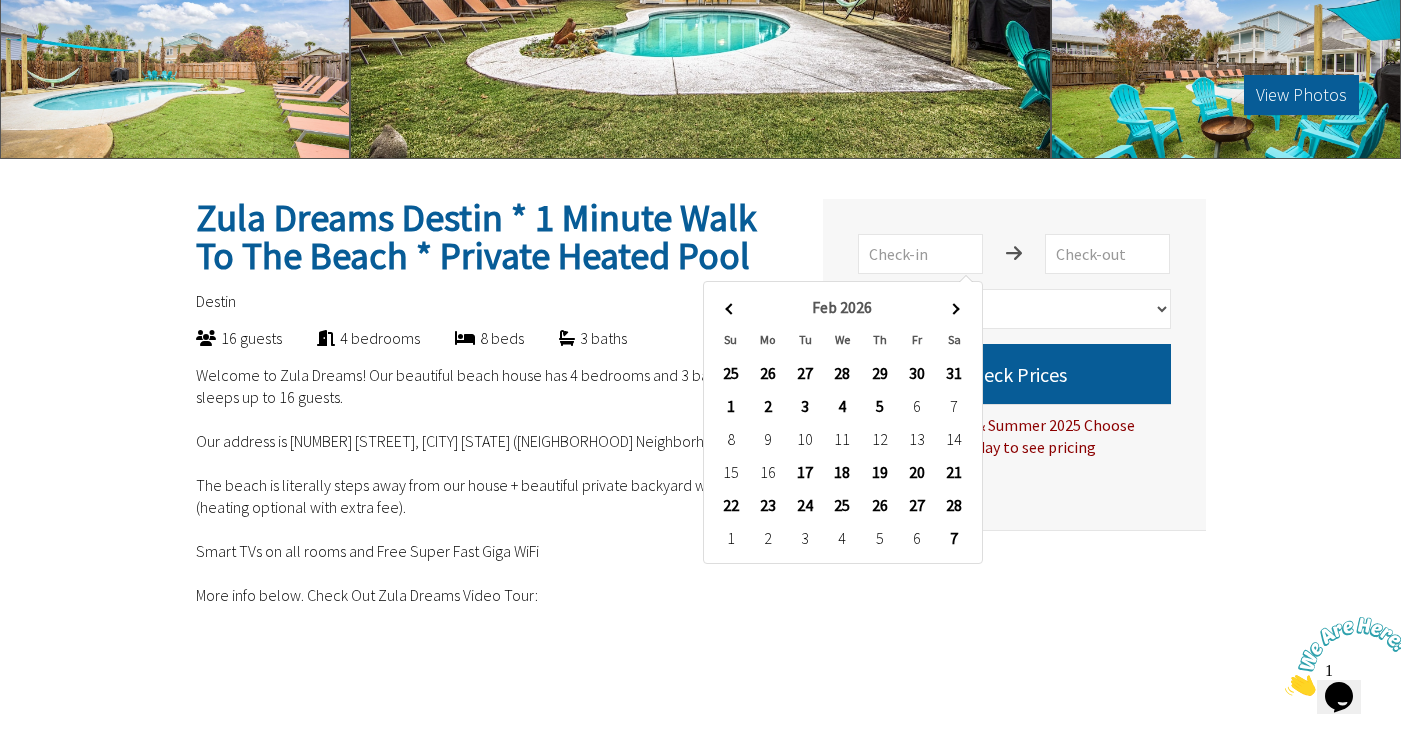 click at bounding box center (954, 307) 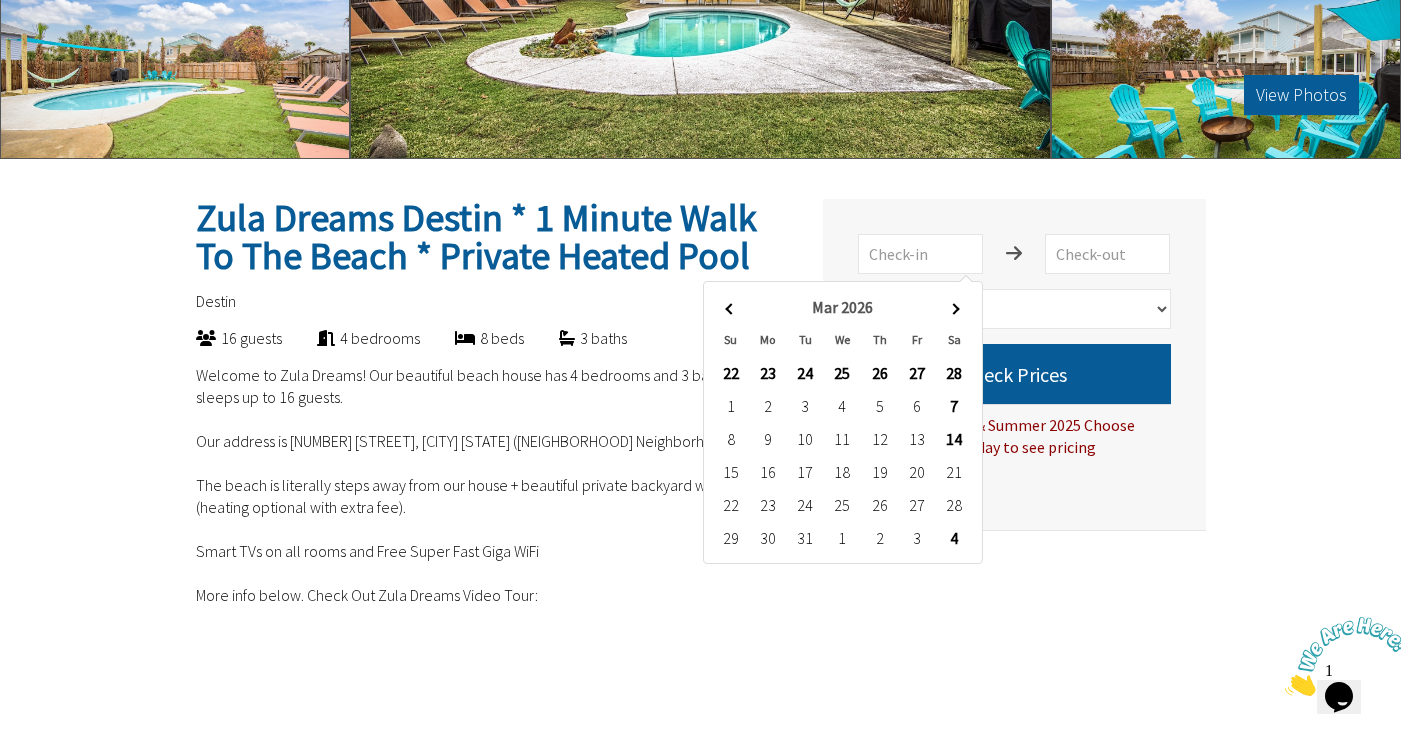 click at bounding box center (954, 307) 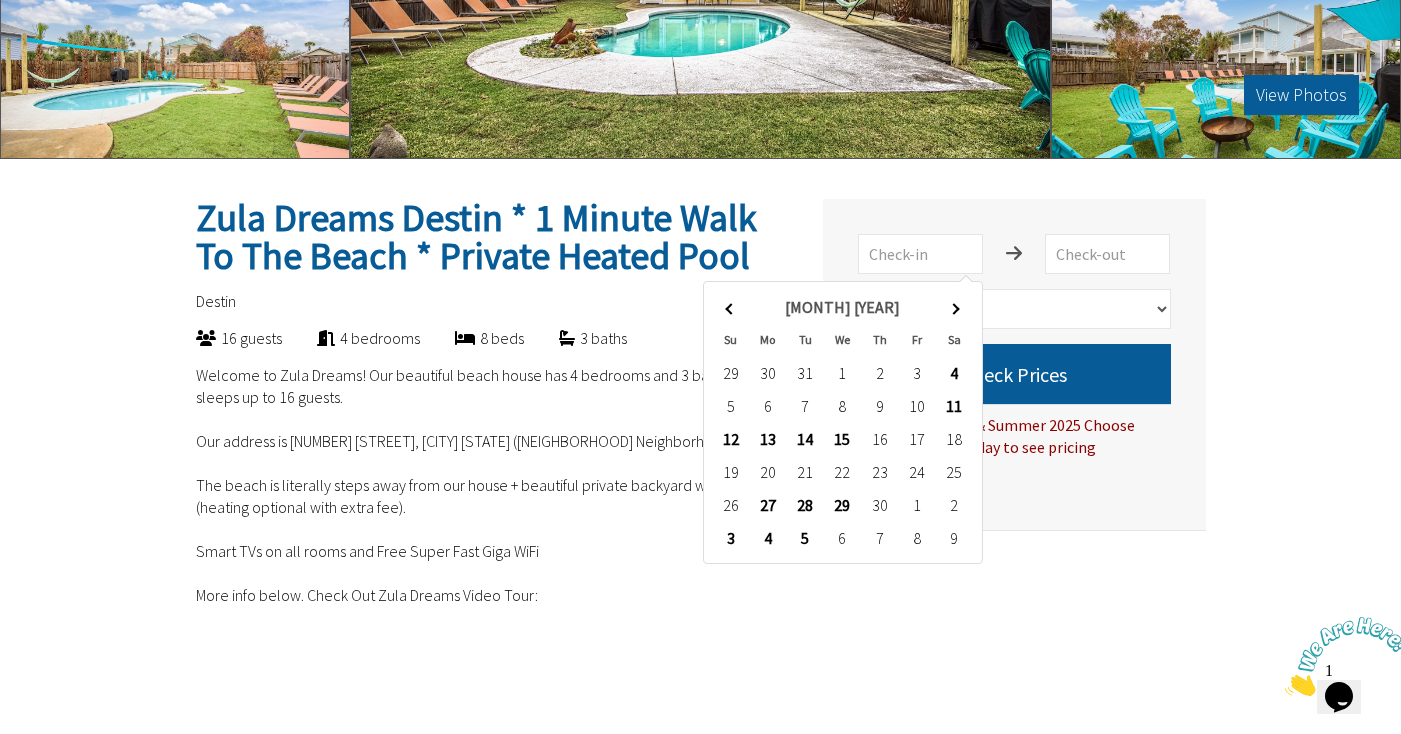 click at bounding box center [954, 307] 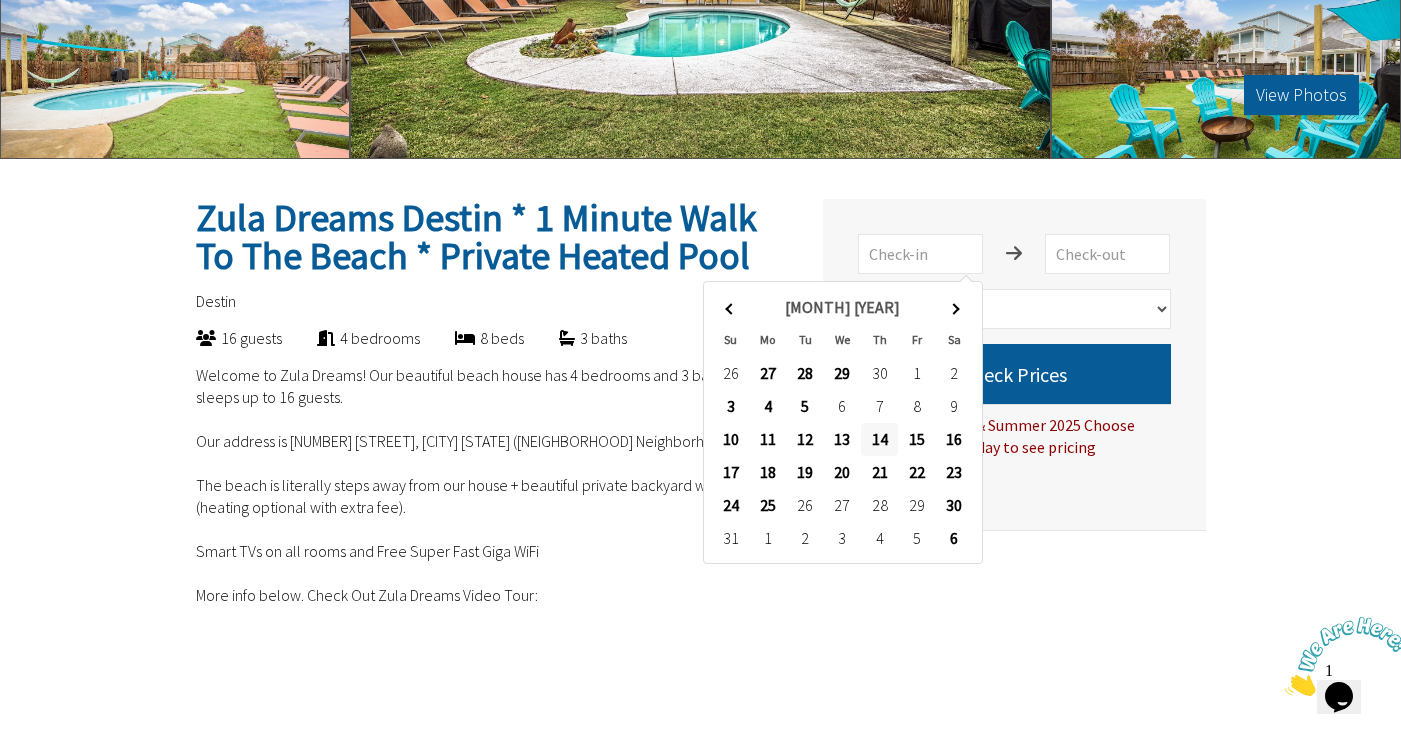 type on "[MONTH]/[DAY]/[YEAR]" 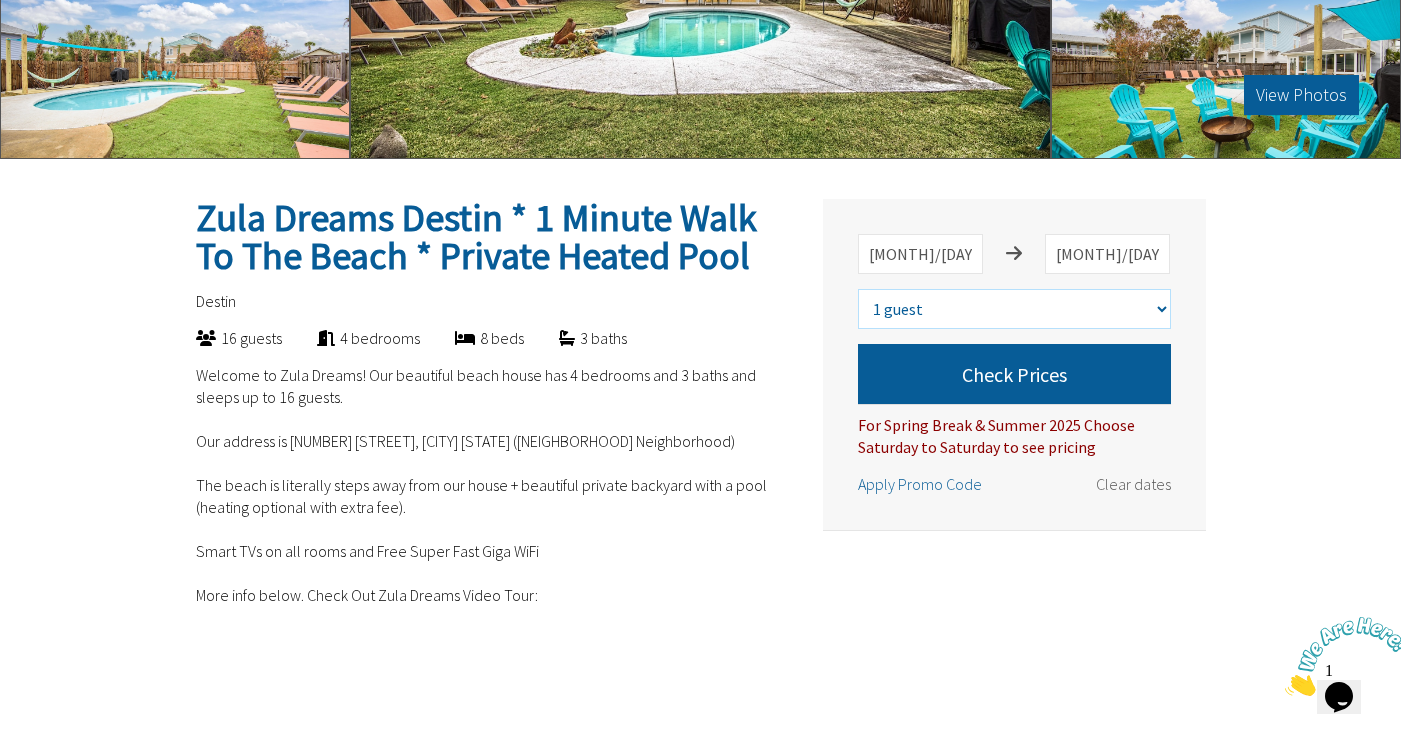 click on "Select number of guests
1 guest 2 guests 3 guests 4 guests 5 guests 6 guests 7 guests 8 guests 9 guests 10 guests 11 guests 12 guests 13 guests 14 guests 15 guests 16 guests" at bounding box center (1014, 309) 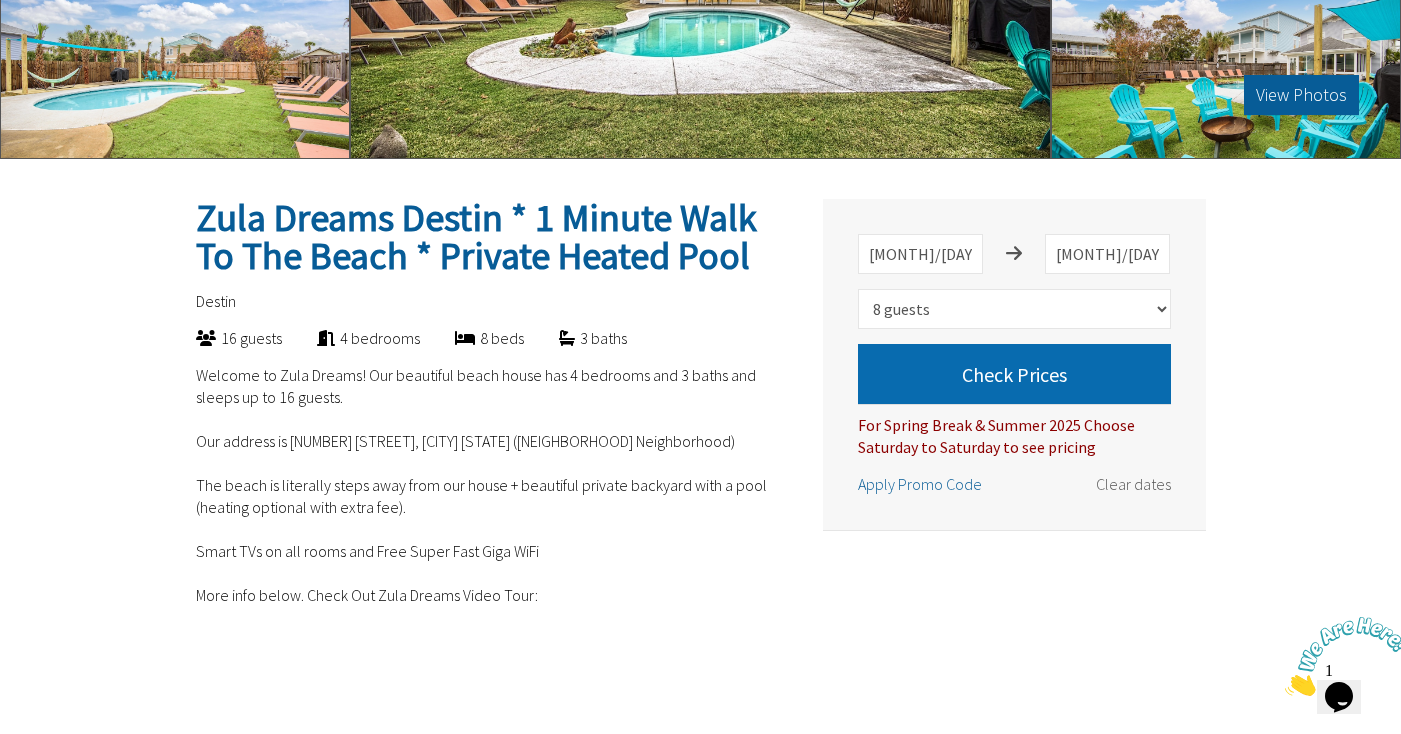 click on "Check Prices" at bounding box center [1014, 374] 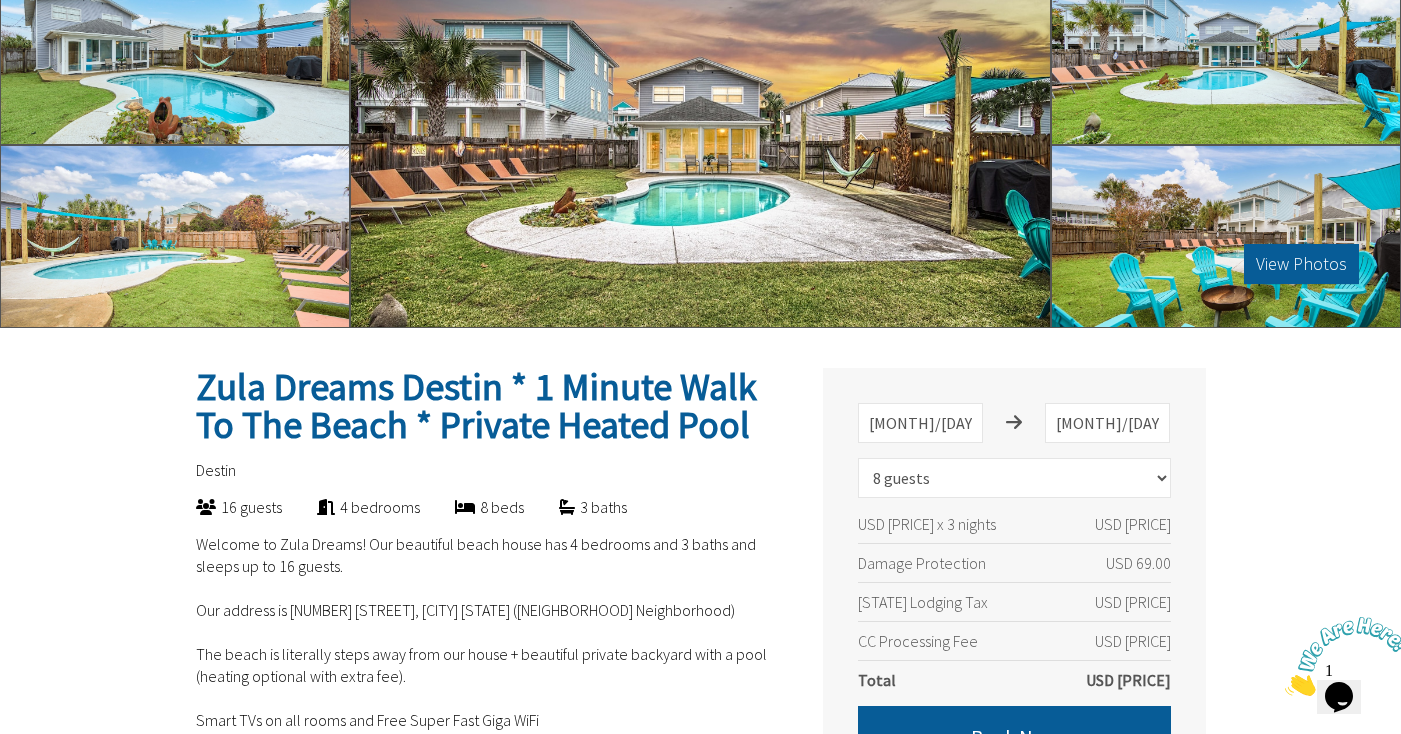 scroll, scrollTop: 56, scrollLeft: 0, axis: vertical 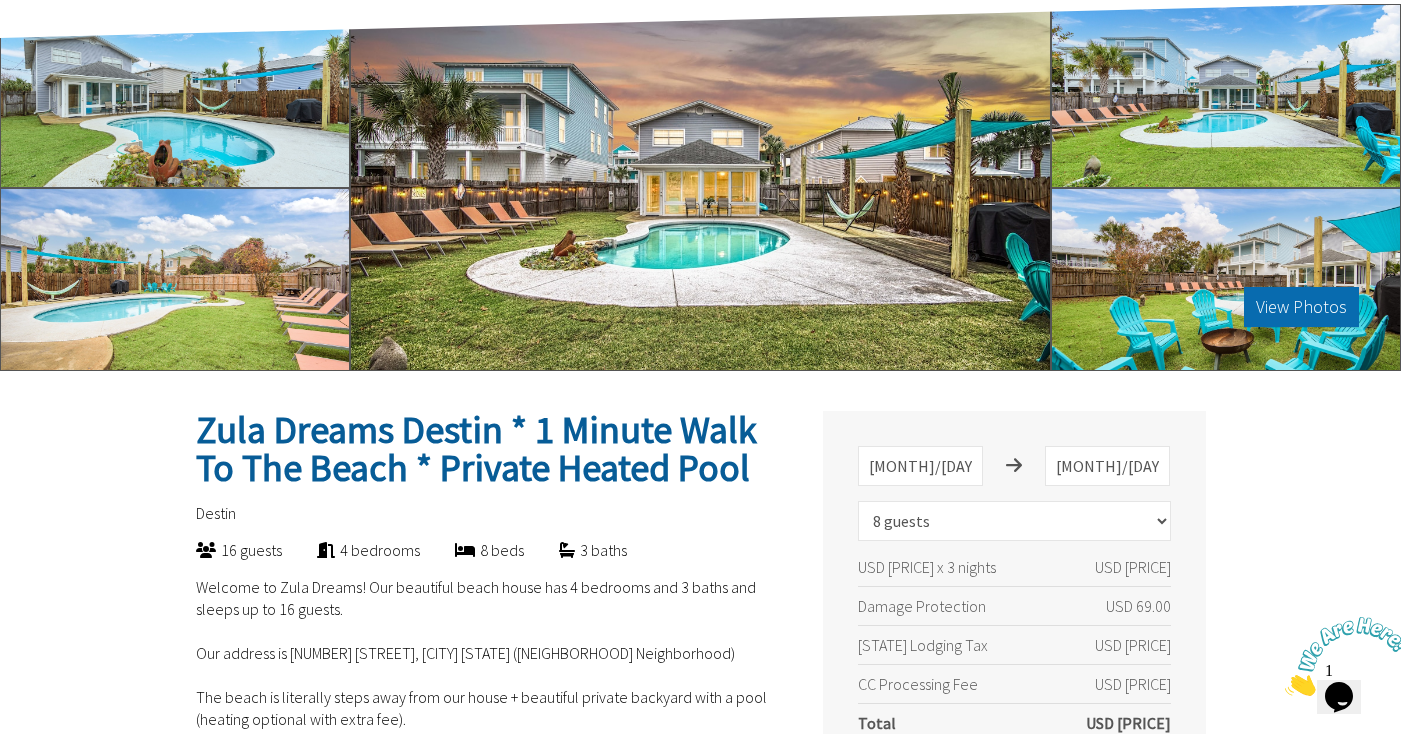click on "View Photos" at bounding box center [1301, 307] 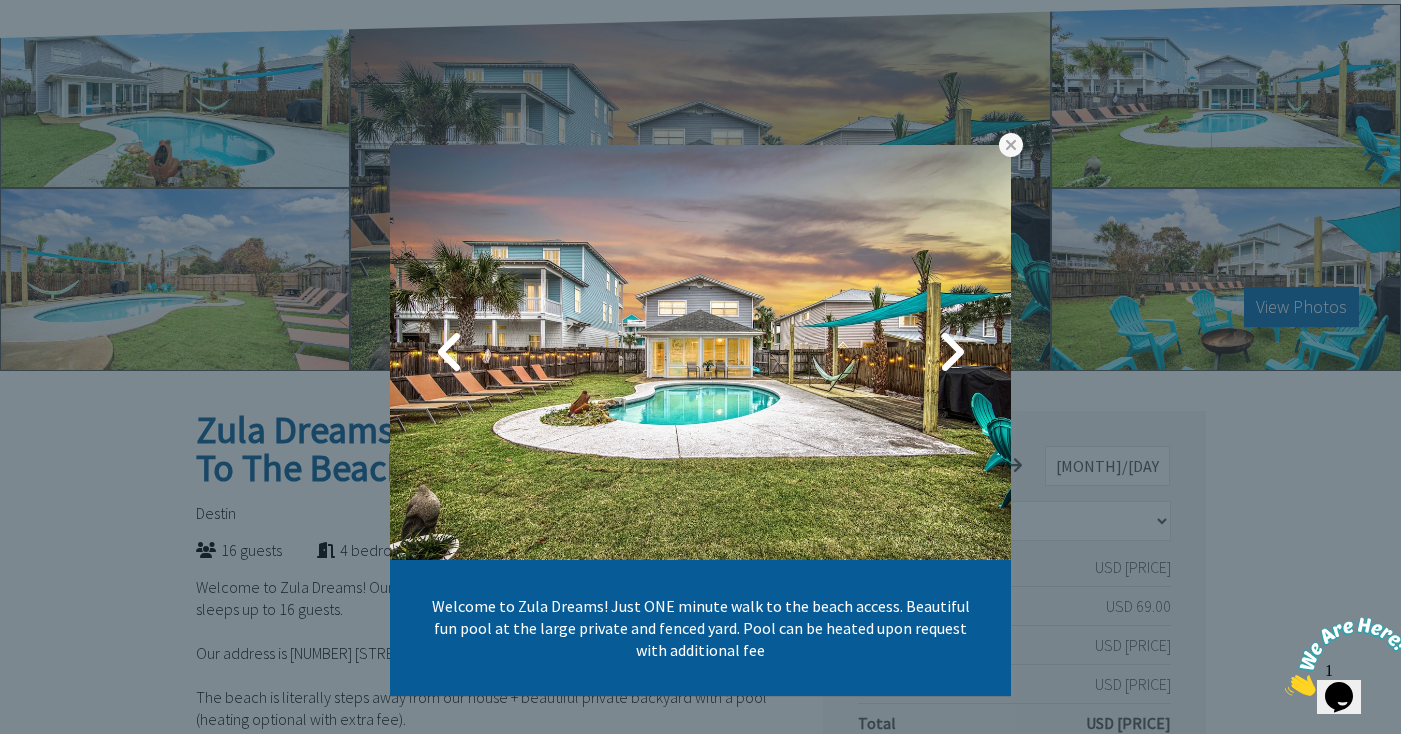 type 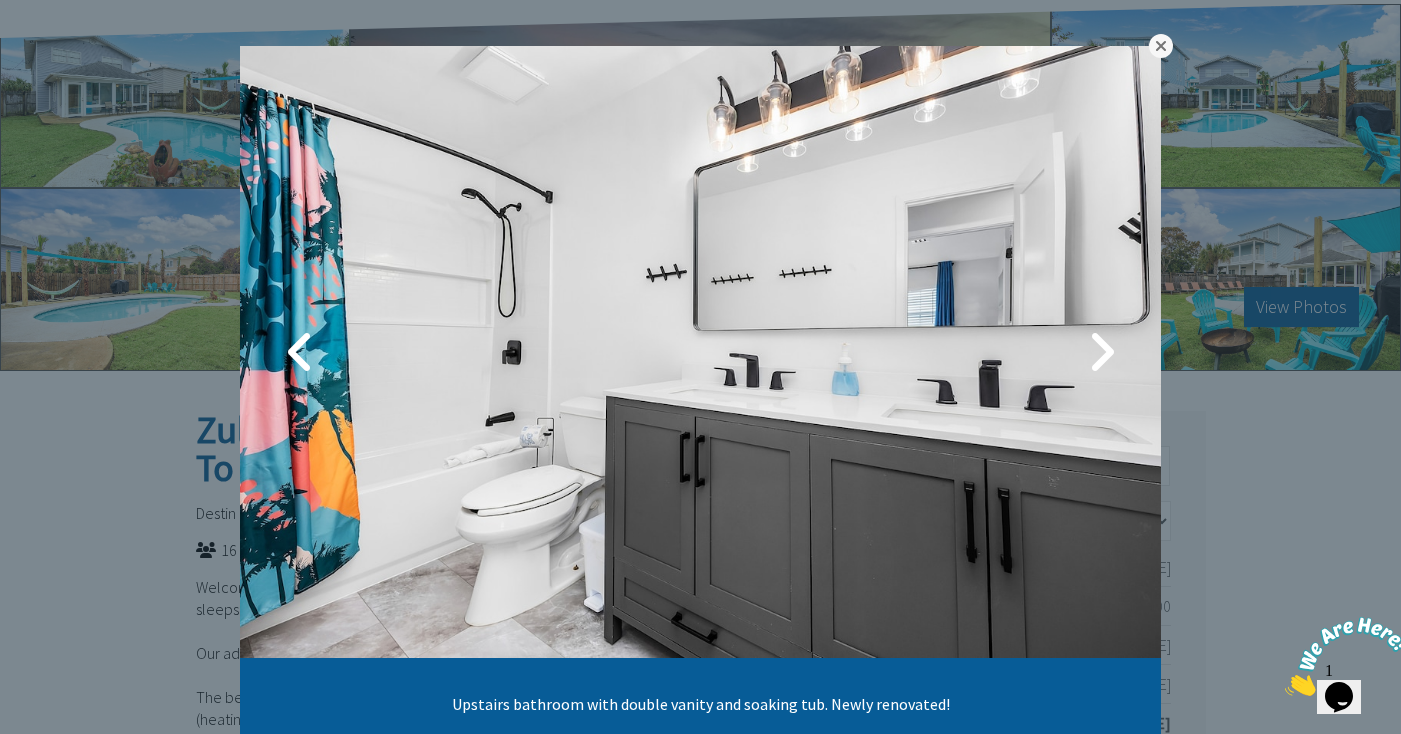 click at bounding box center (1161, 46) 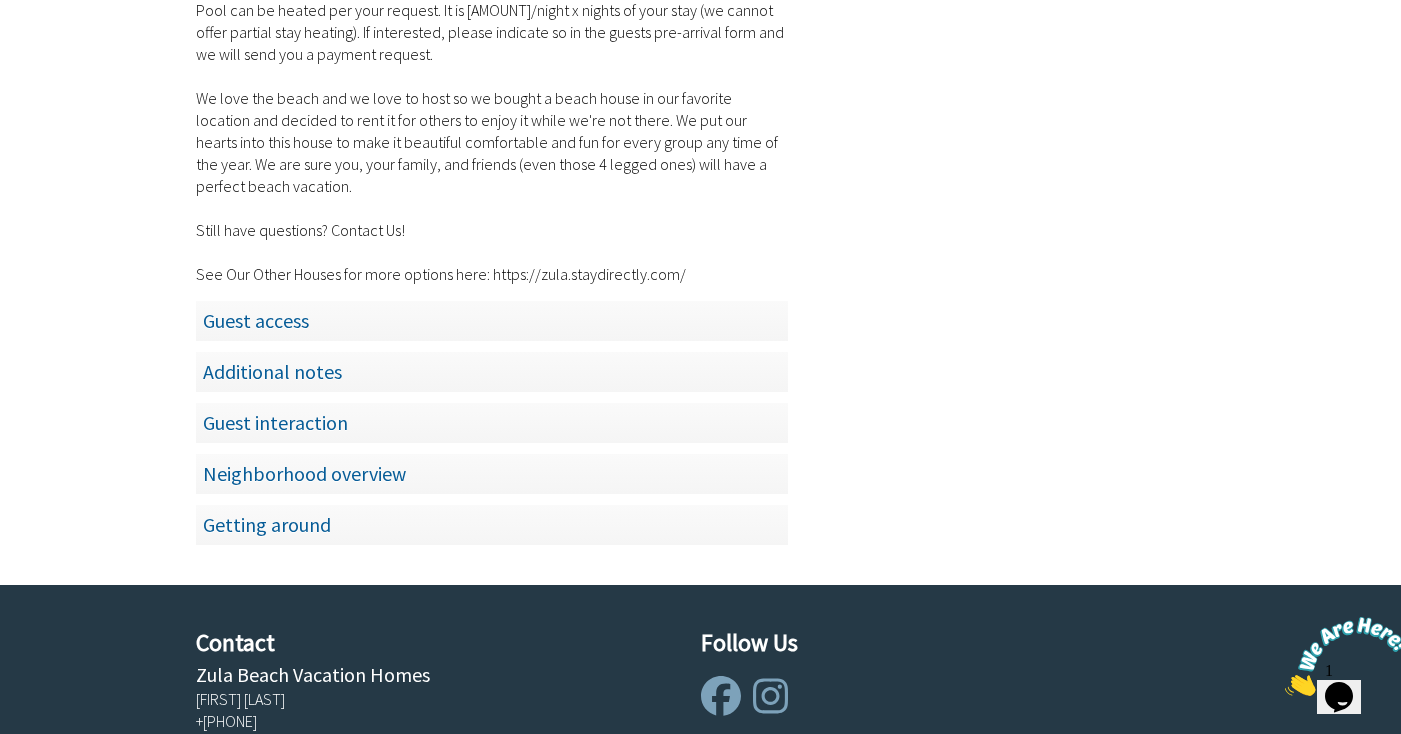 scroll, scrollTop: 3537, scrollLeft: 0, axis: vertical 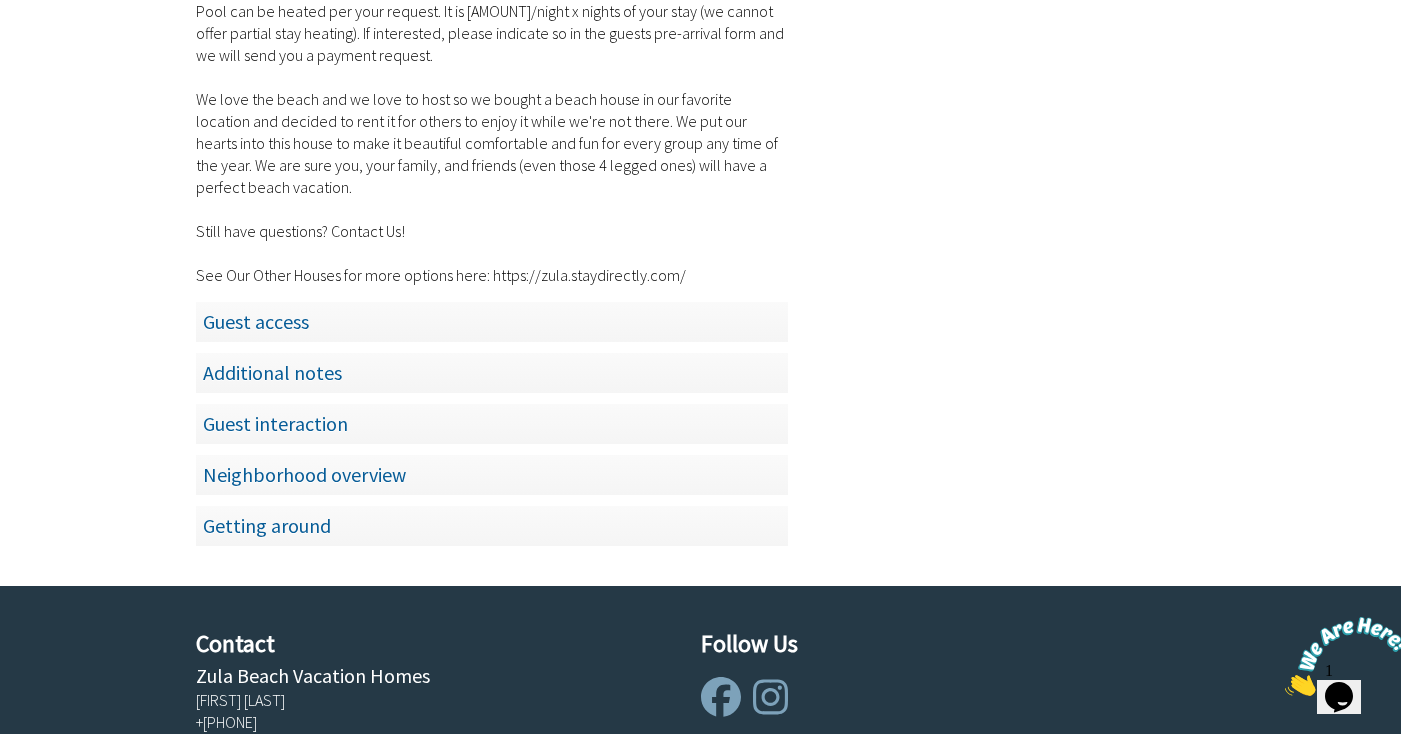 click on "Guest access" at bounding box center (492, 321) 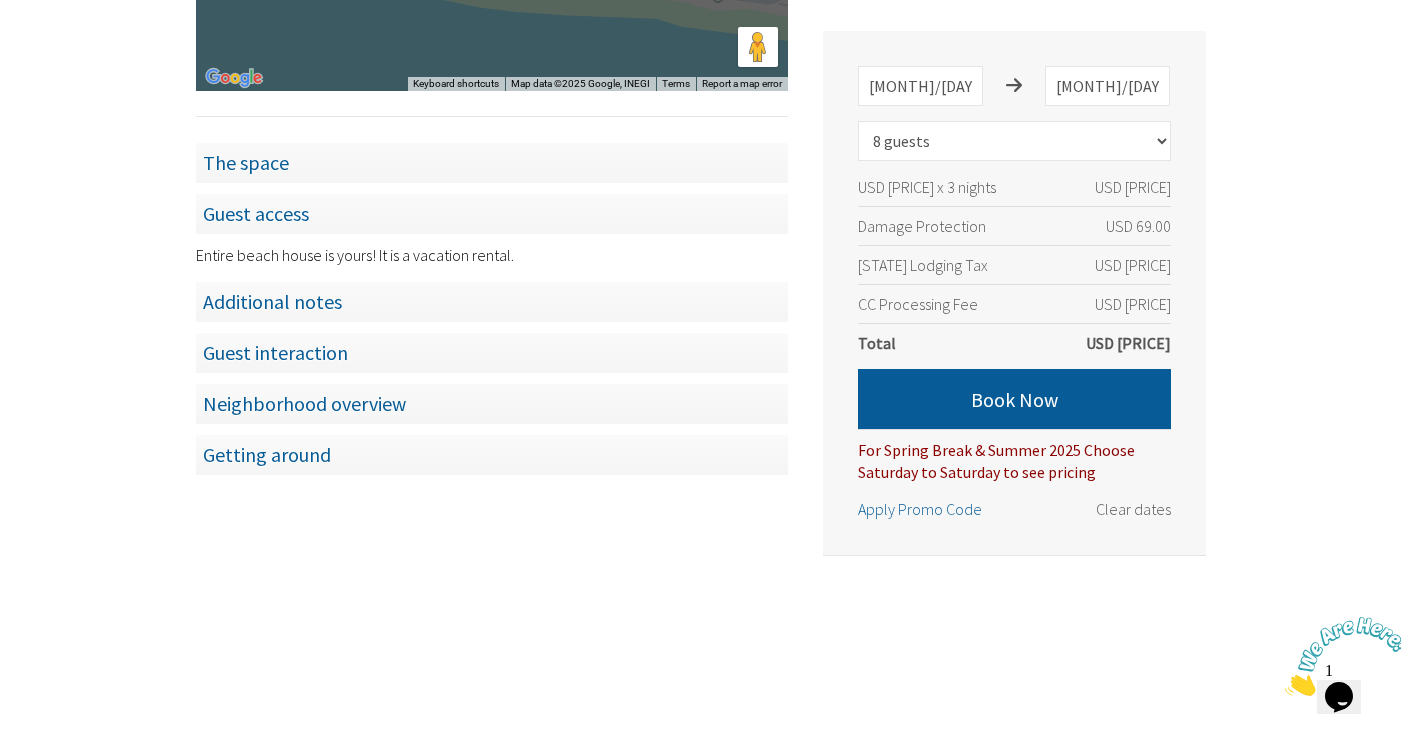 scroll, scrollTop: 1737, scrollLeft: 0, axis: vertical 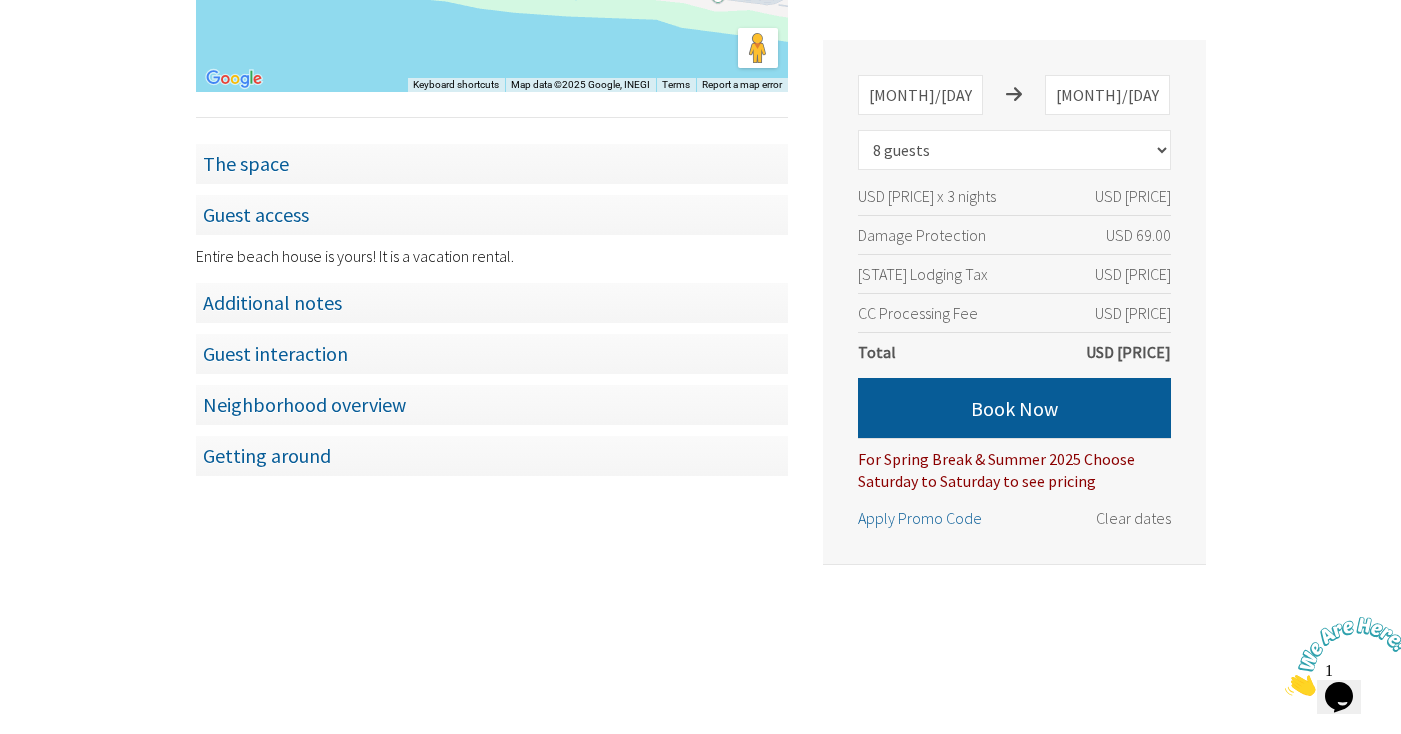 click on "Guest access" at bounding box center [492, 214] 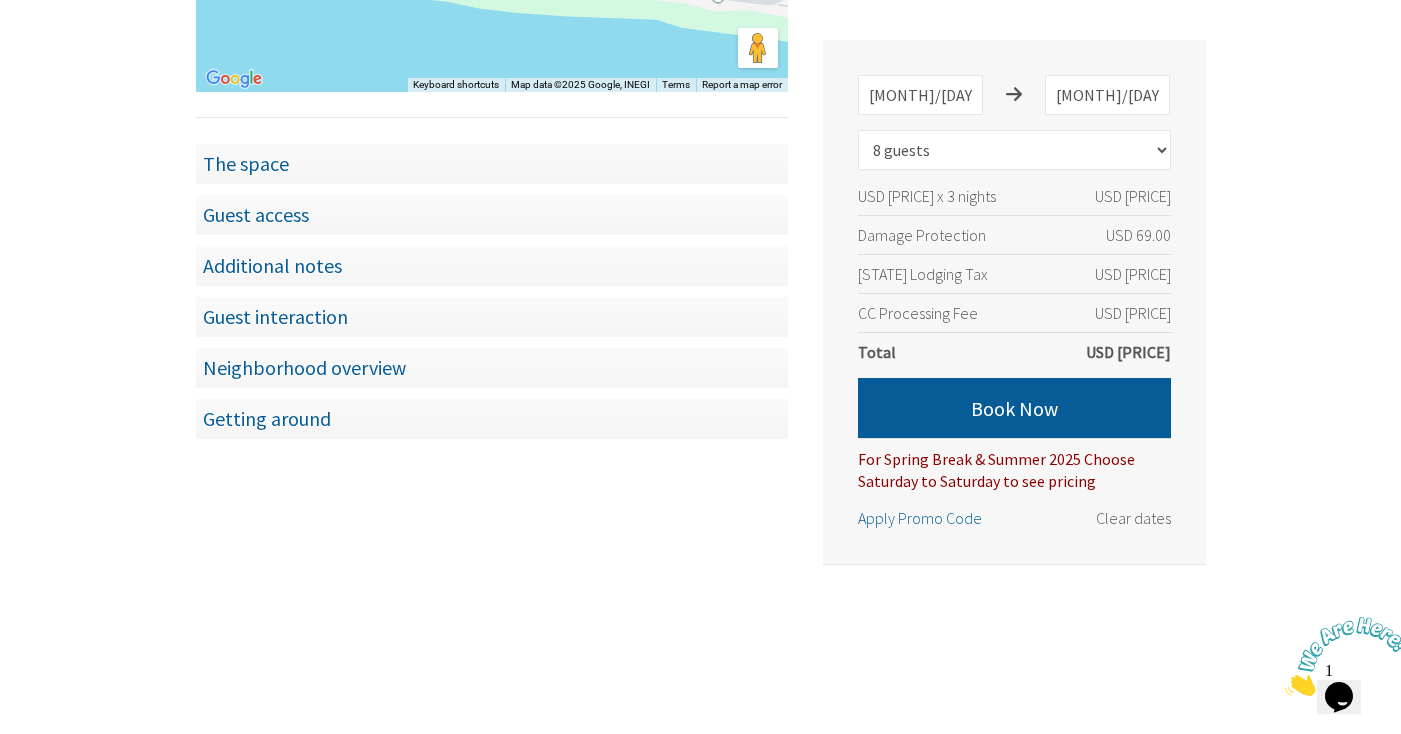 click on "The space" at bounding box center [492, 163] 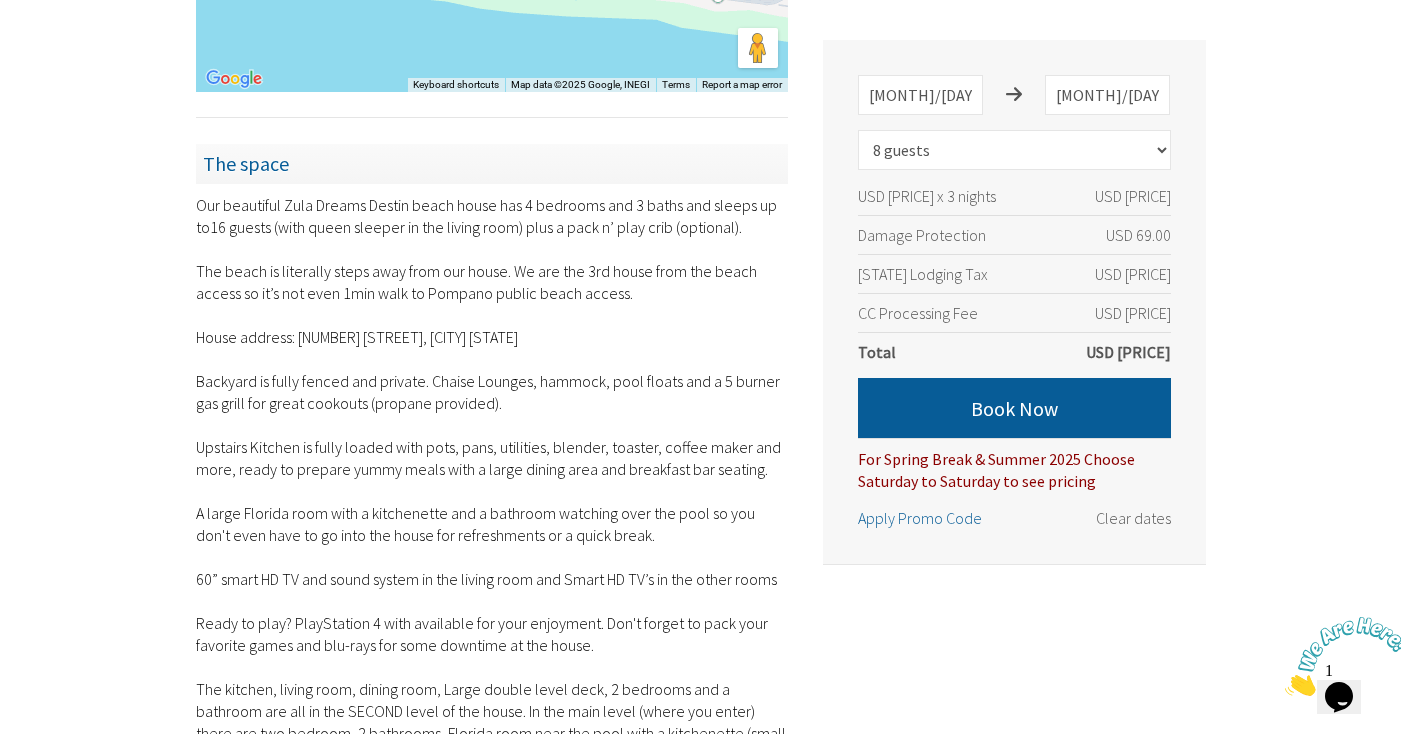 click on "The space" at bounding box center [492, 163] 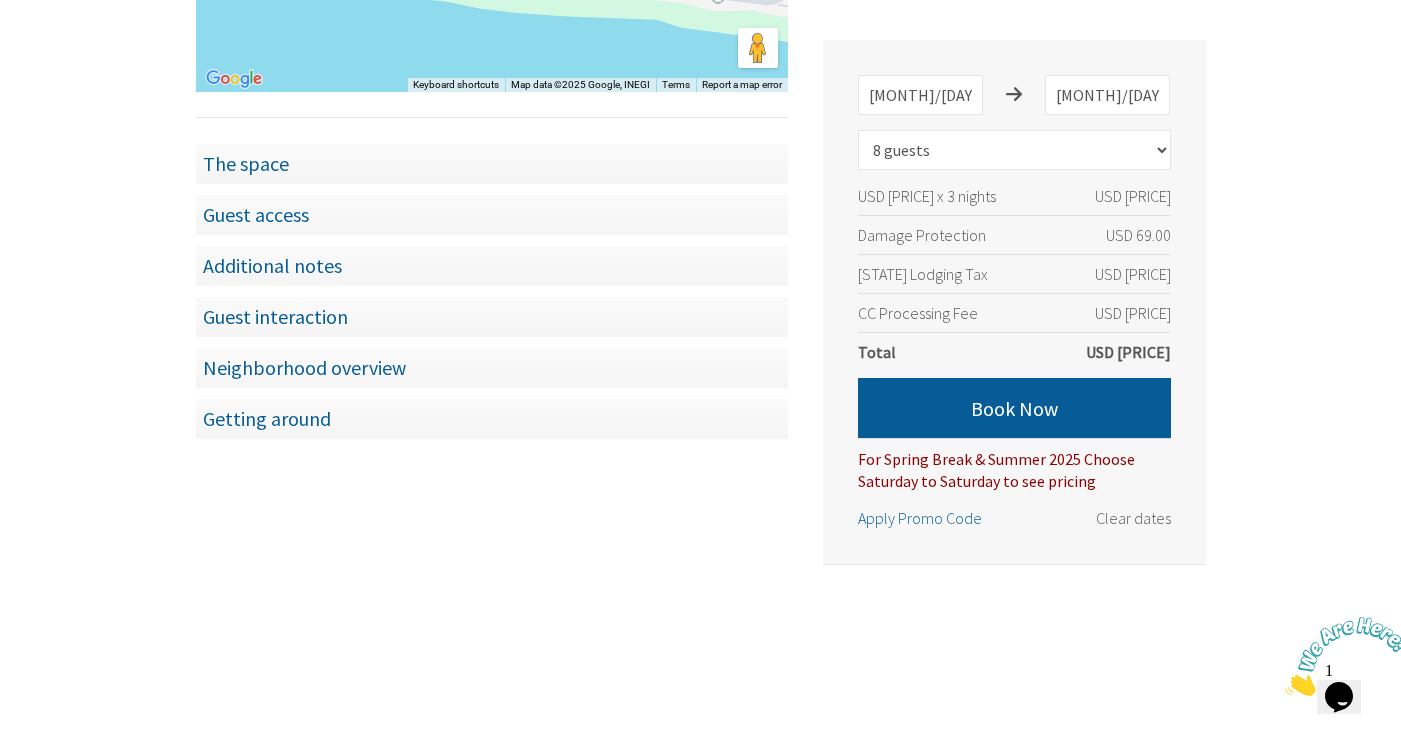 click on "Additional notes" at bounding box center (492, 265) 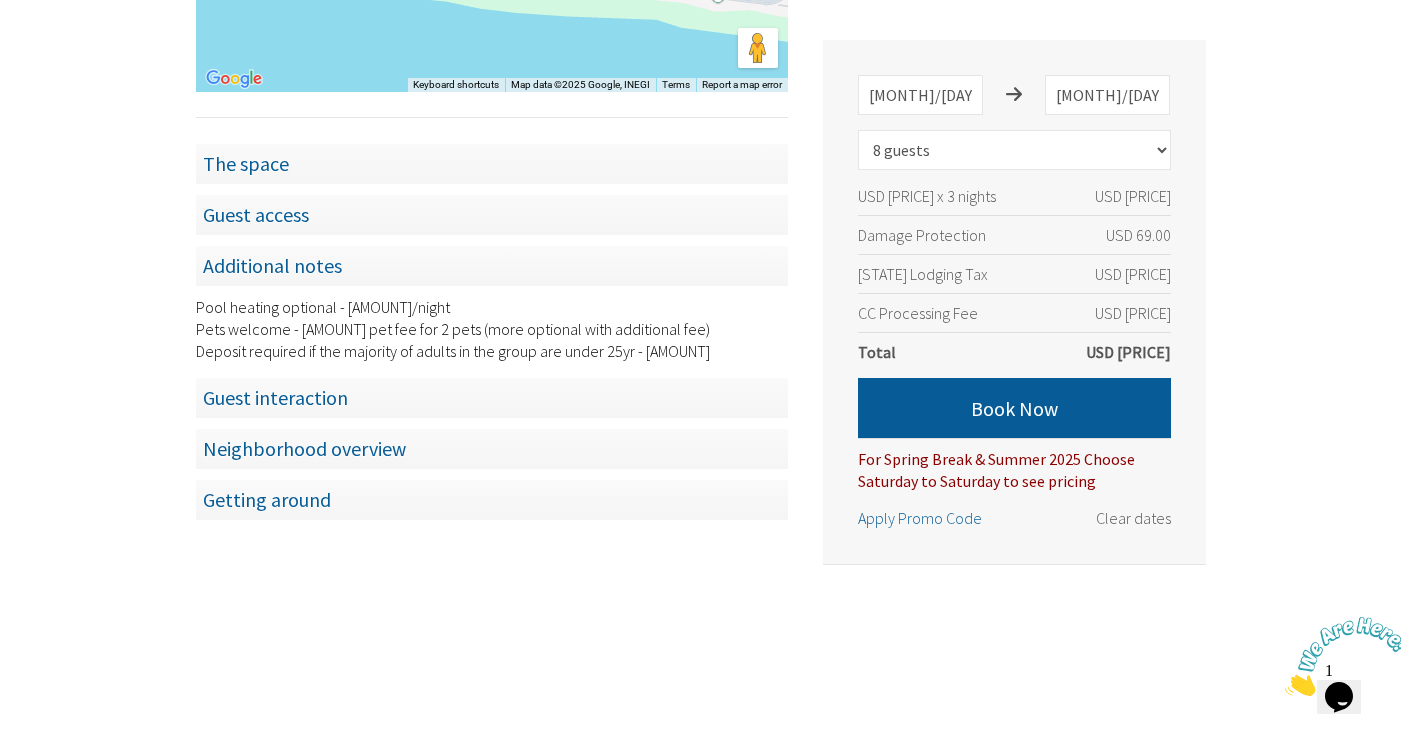 click on "Additional notes" at bounding box center [492, 265] 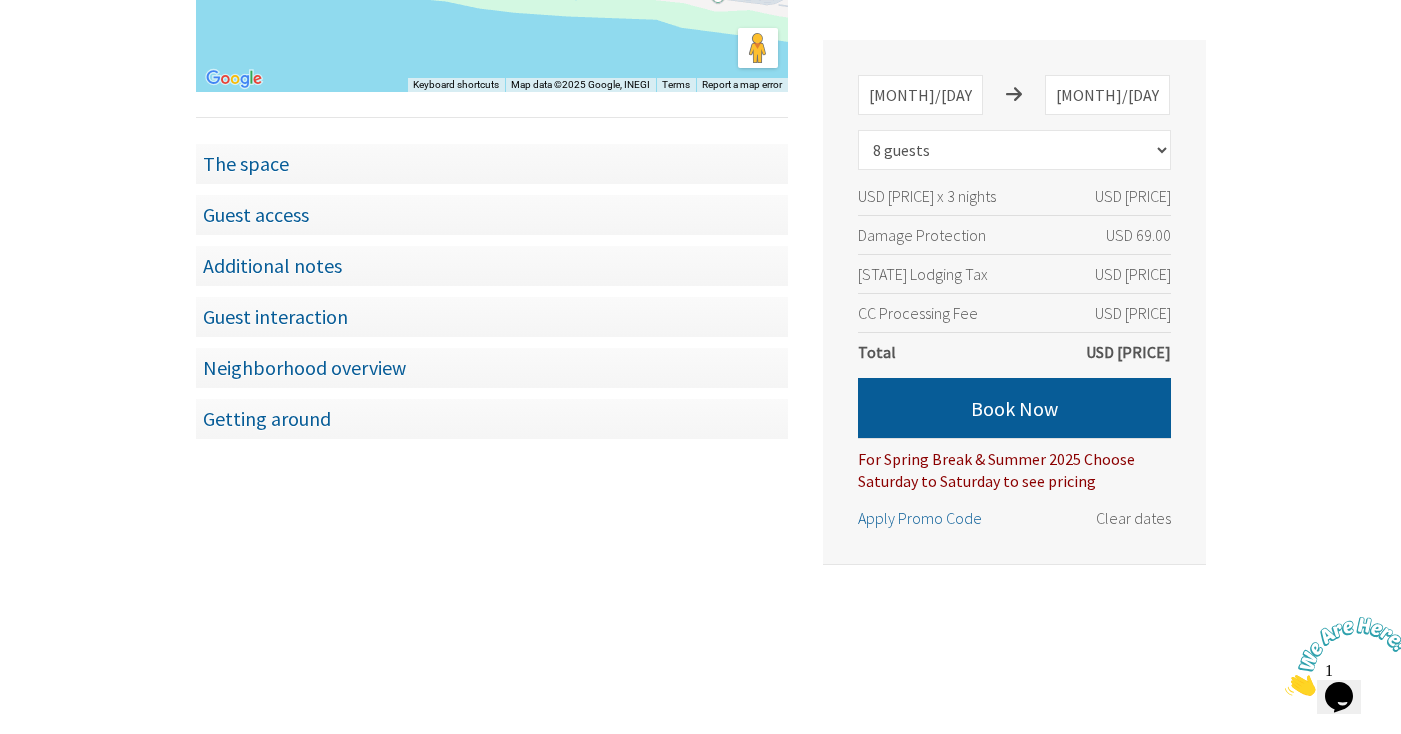 click on "Guest interaction" at bounding box center (492, 316) 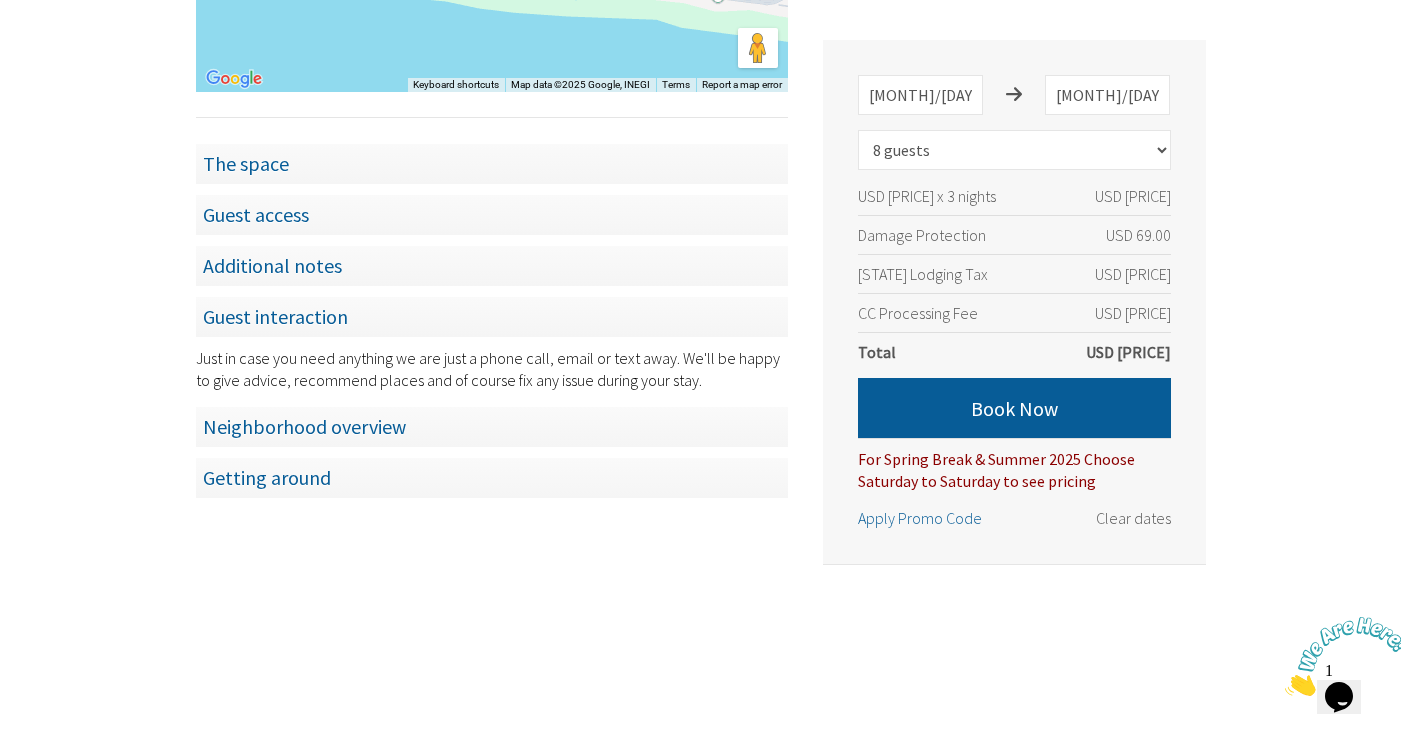 click on "Guest interaction" at bounding box center [492, 316] 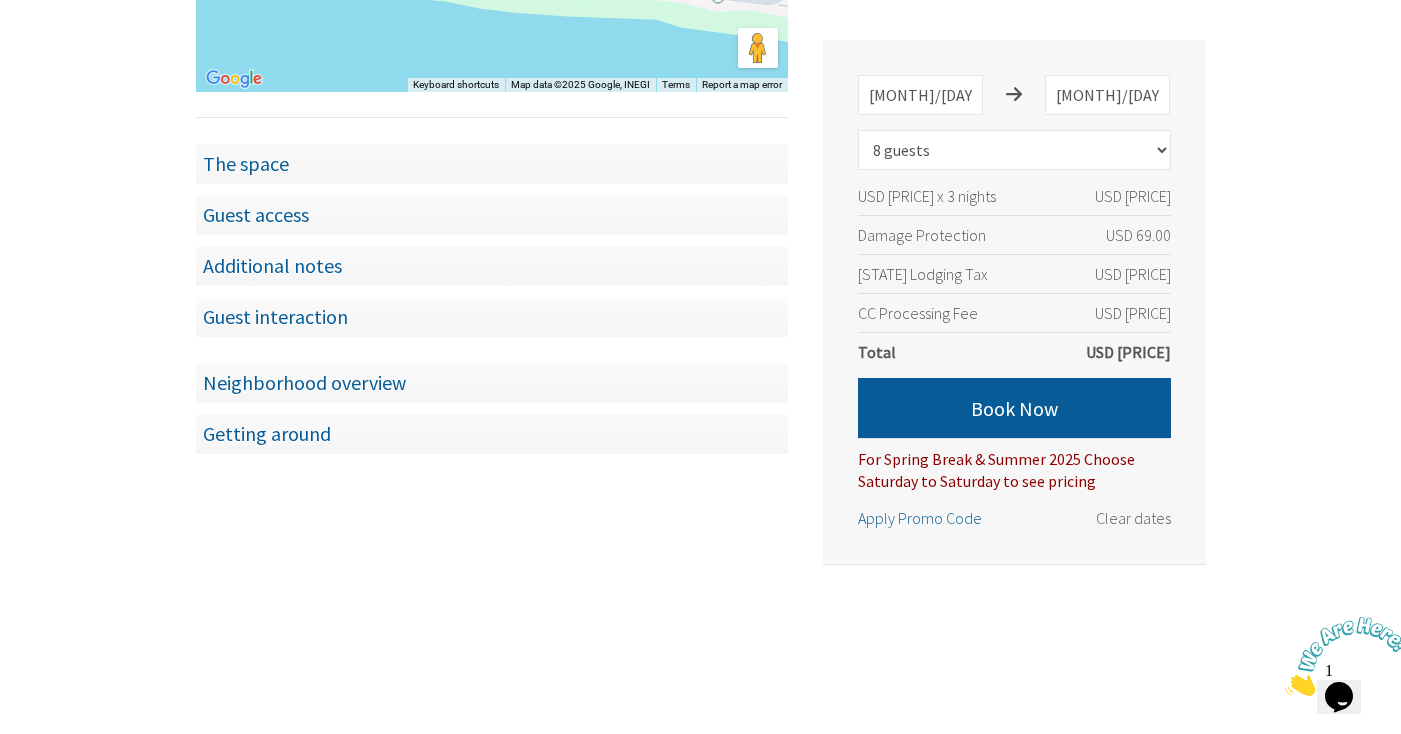 click on "Neighborhood overview" at bounding box center (492, 382) 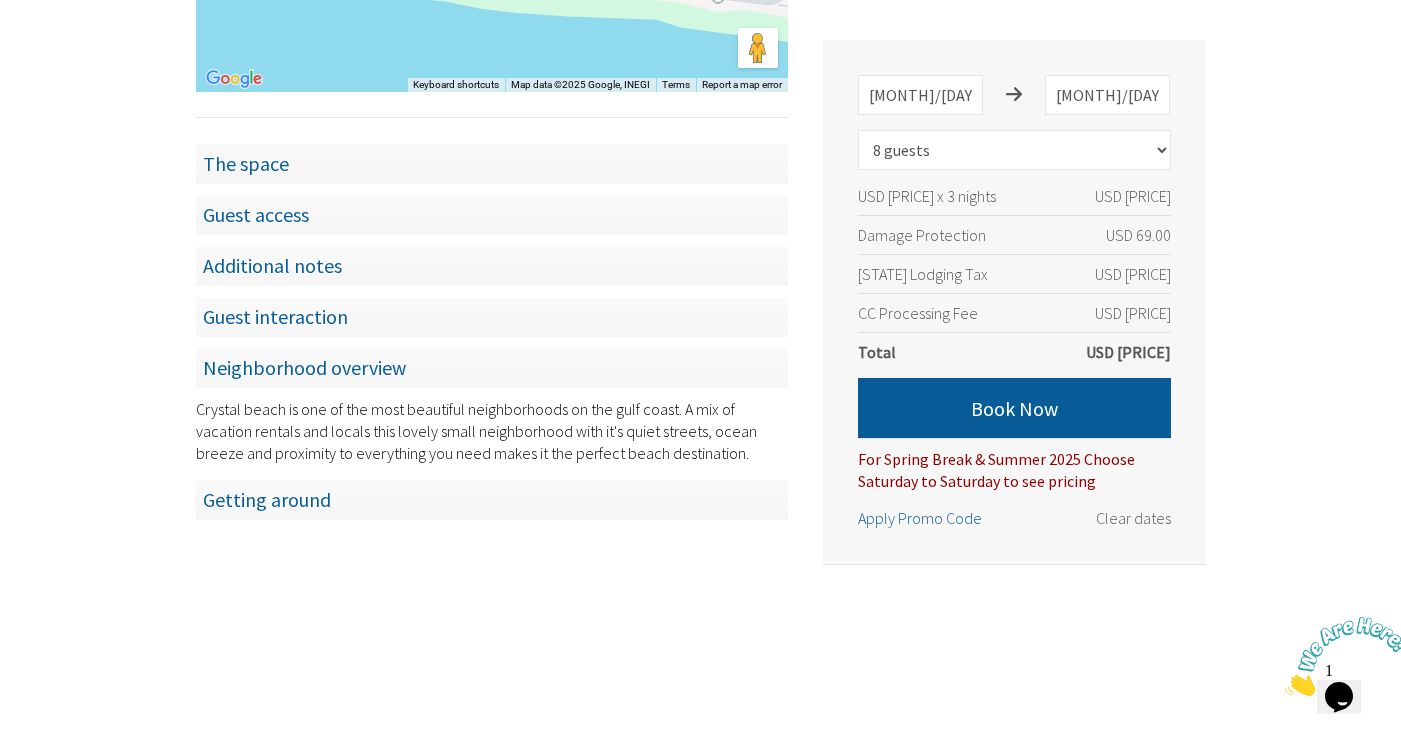 click on "Neighborhood overview" at bounding box center (492, 367) 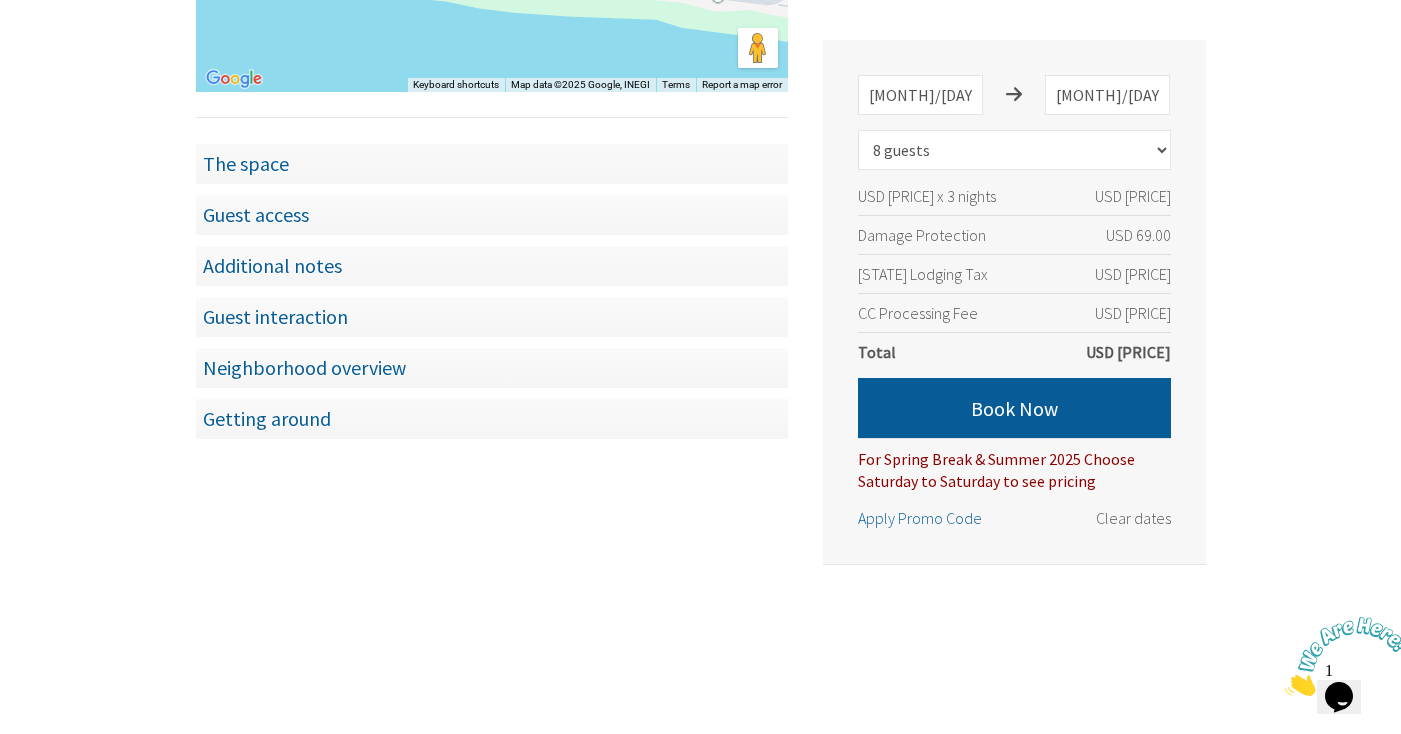 click on "Getting around" at bounding box center [492, 418] 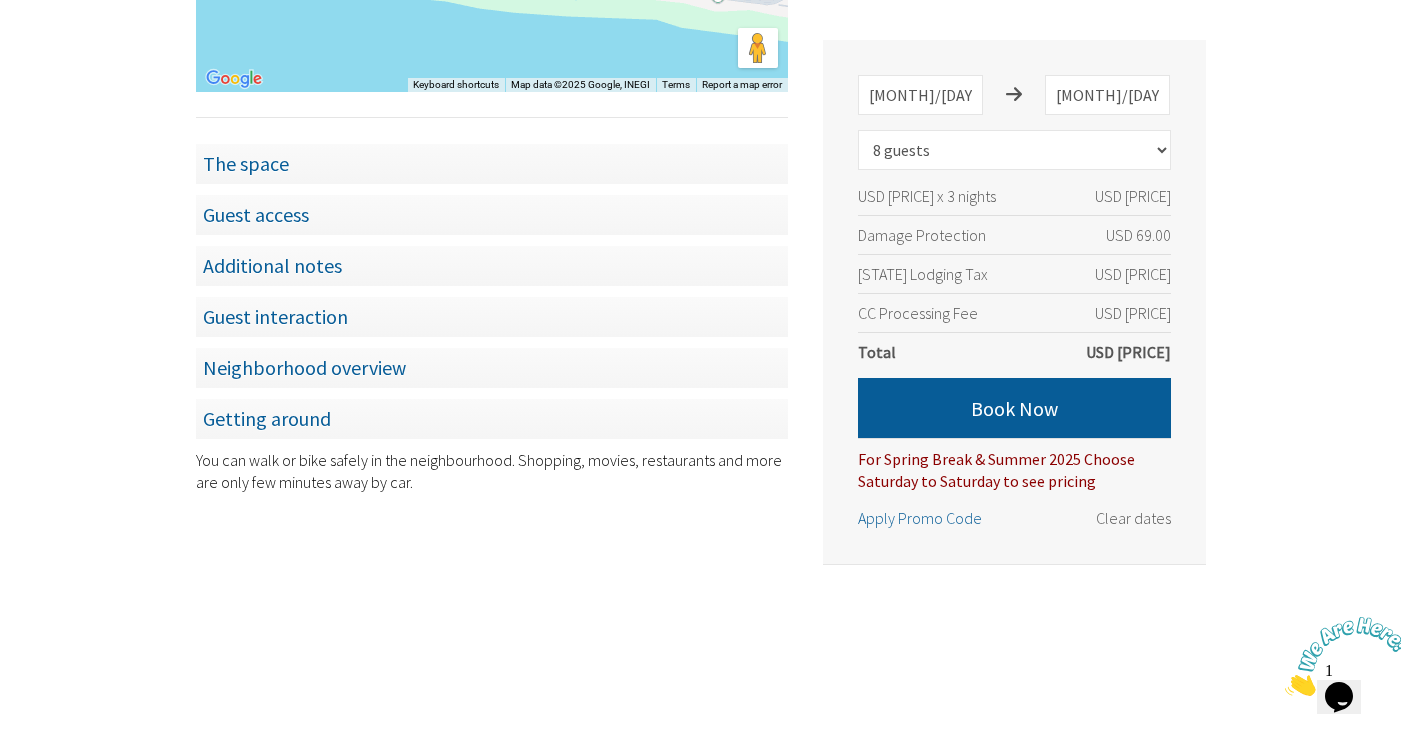 click on "Getting around" at bounding box center [492, 418] 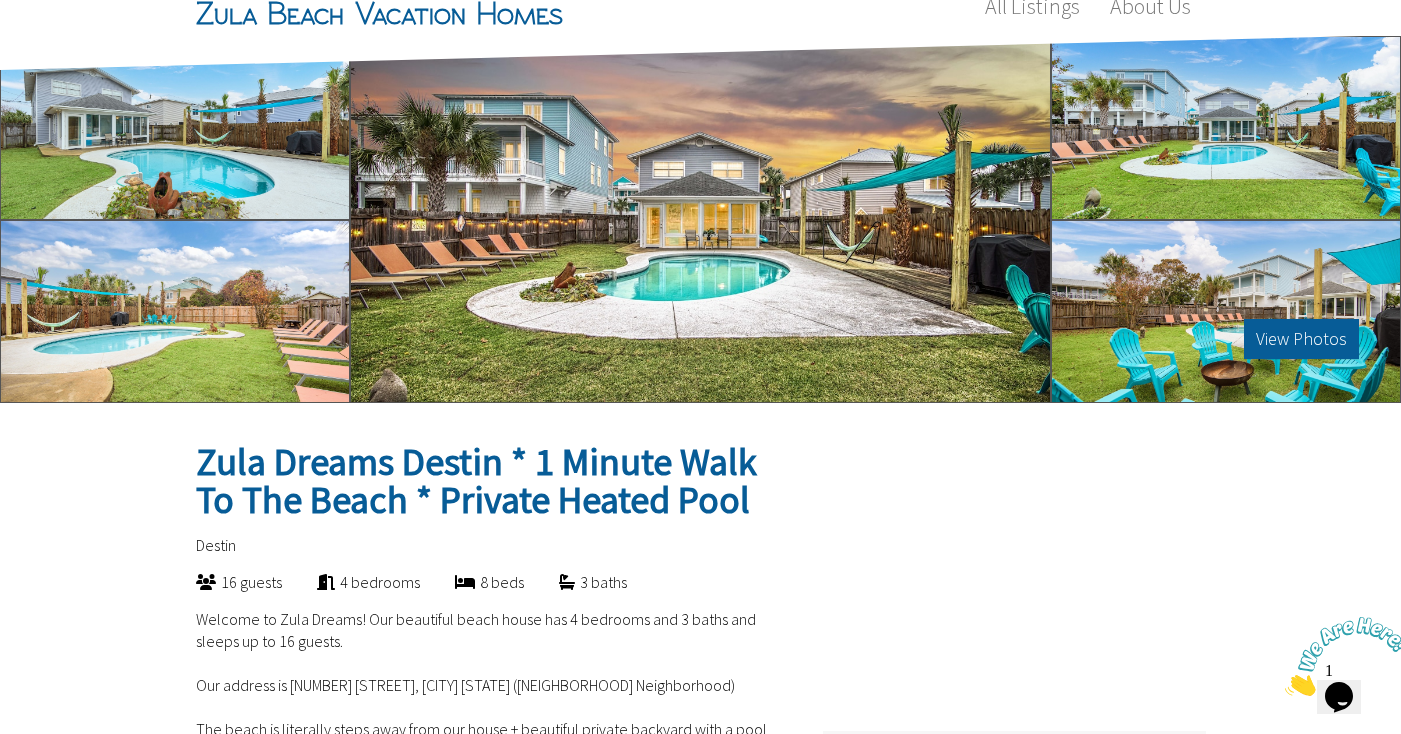 scroll, scrollTop: 0, scrollLeft: 0, axis: both 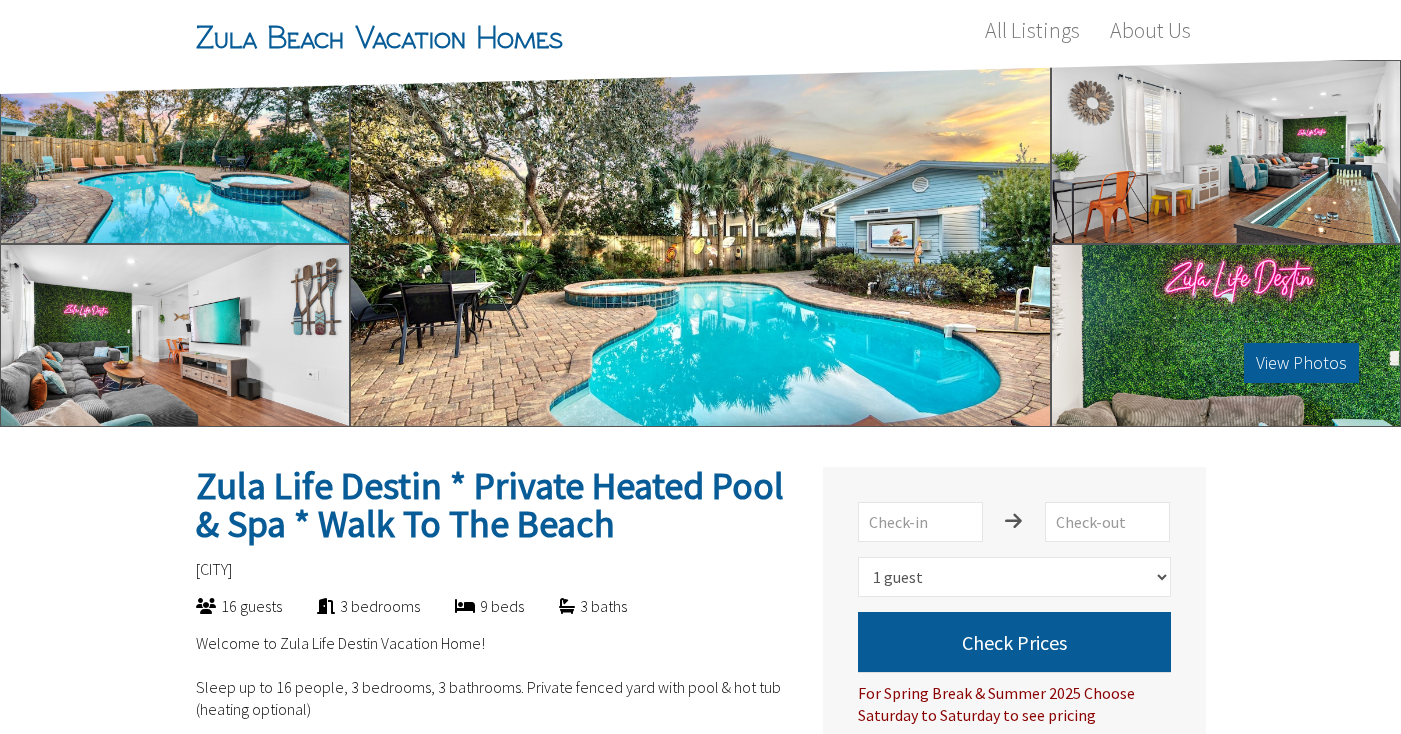 select on "1" 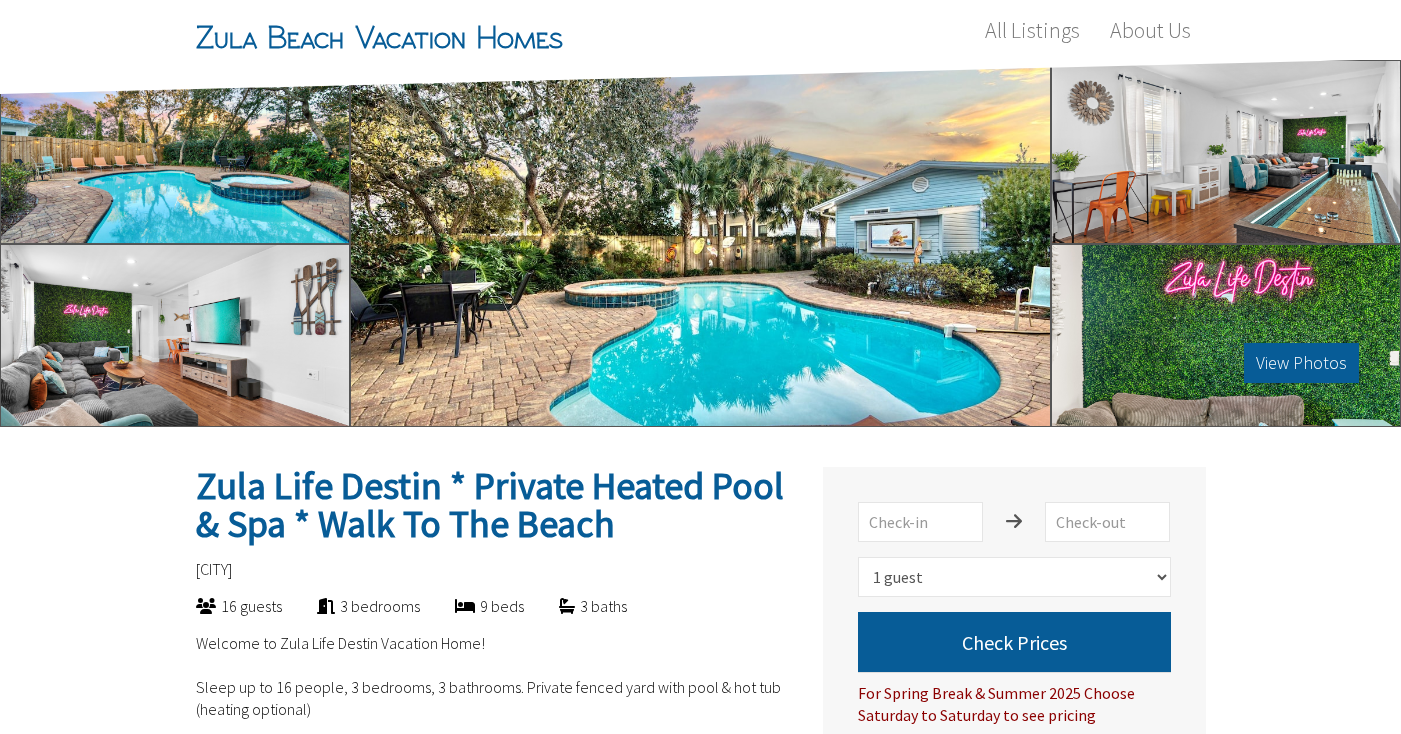 scroll, scrollTop: 0, scrollLeft: 0, axis: both 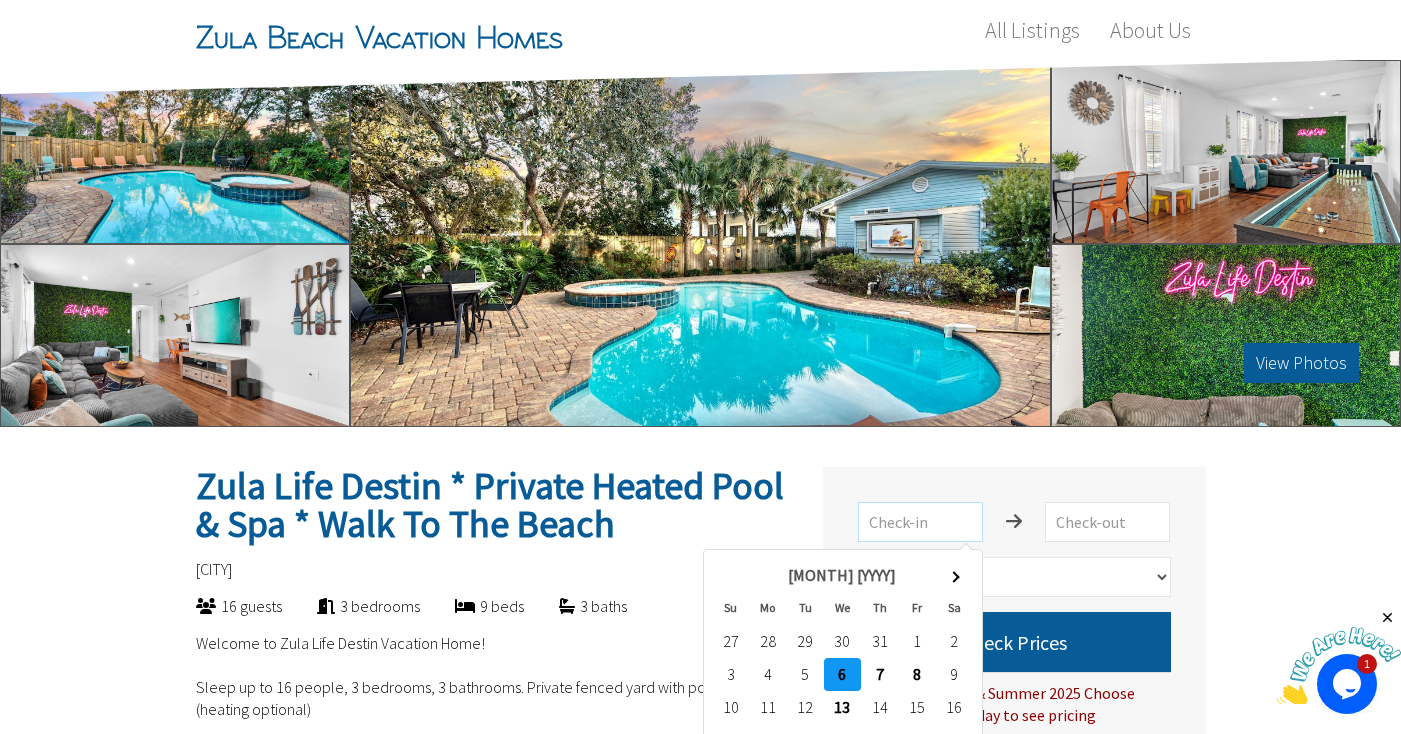 click at bounding box center (920, 522) 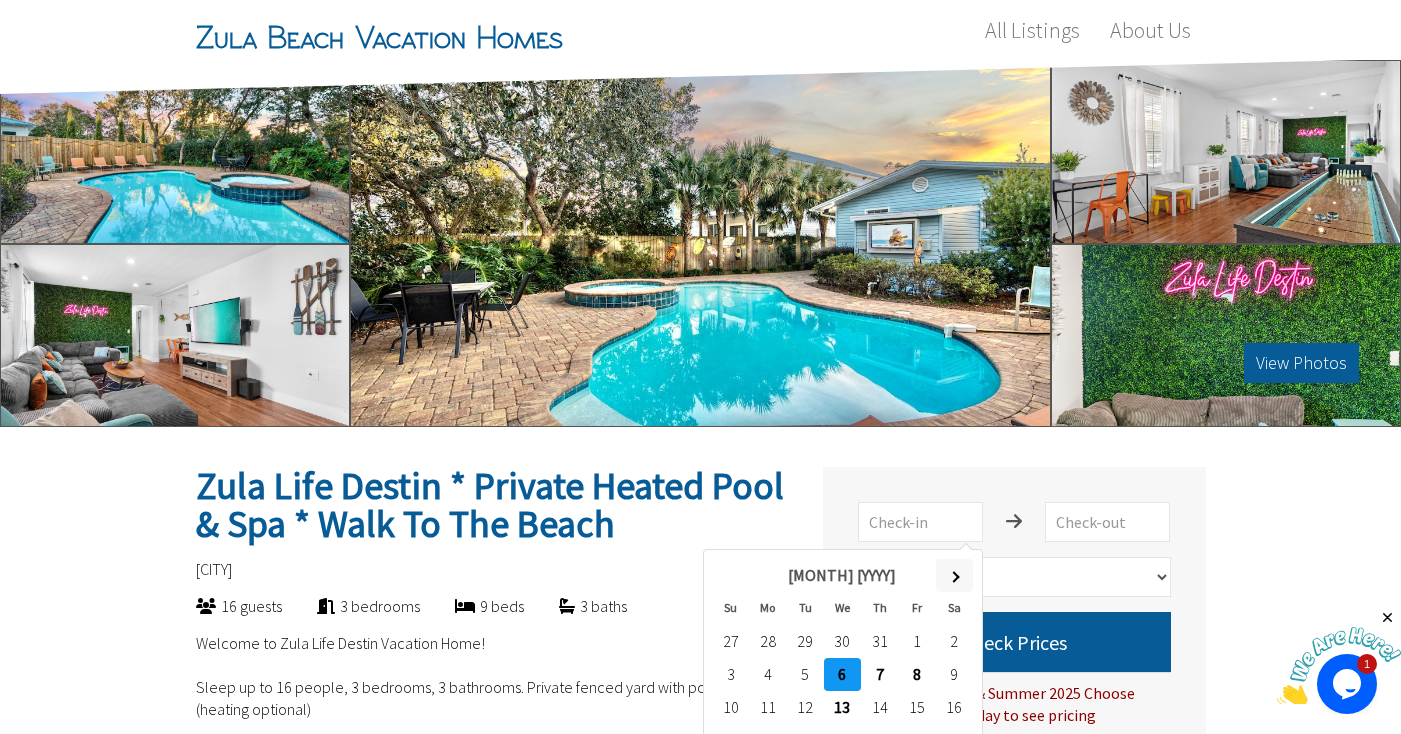 click at bounding box center [954, 575] 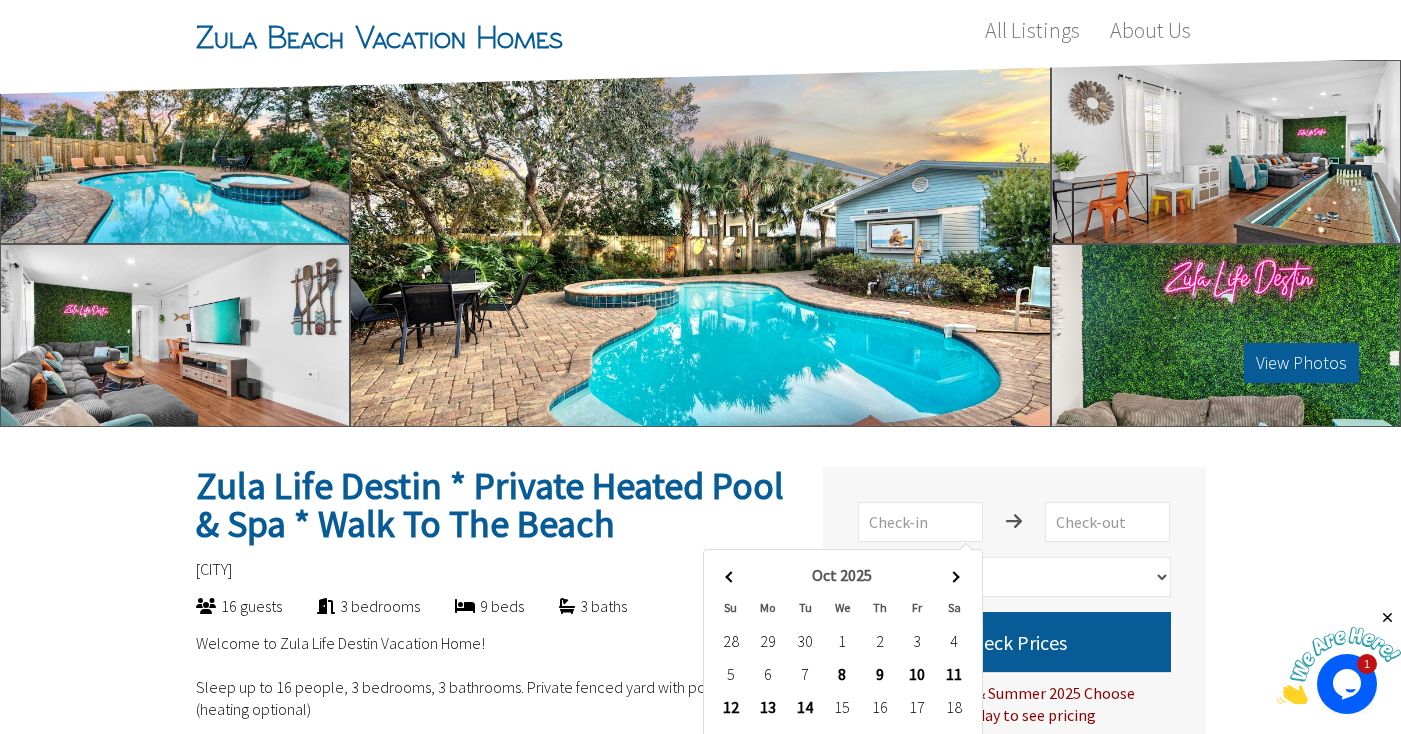 click at bounding box center [954, 575] 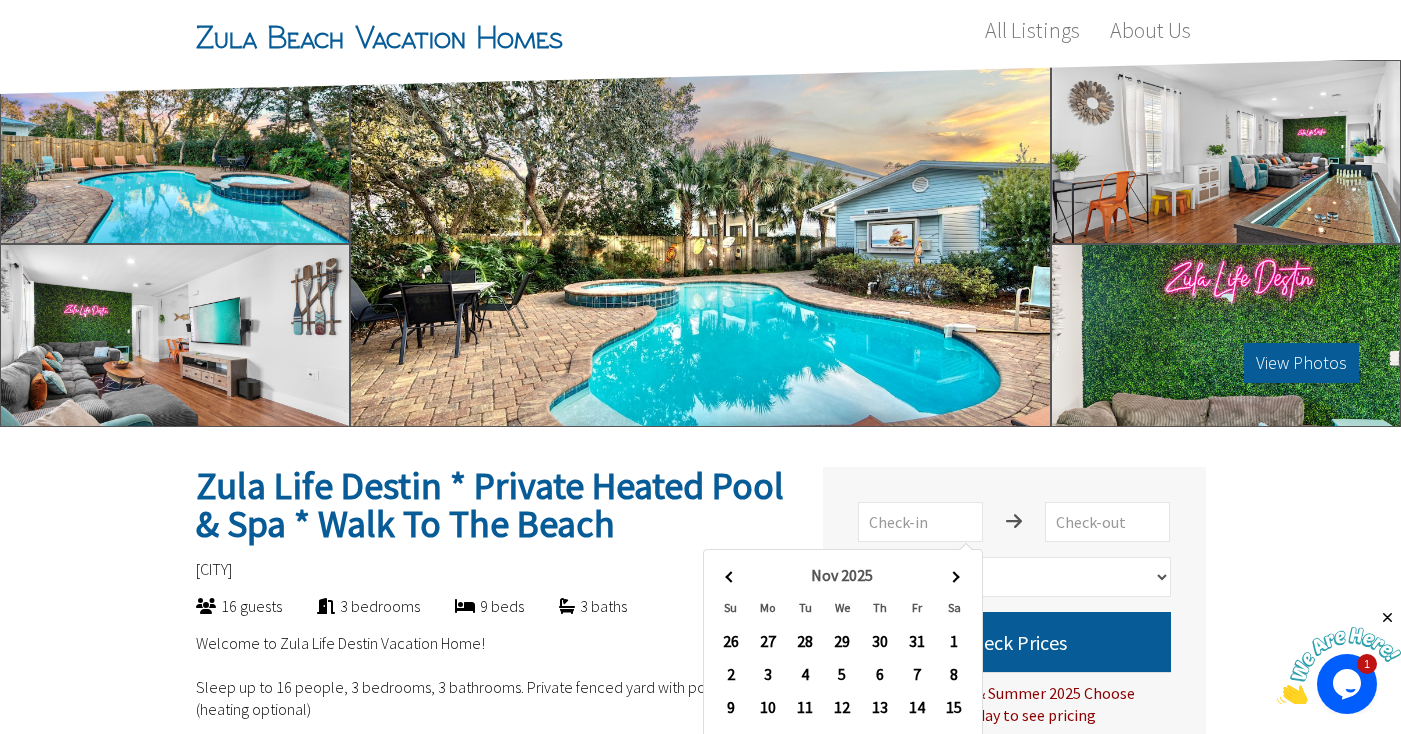 click at bounding box center (954, 575) 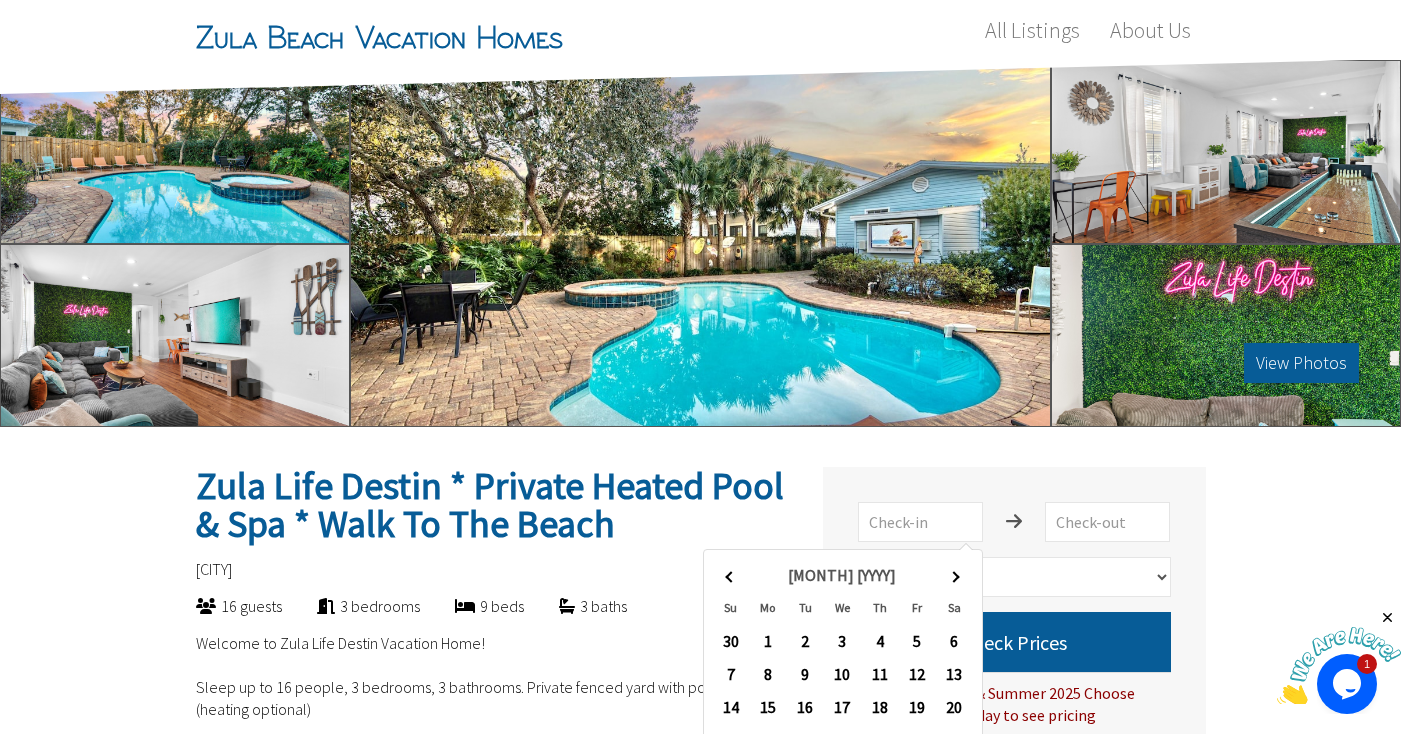 click at bounding box center [954, 575] 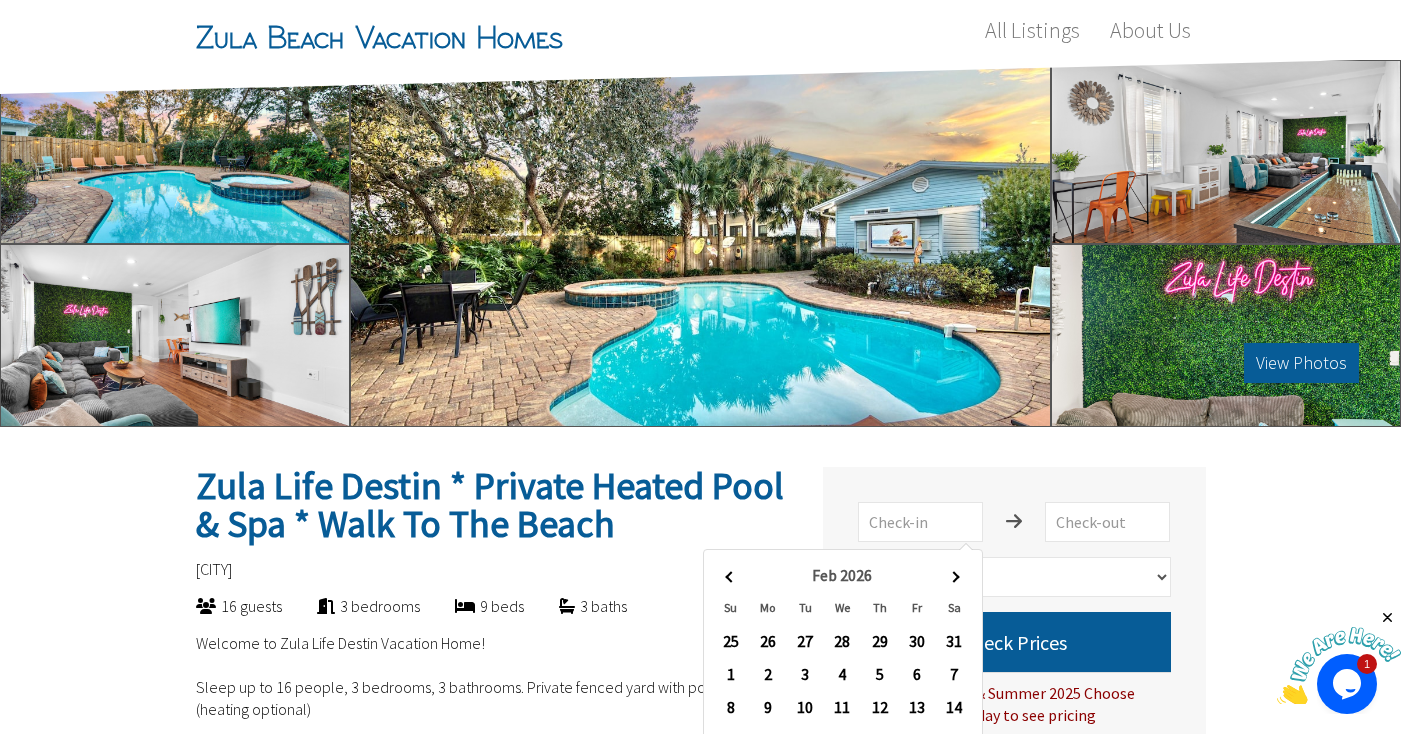 click at bounding box center (954, 575) 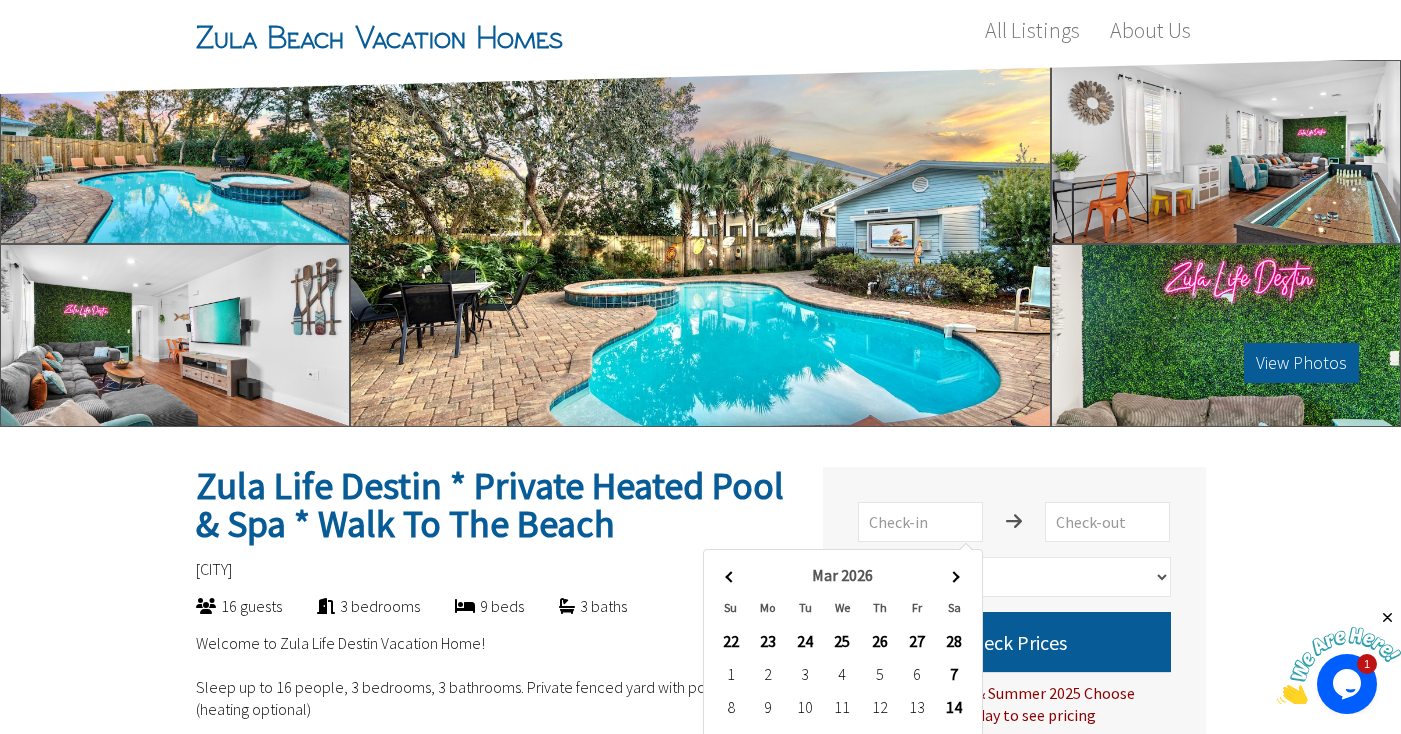click at bounding box center [954, 575] 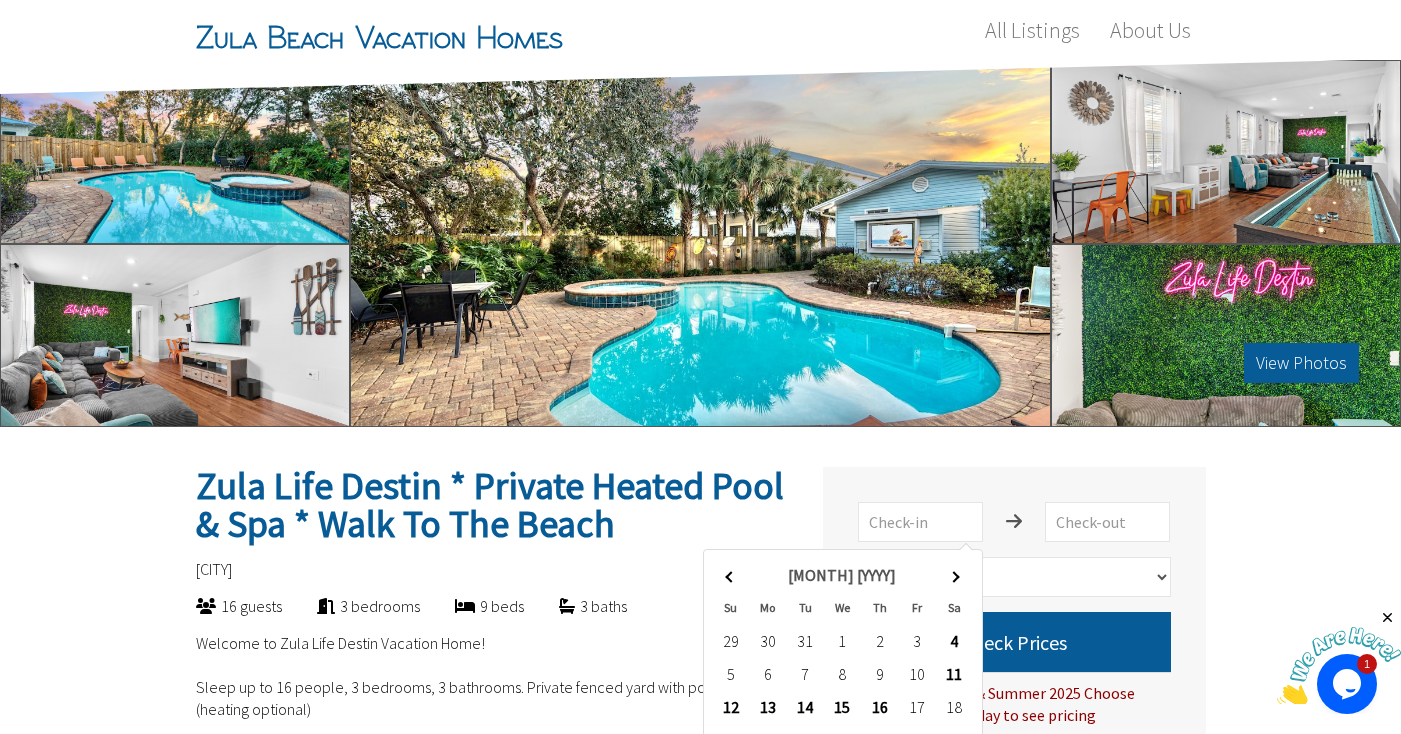 click at bounding box center [954, 575] 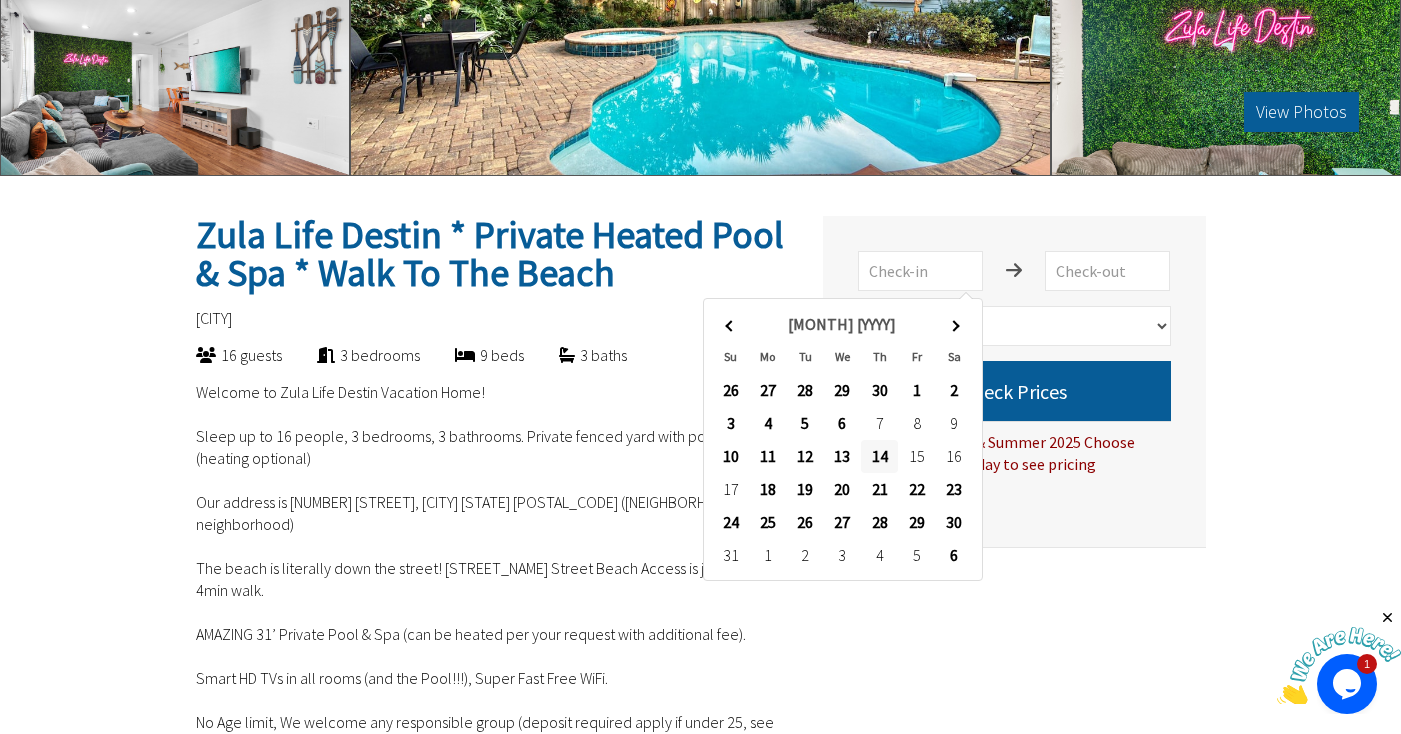 scroll, scrollTop: 254, scrollLeft: 0, axis: vertical 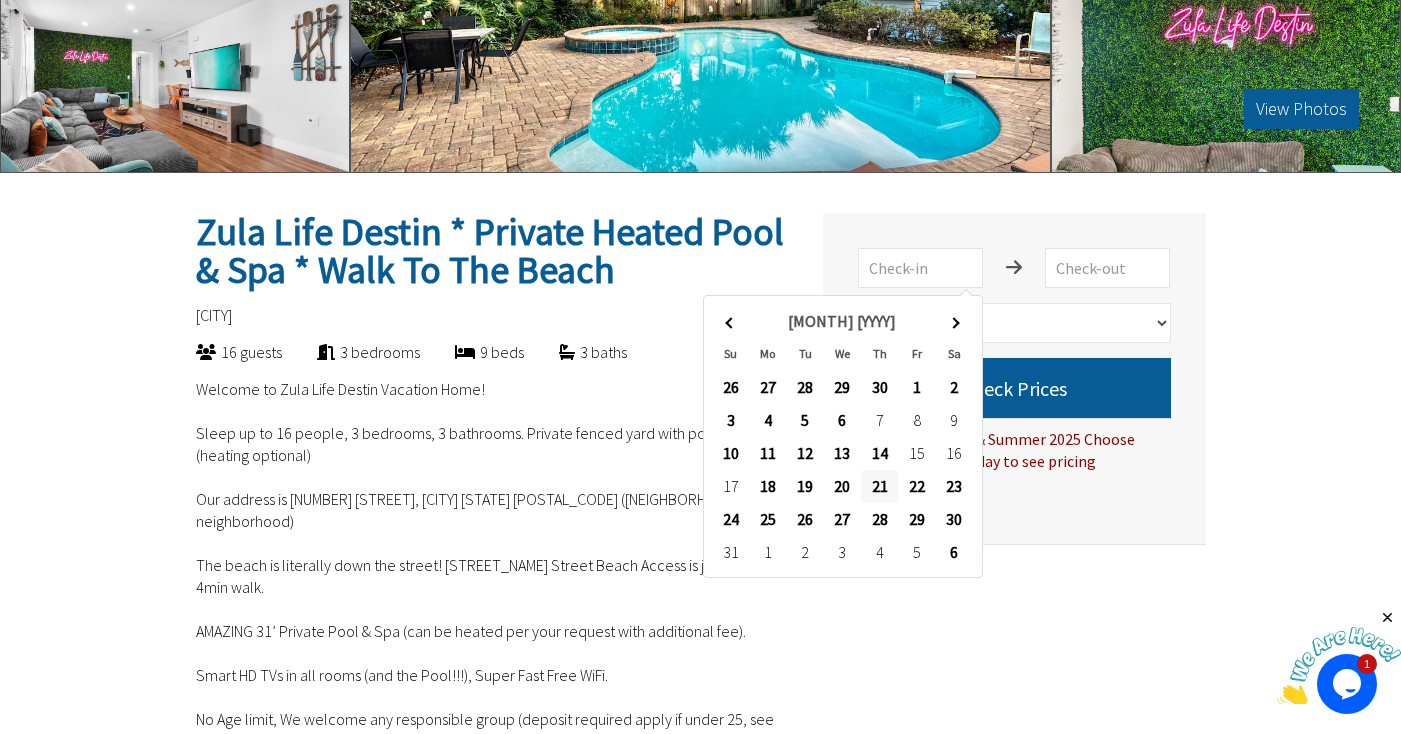 type on "5/21/2026" 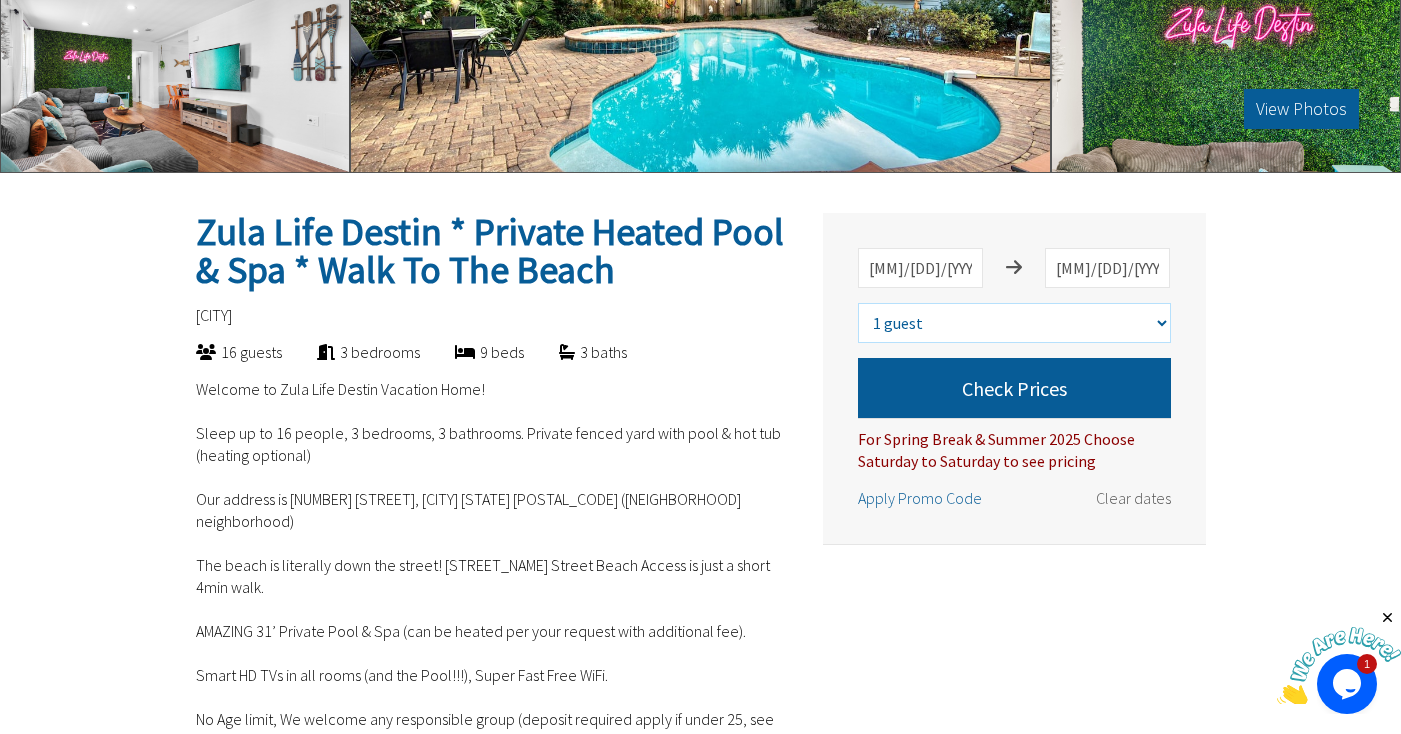 click on "Select number of guests
1 guest 2 guests 3 guests 4 guests 5 guests 6 guests 7 guests 8 guests 9 guests 10 guests 11 guests 12 guests 13 guests 14 guests 15 guests 16 guests" at bounding box center [1014, 323] 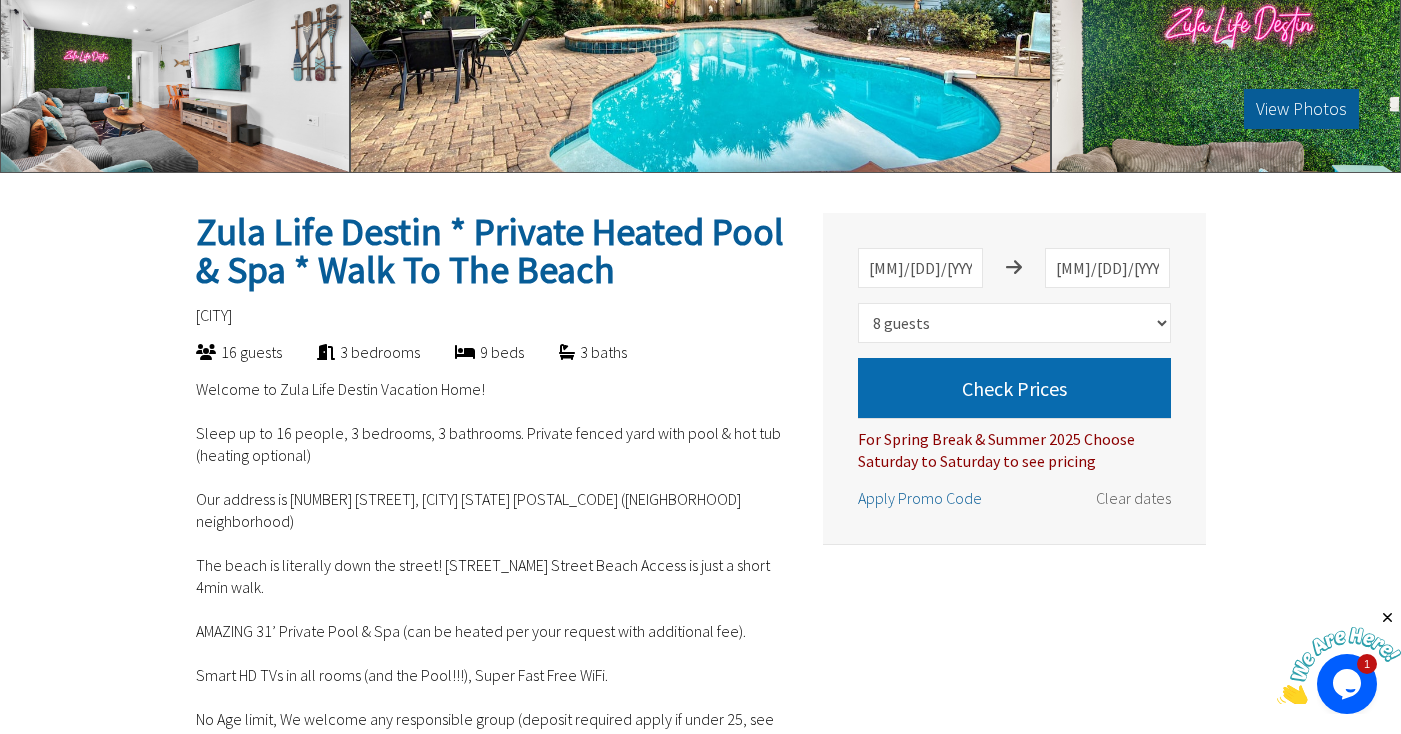 click on "Check Prices" at bounding box center (1014, 388) 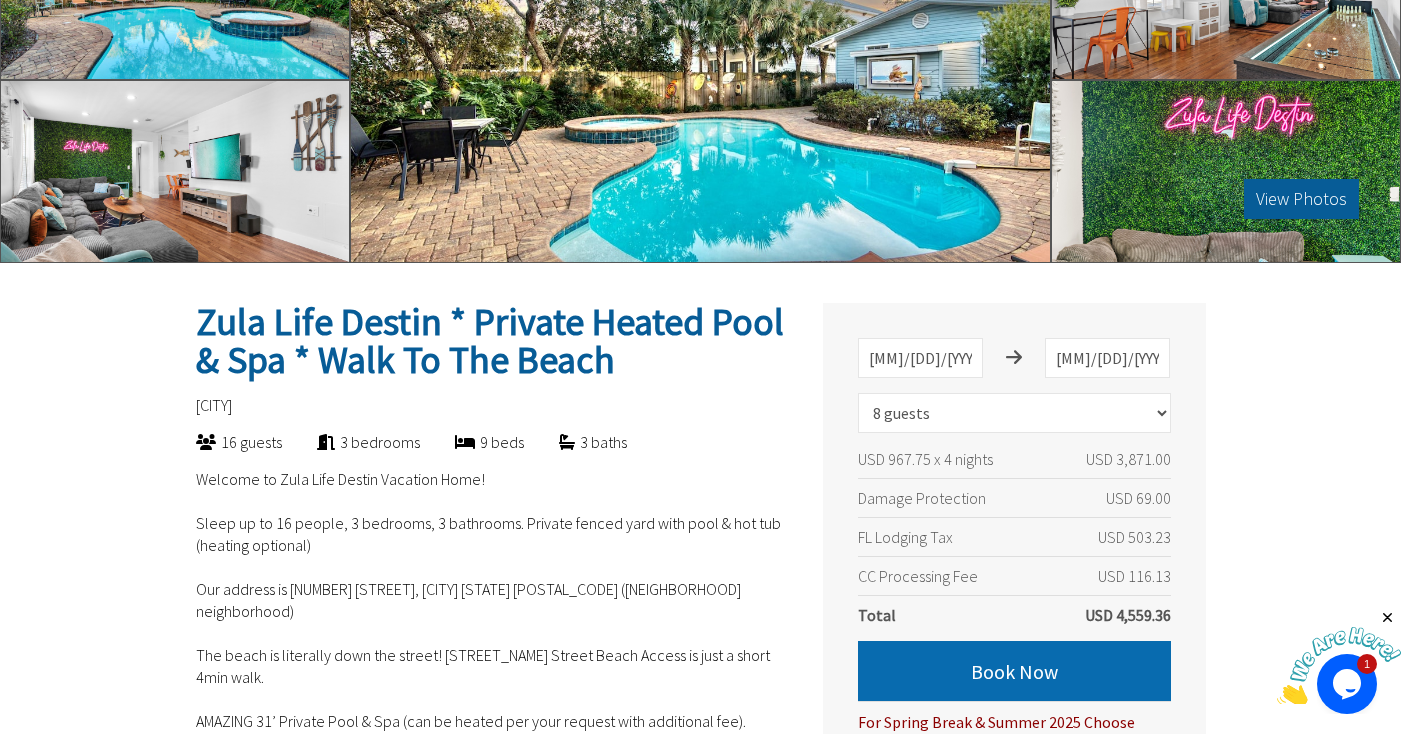 scroll, scrollTop: 174, scrollLeft: 0, axis: vertical 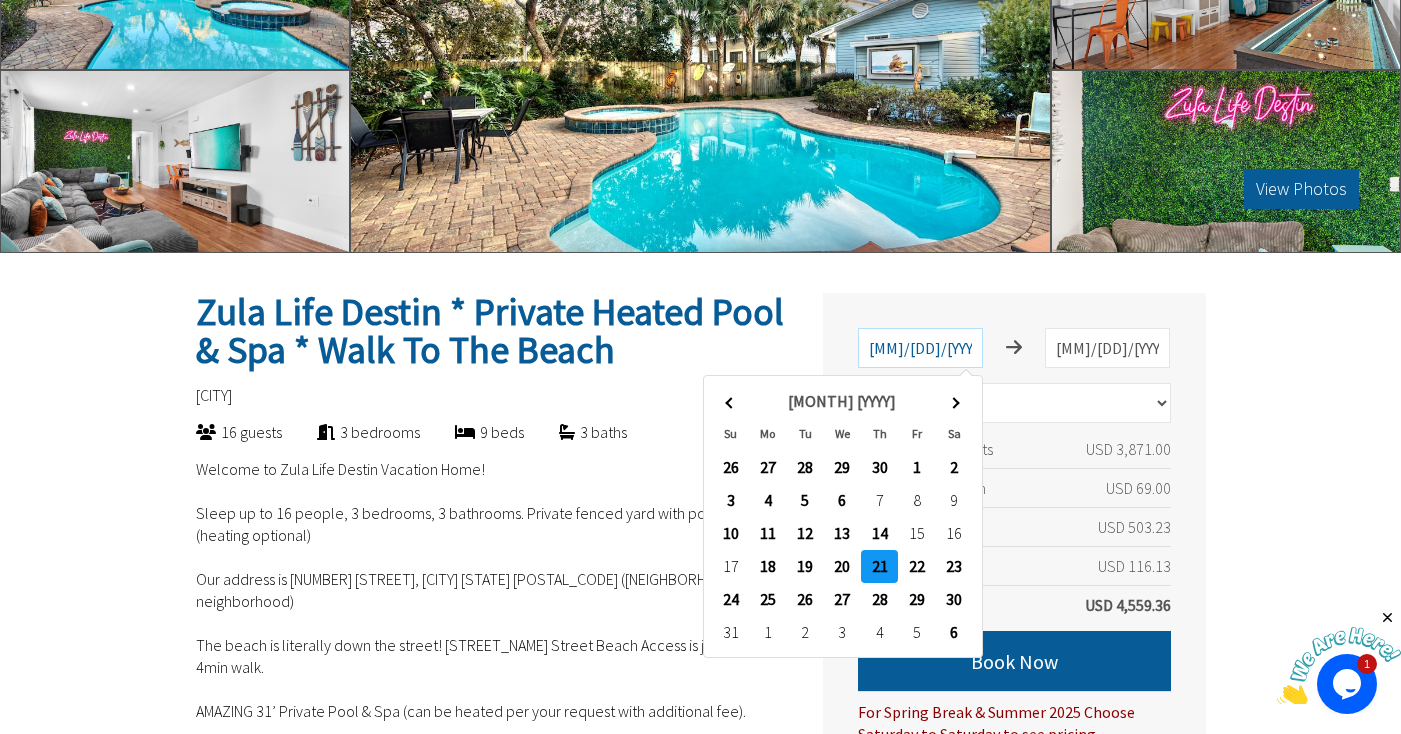 click on "5/21/2026" at bounding box center (920, 348) 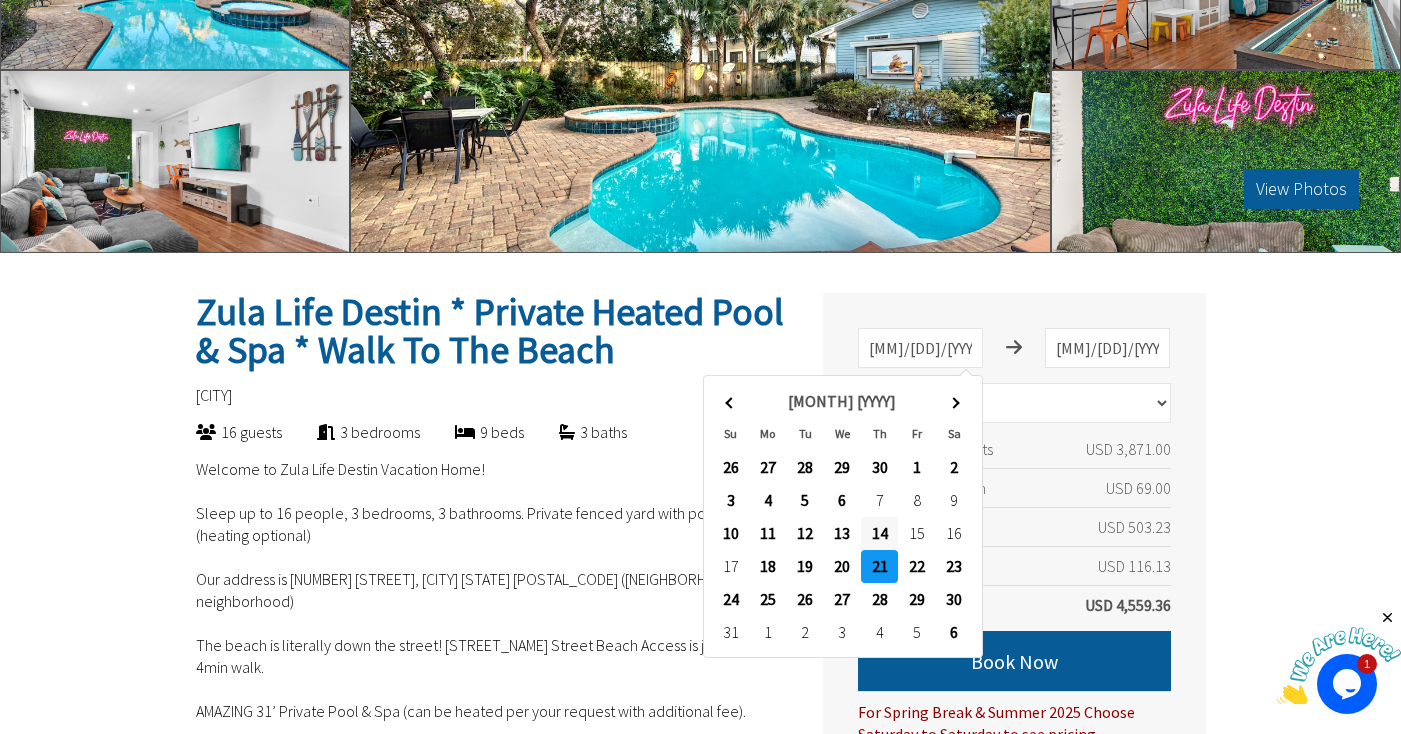 type on "[MONTH]/[DAY]/[YEAR]" 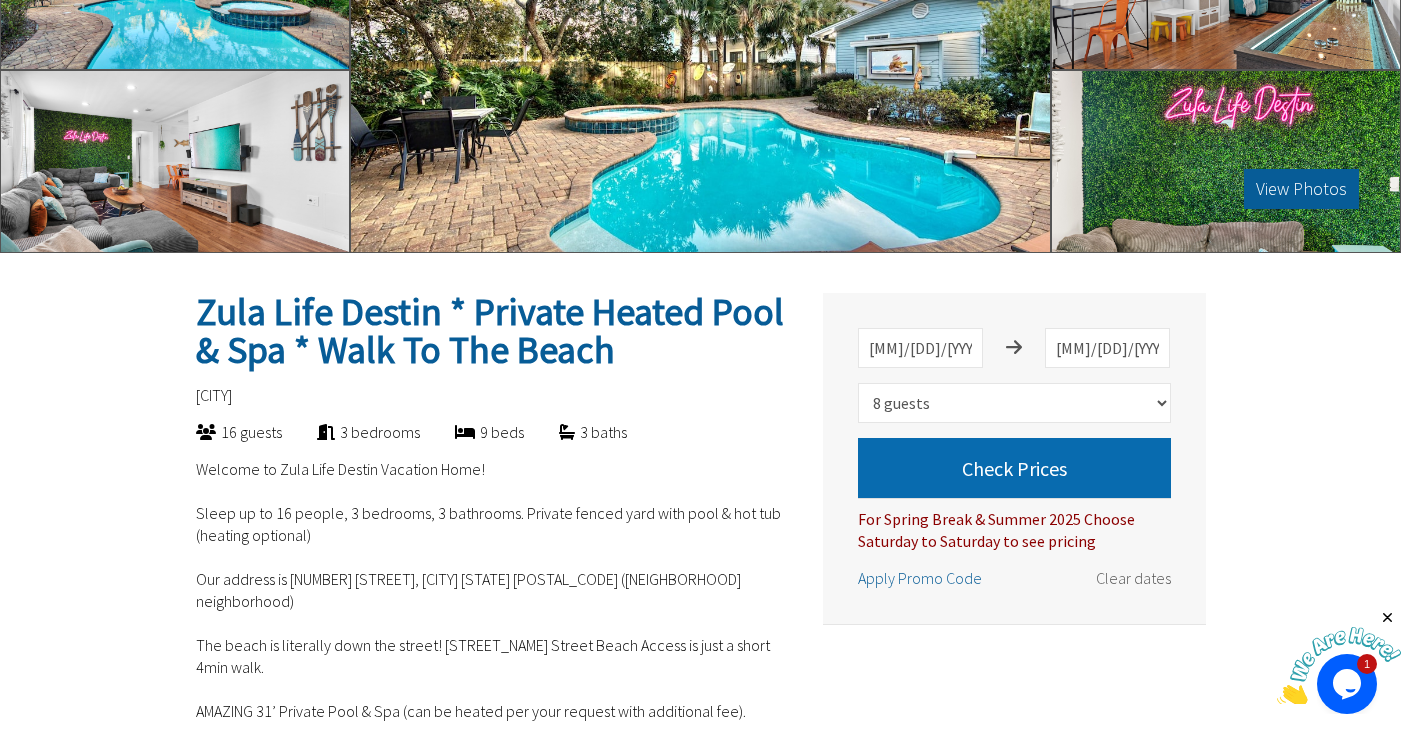 click on "Check Prices" at bounding box center [1014, 468] 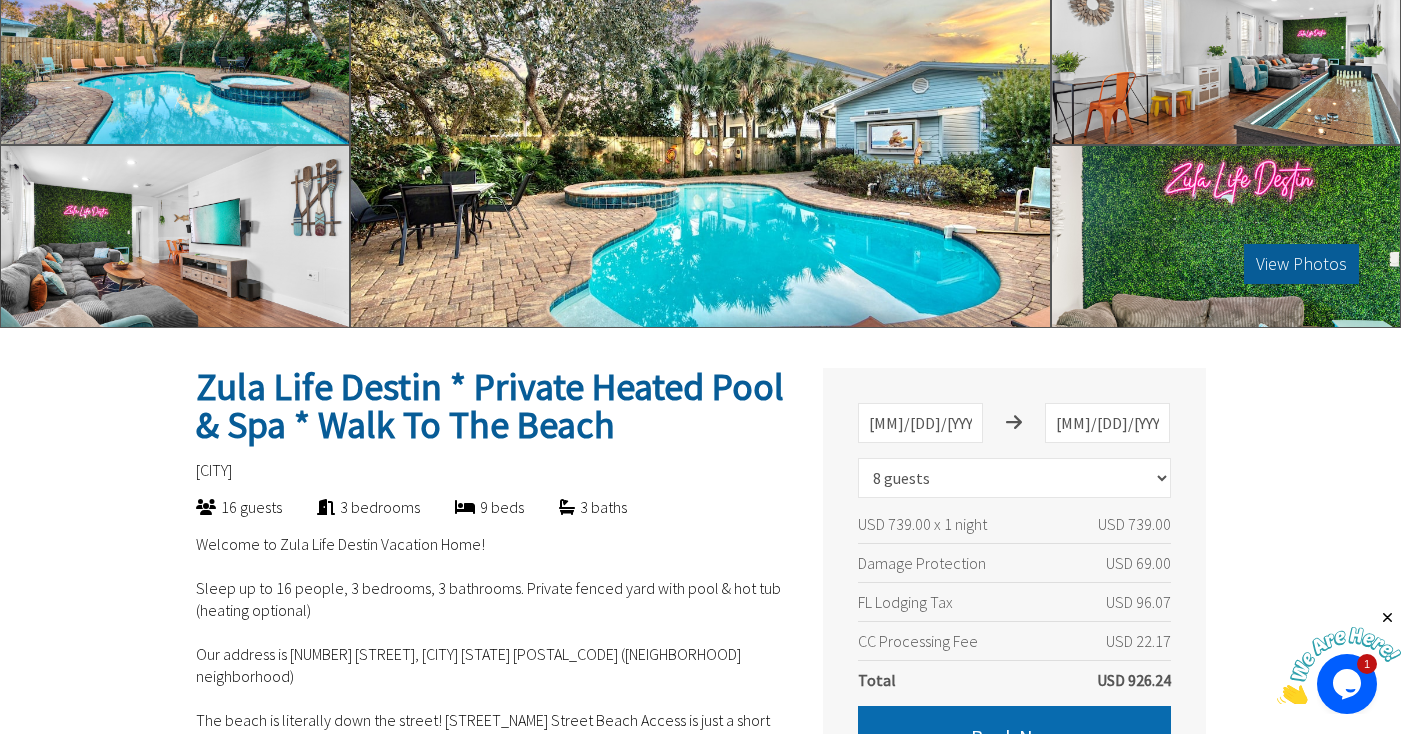 scroll, scrollTop: 0, scrollLeft: 0, axis: both 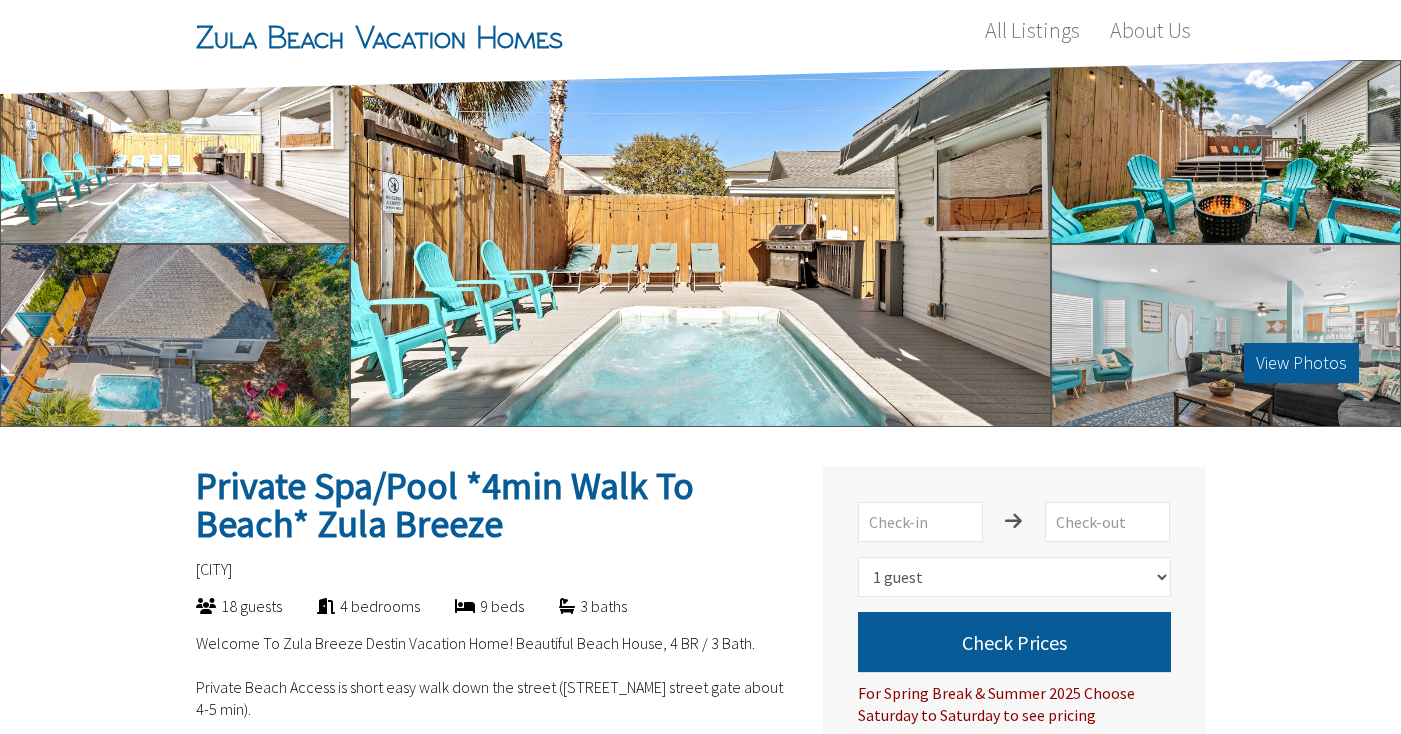 select on "1" 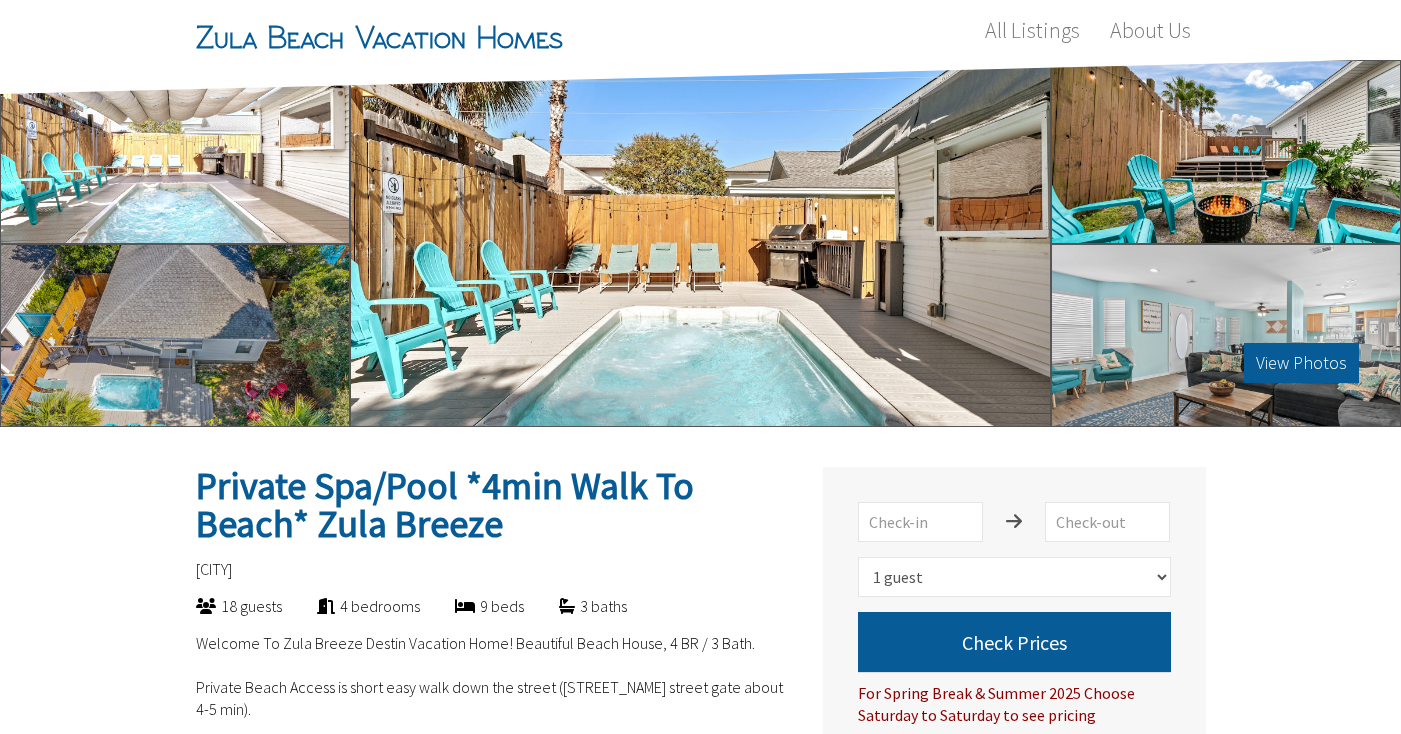 scroll, scrollTop: 0, scrollLeft: 0, axis: both 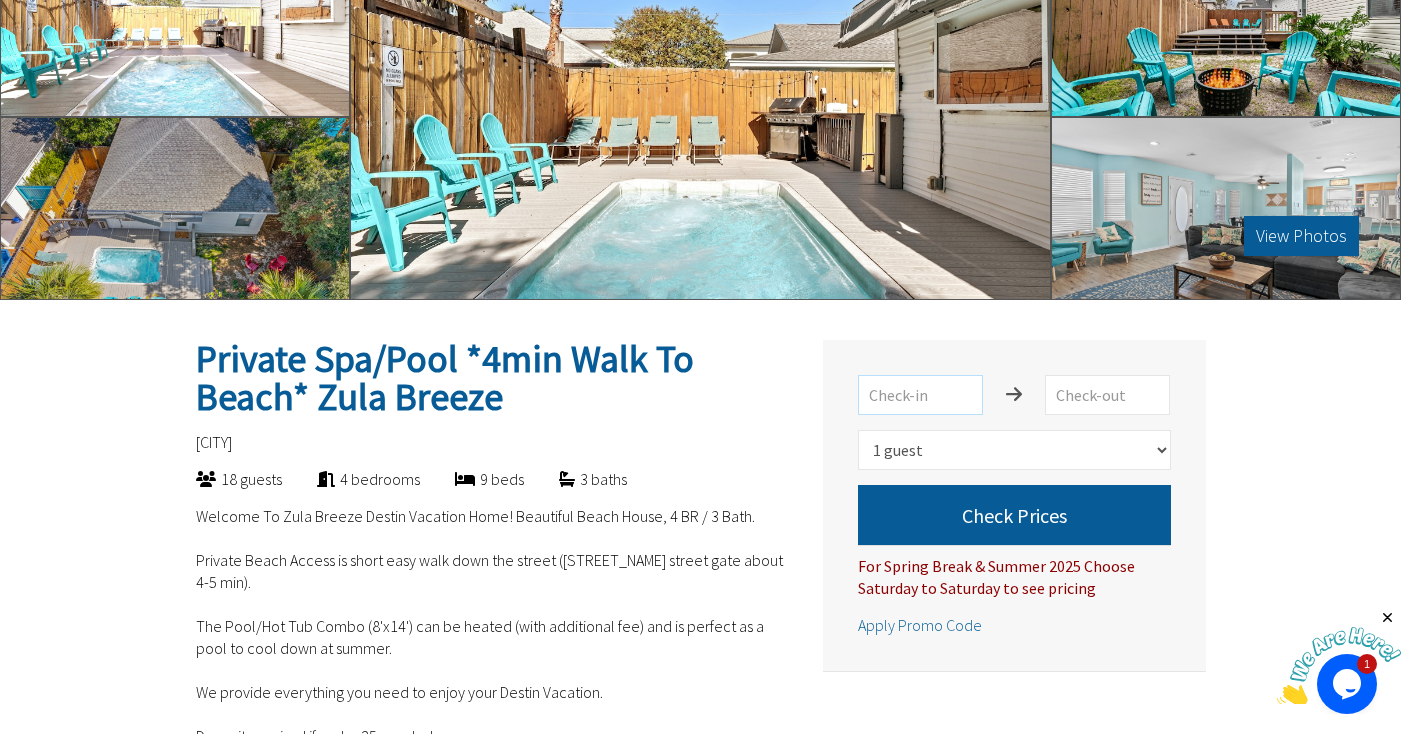 click at bounding box center (920, 395) 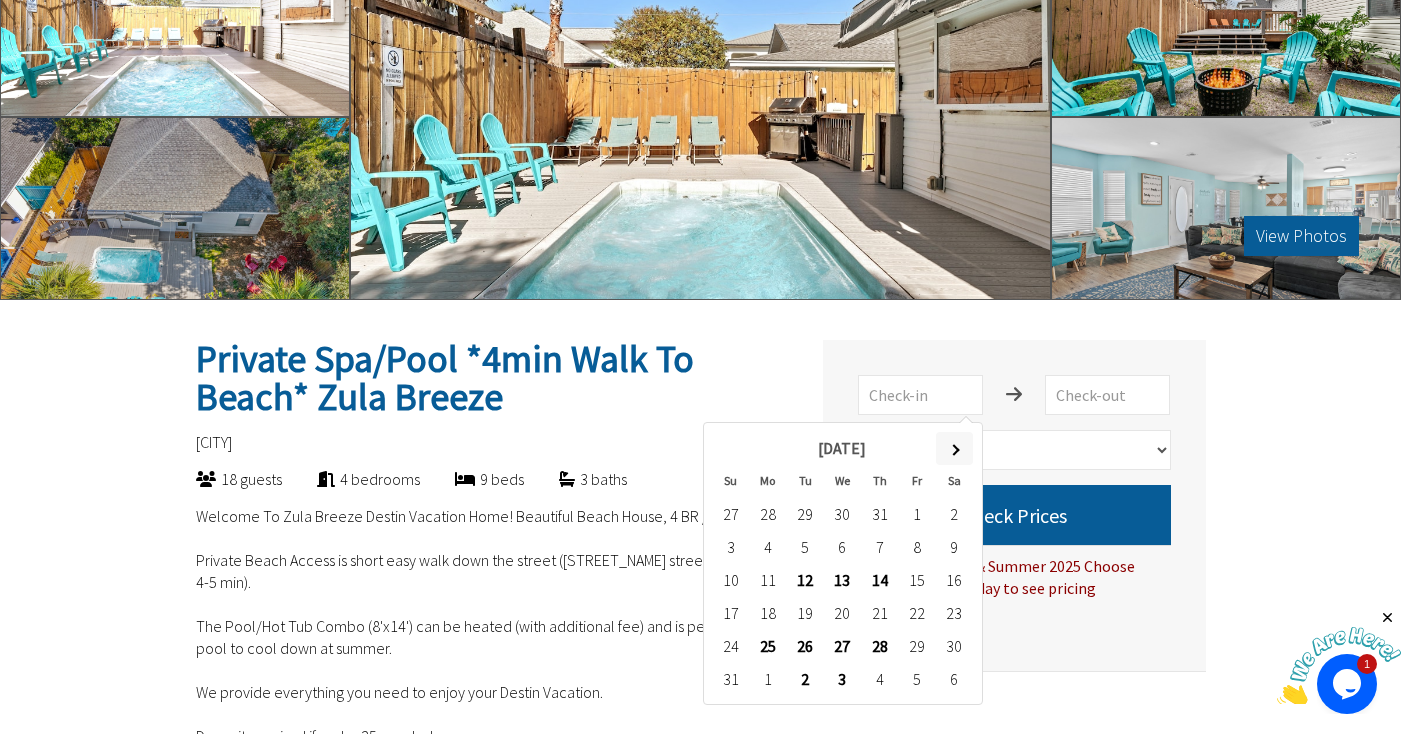 click at bounding box center (954, 449) 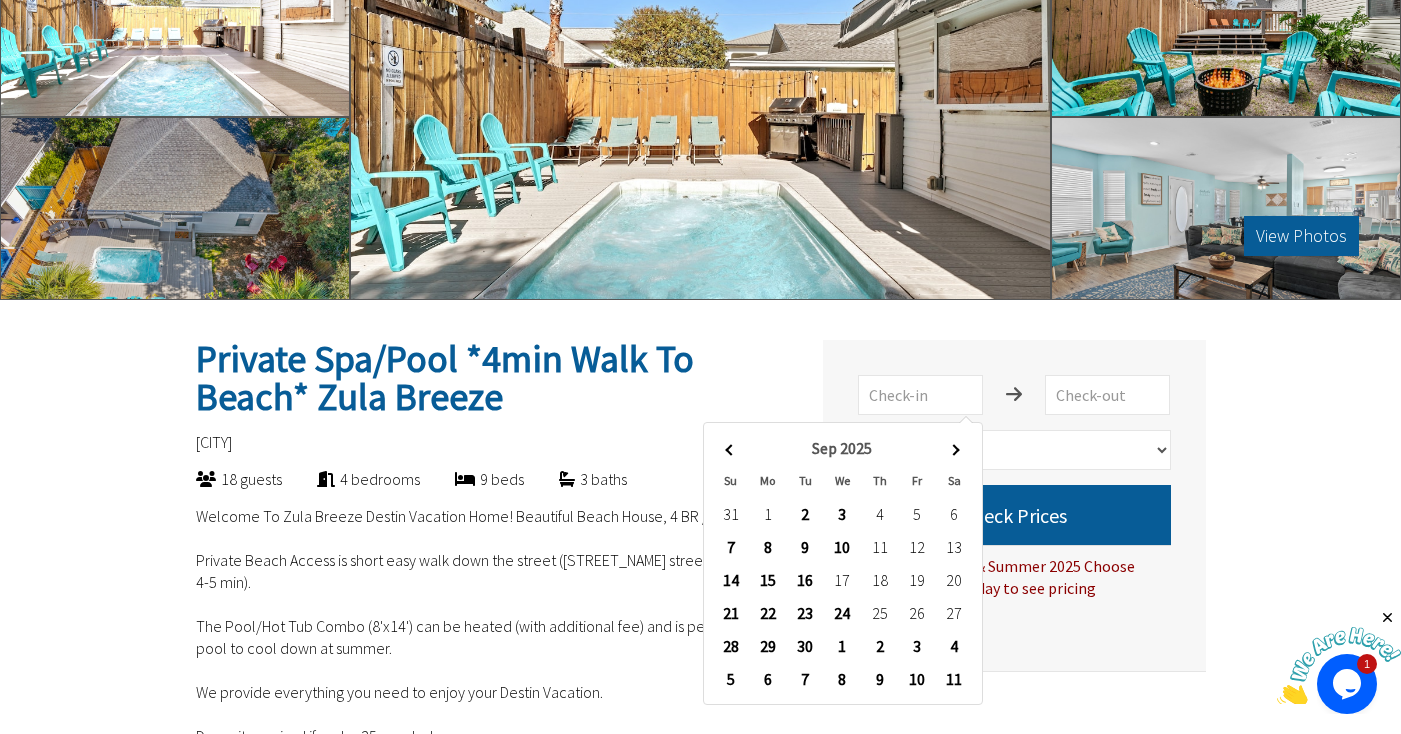 click at bounding box center [954, 449] 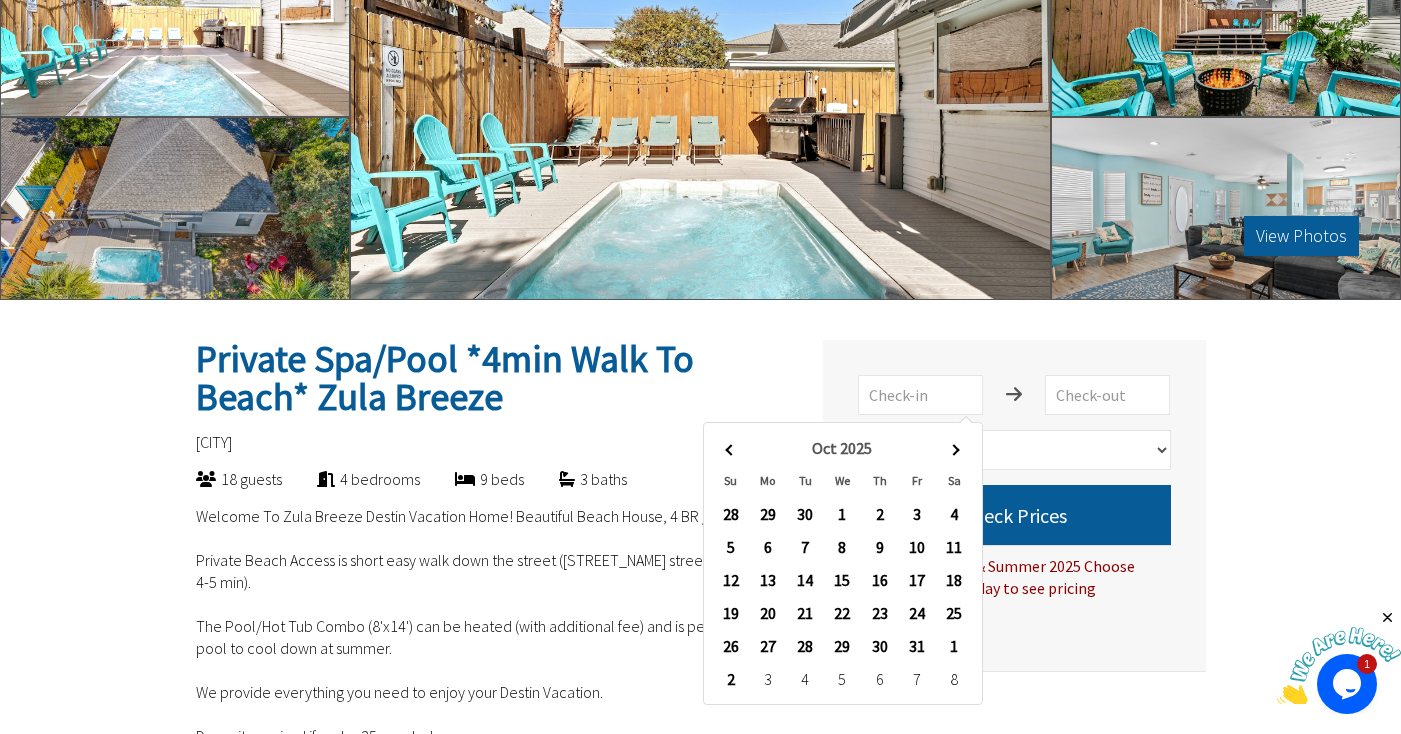 click at bounding box center [954, 449] 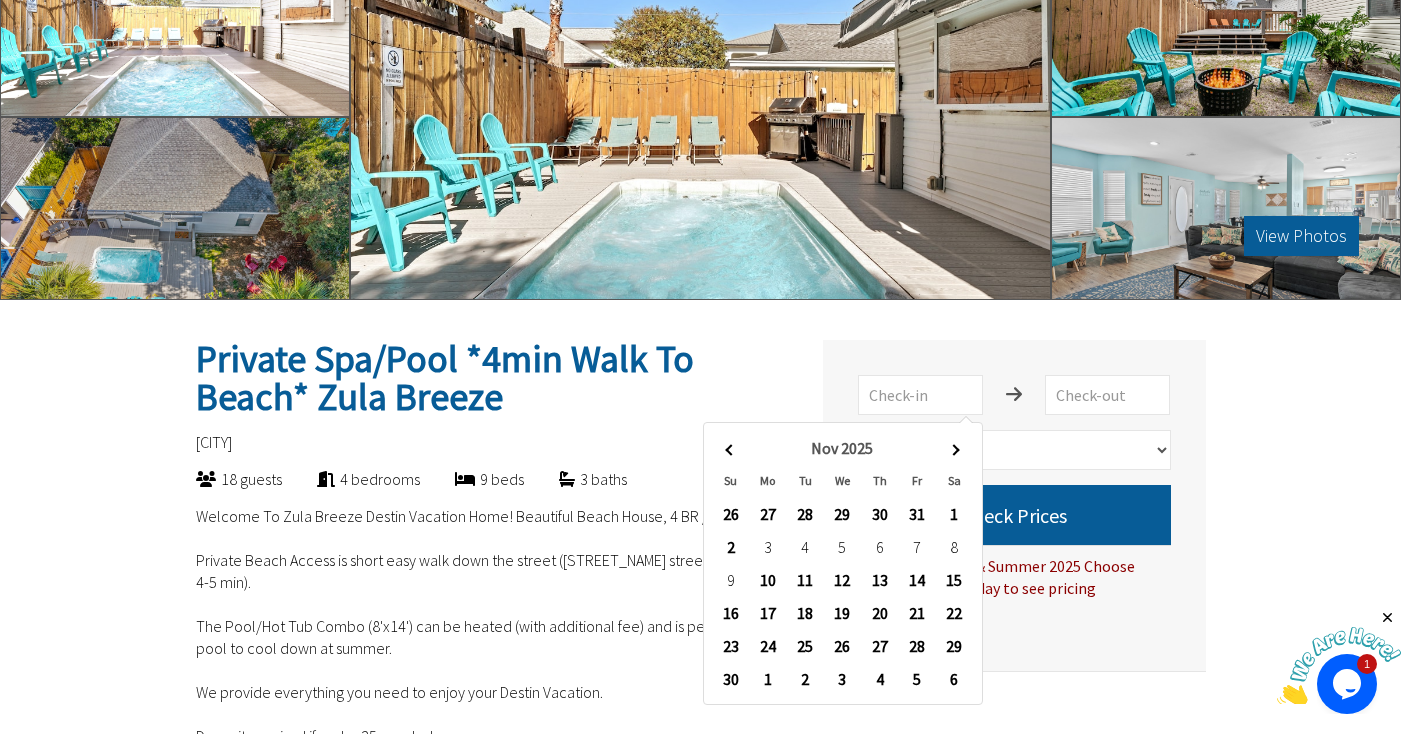 click at bounding box center (954, 449) 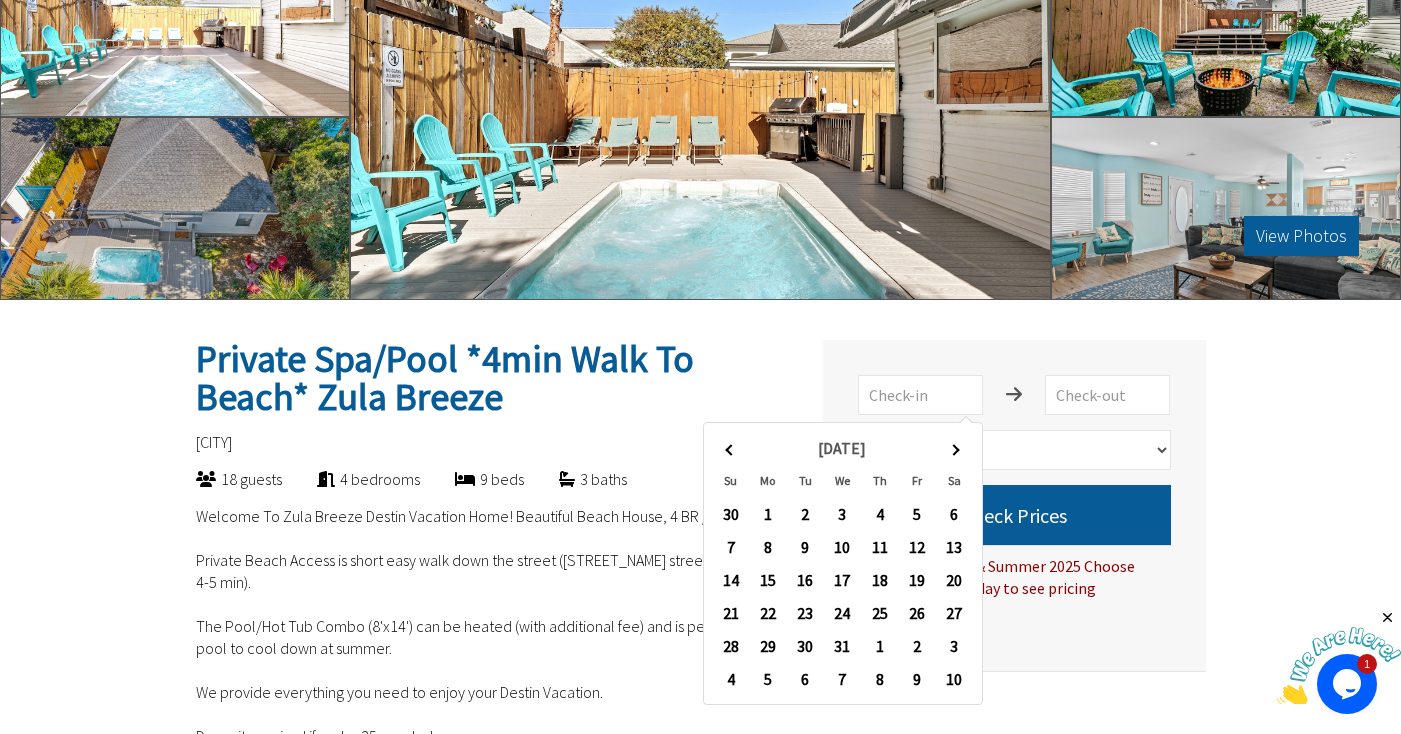 click at bounding box center (954, 449) 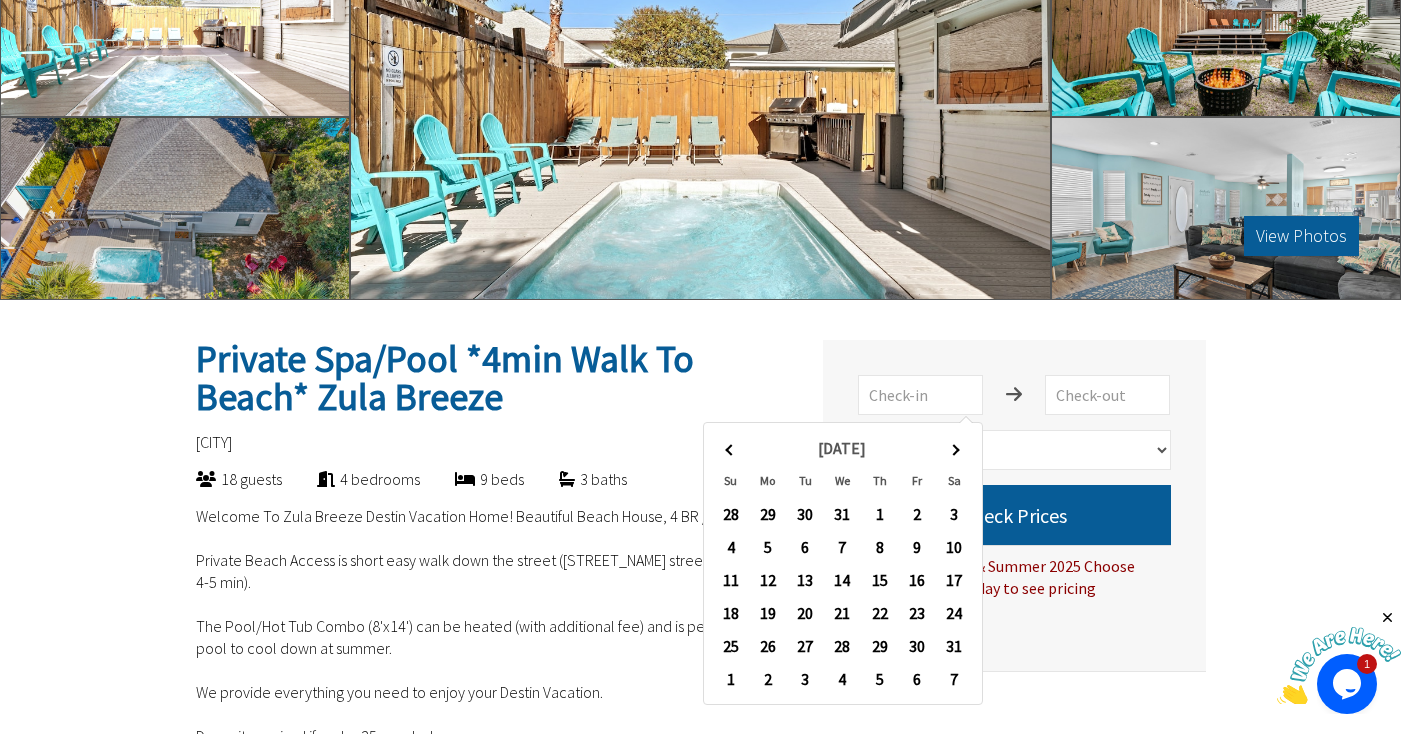 click at bounding box center (954, 449) 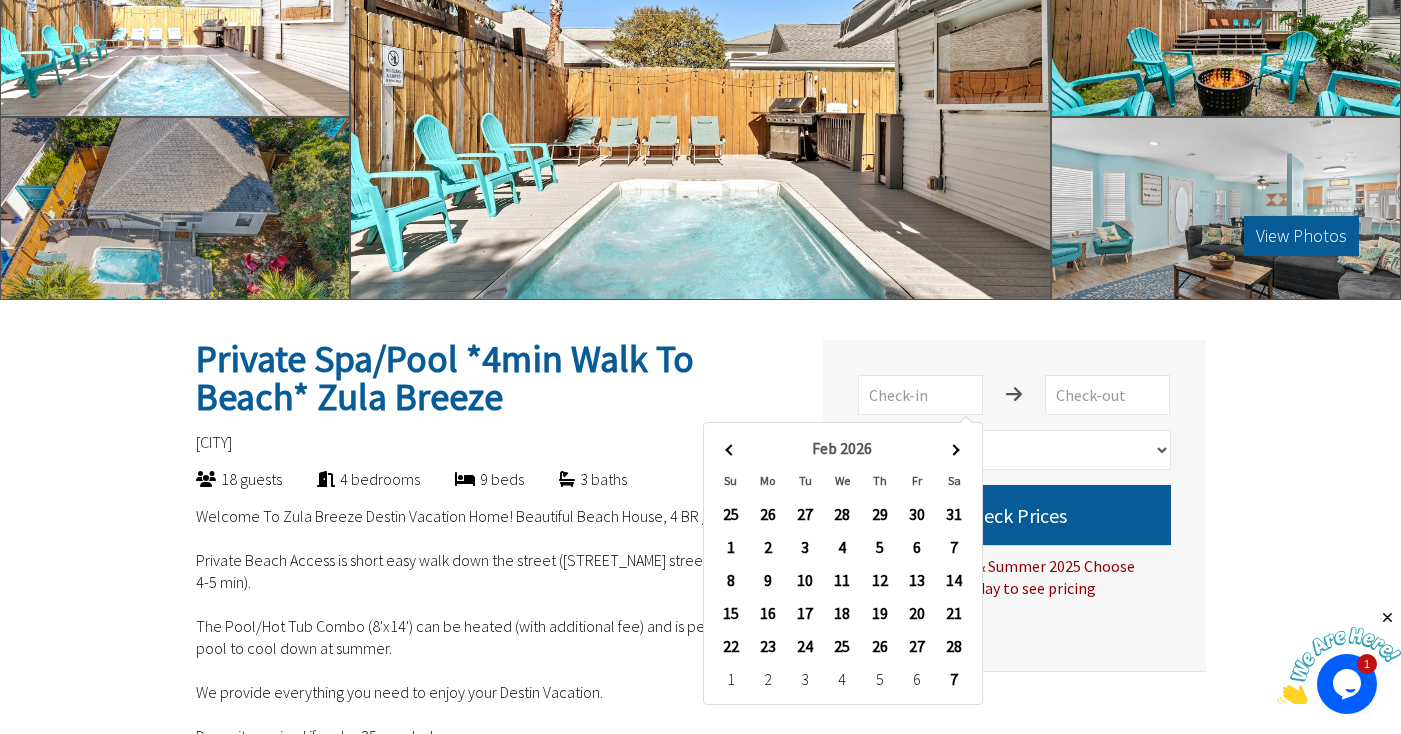 click at bounding box center [954, 449] 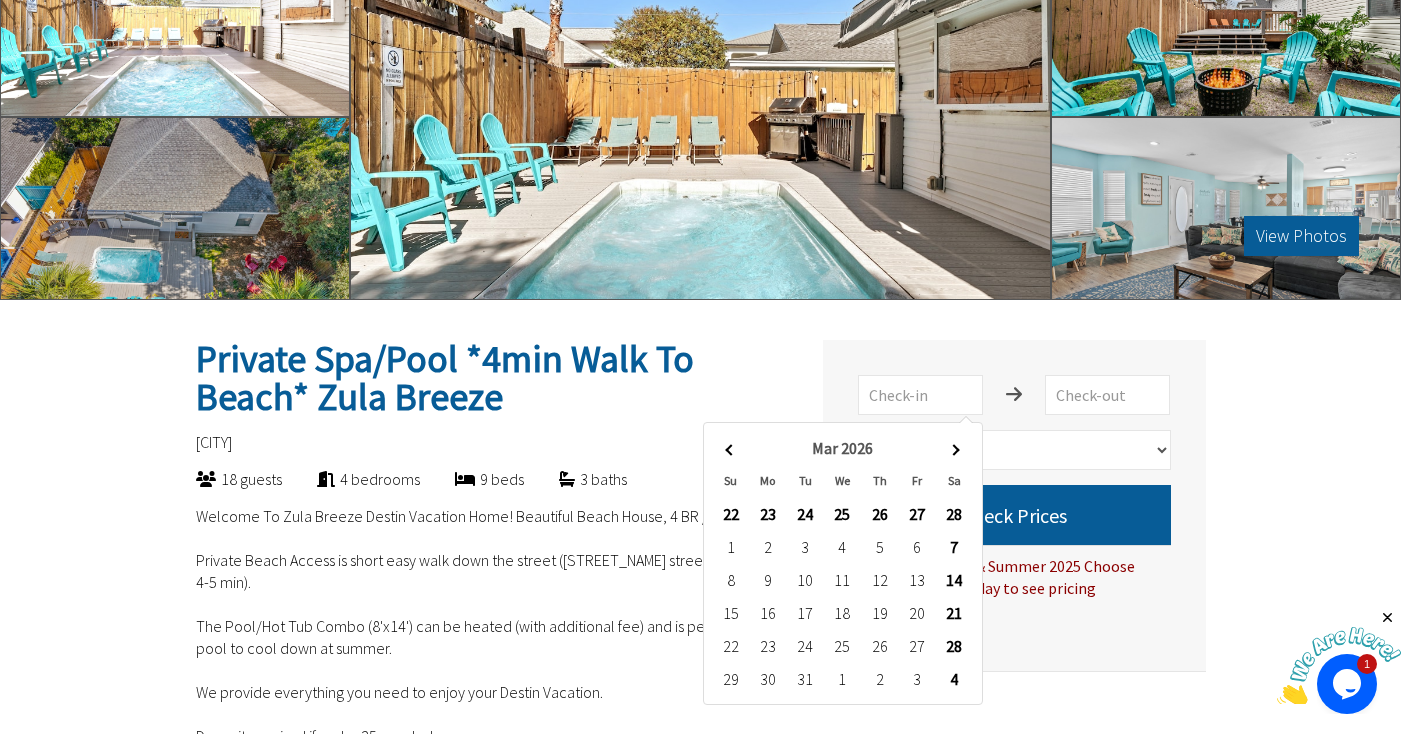 click at bounding box center (954, 449) 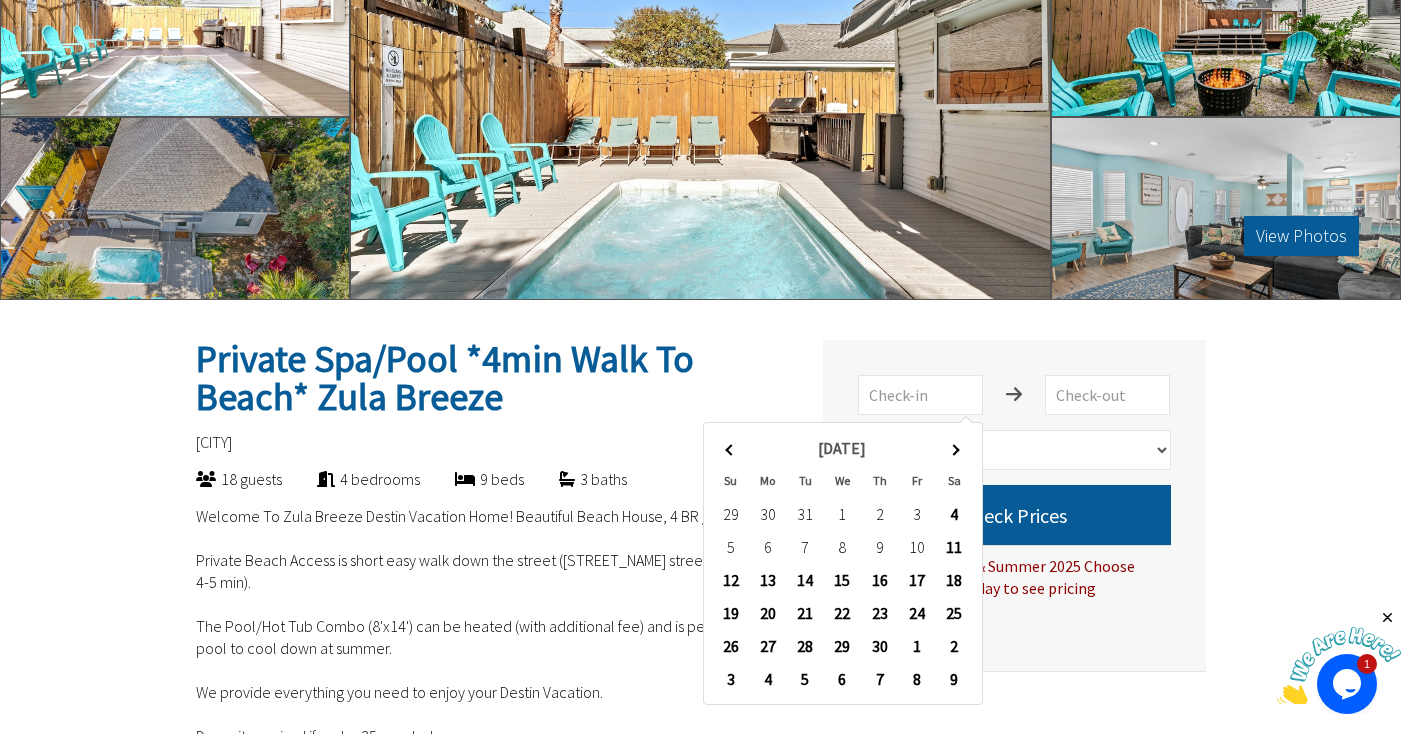 click at bounding box center [954, 449] 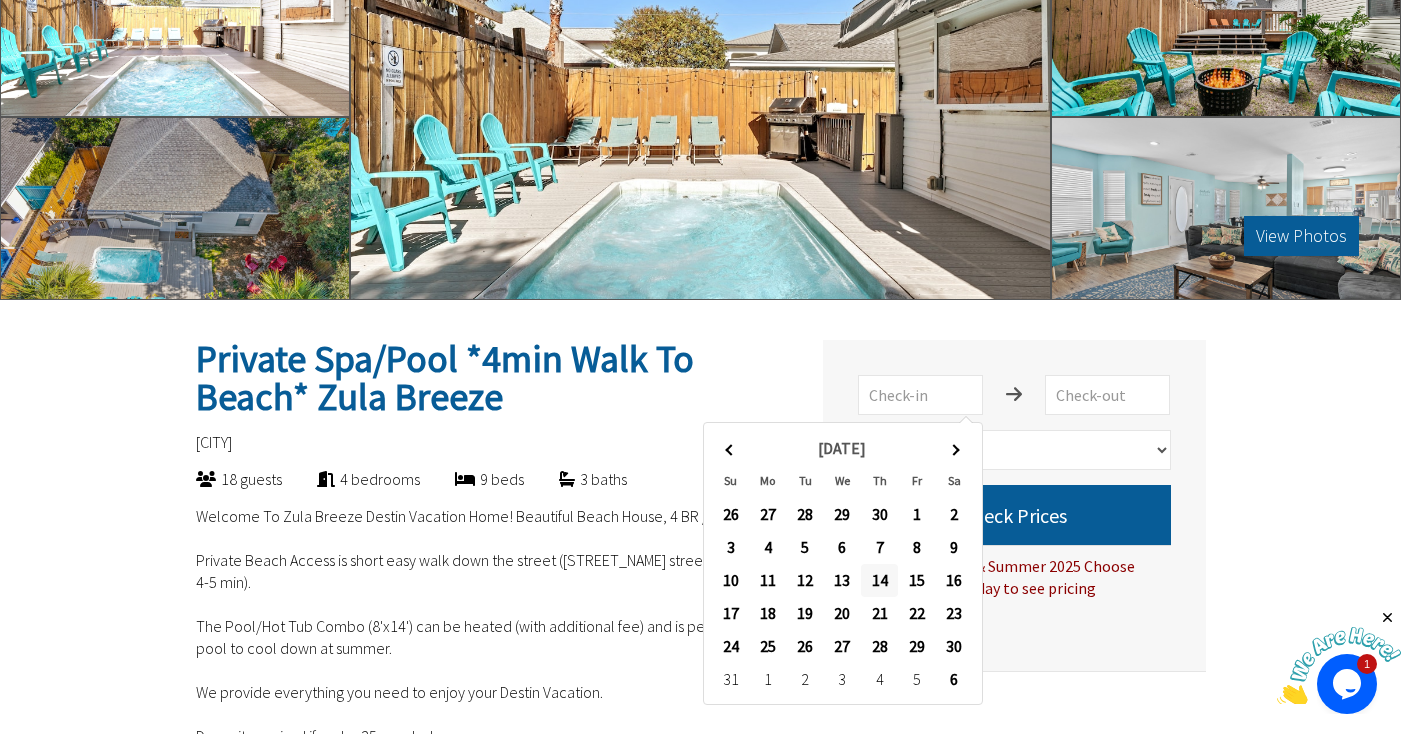 type on "[MONTH]/[DAY]/[YEAR]" 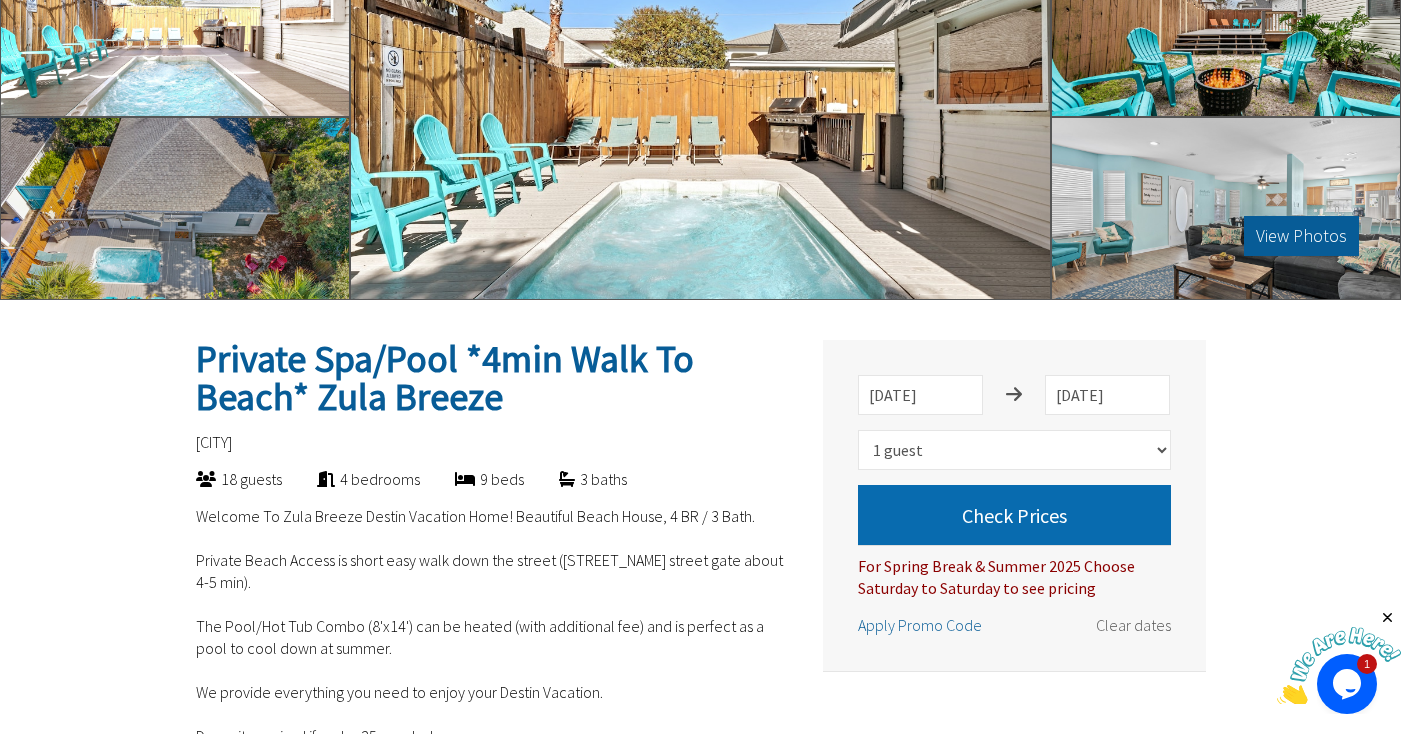click on "Check Prices" at bounding box center [1014, 515] 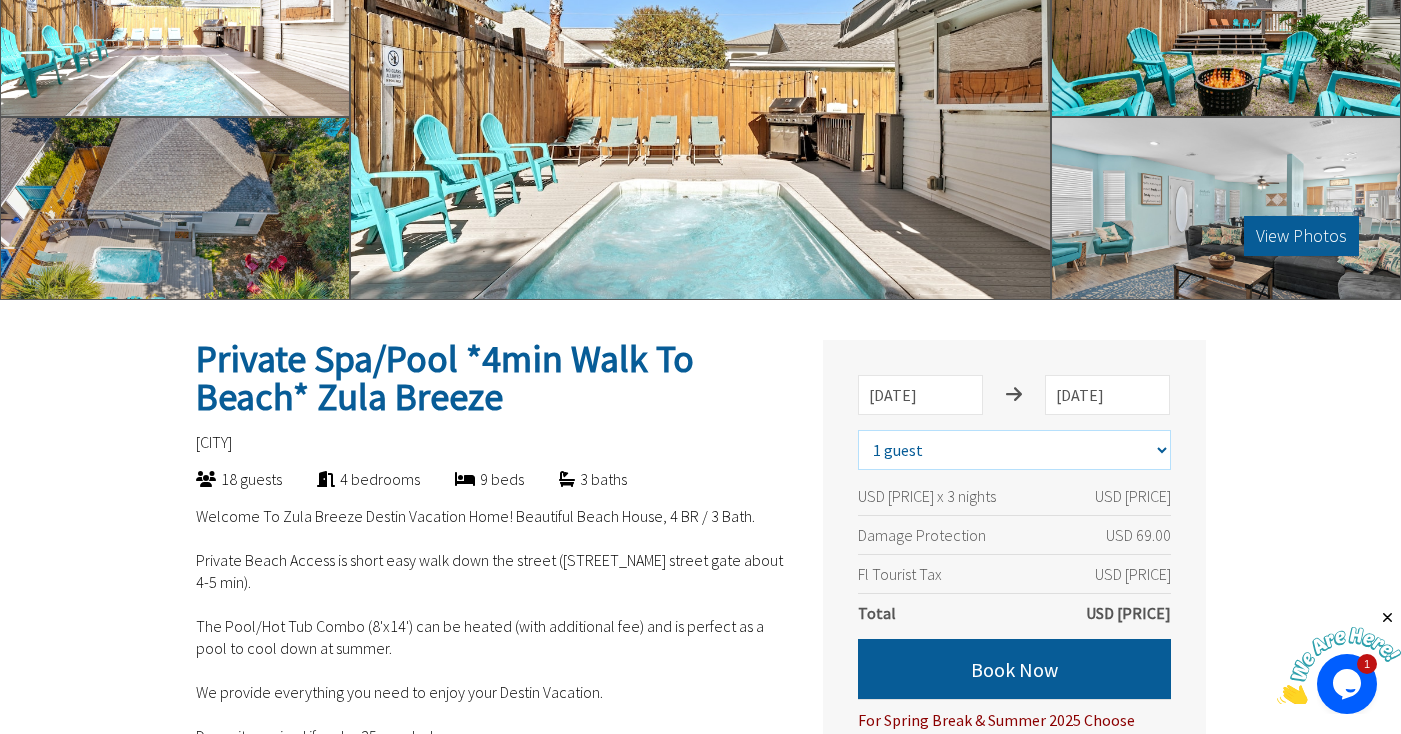 click on "Select number of guests
1 guest 2 guests 3 guests 4 guests 5 guests 6 guests 7 guests 8 guests 9 guests 10 guests 11 guests 12 guests 13 guests 14 guests 15 guests 16 guests 17 guests 18 guests" at bounding box center (1014, 450) 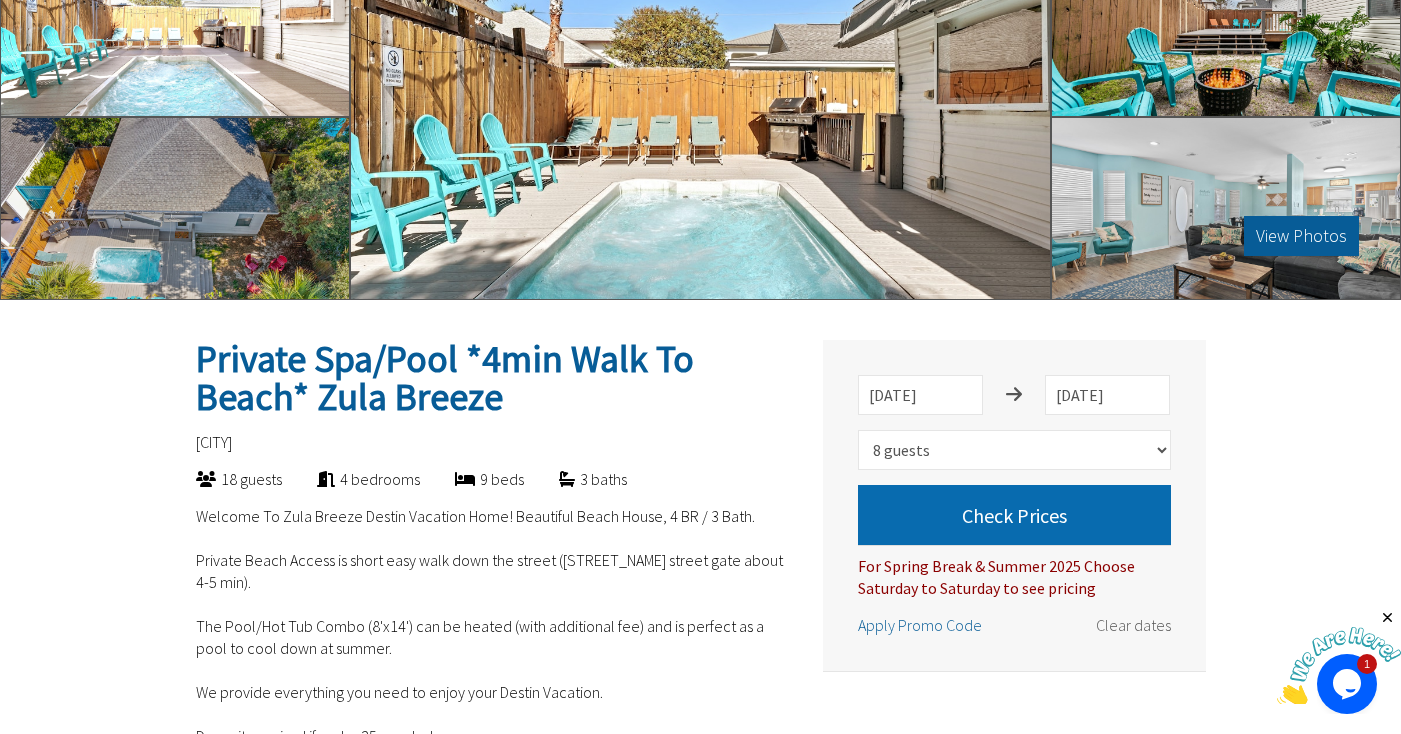 click on "Check Prices" at bounding box center (1014, 515) 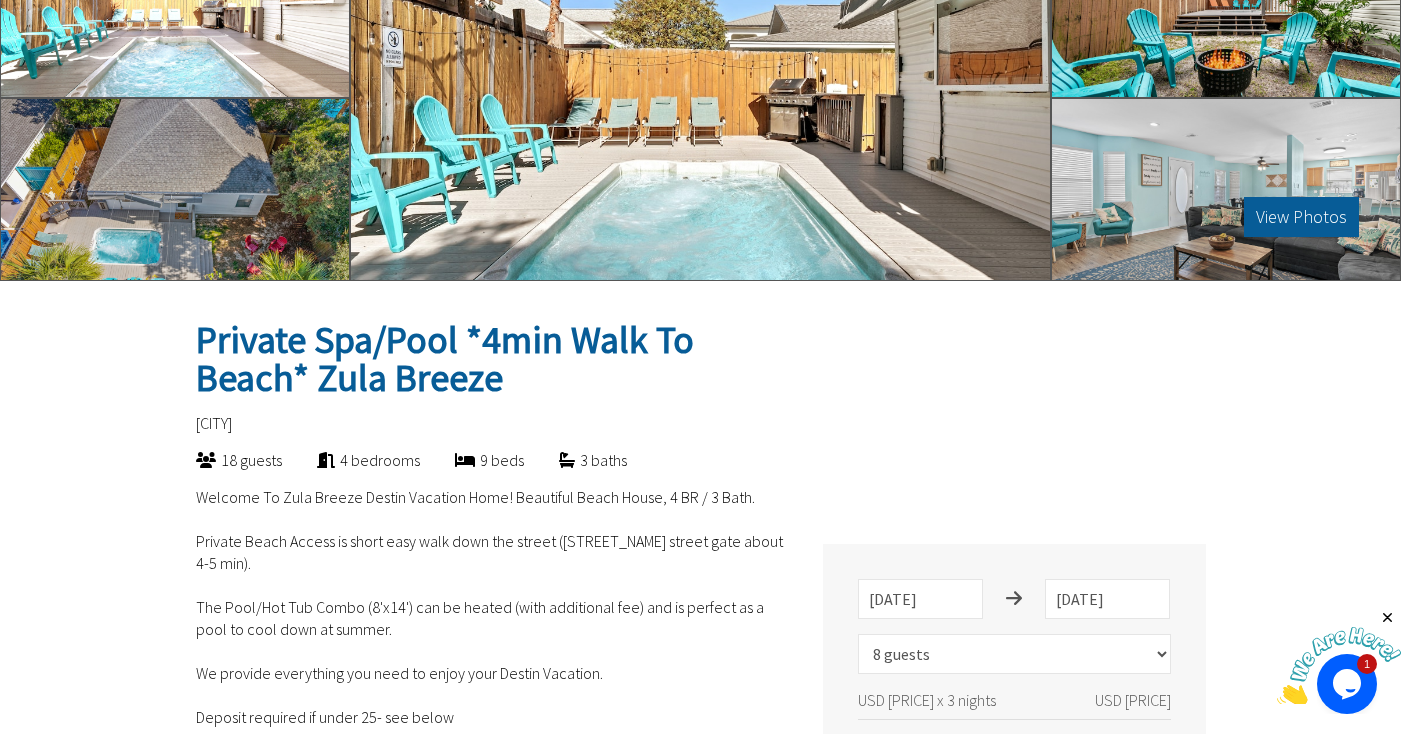 scroll, scrollTop: 0, scrollLeft: 0, axis: both 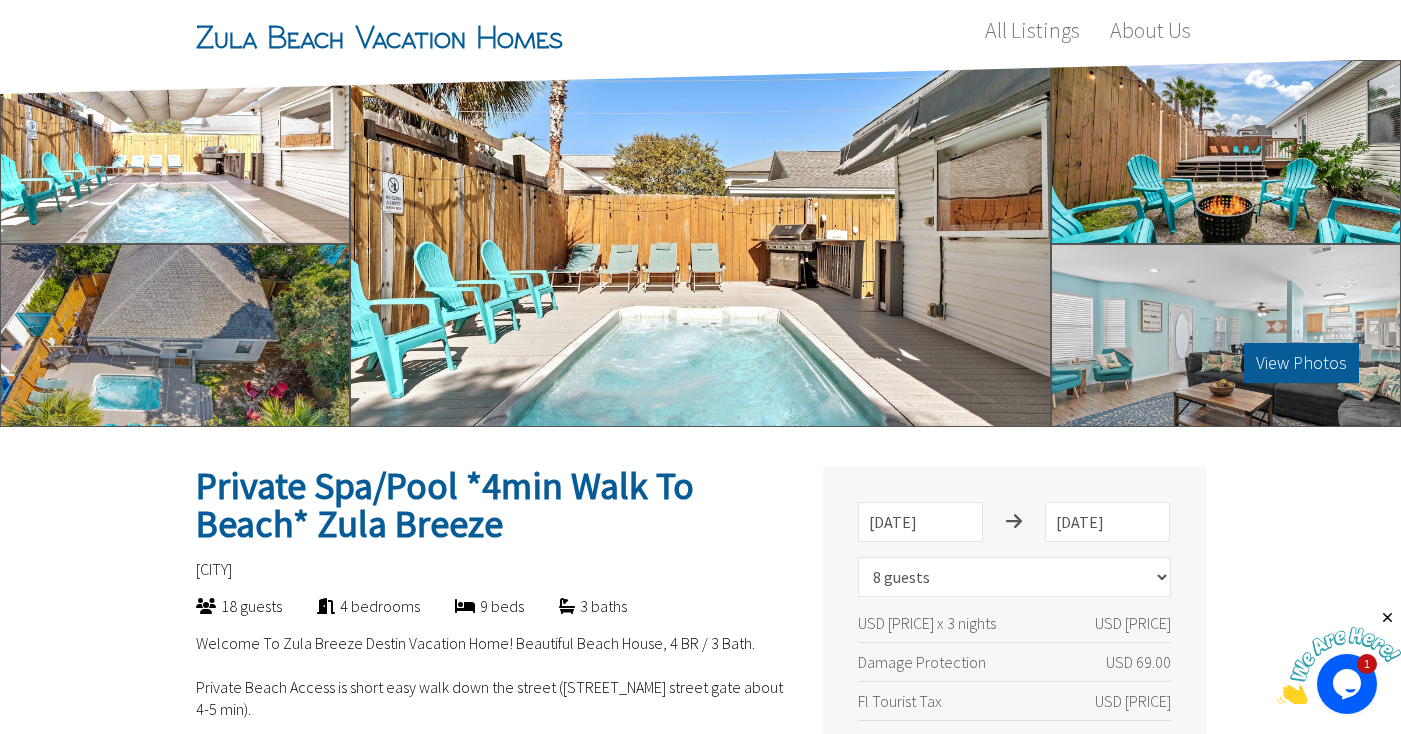click at bounding box center [175, 152] 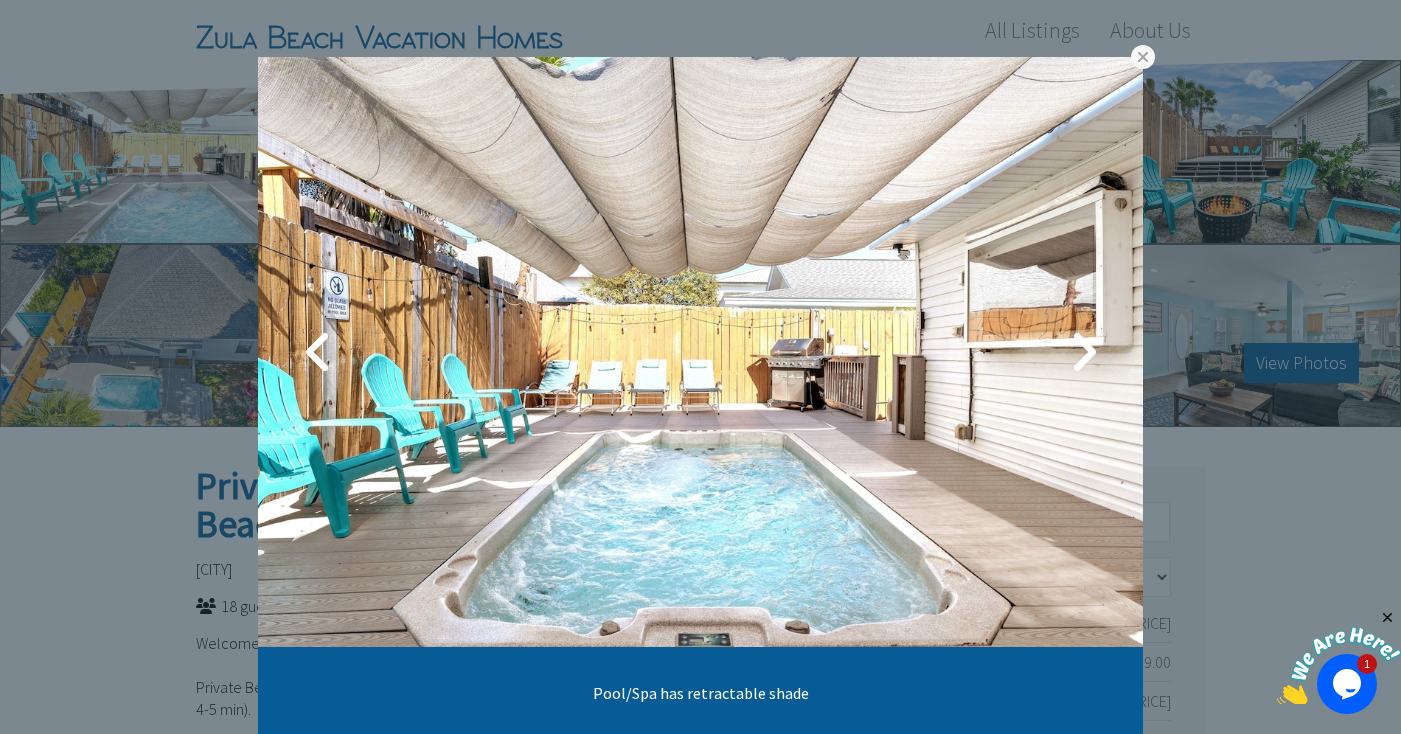 scroll, scrollTop: 5, scrollLeft: 0, axis: vertical 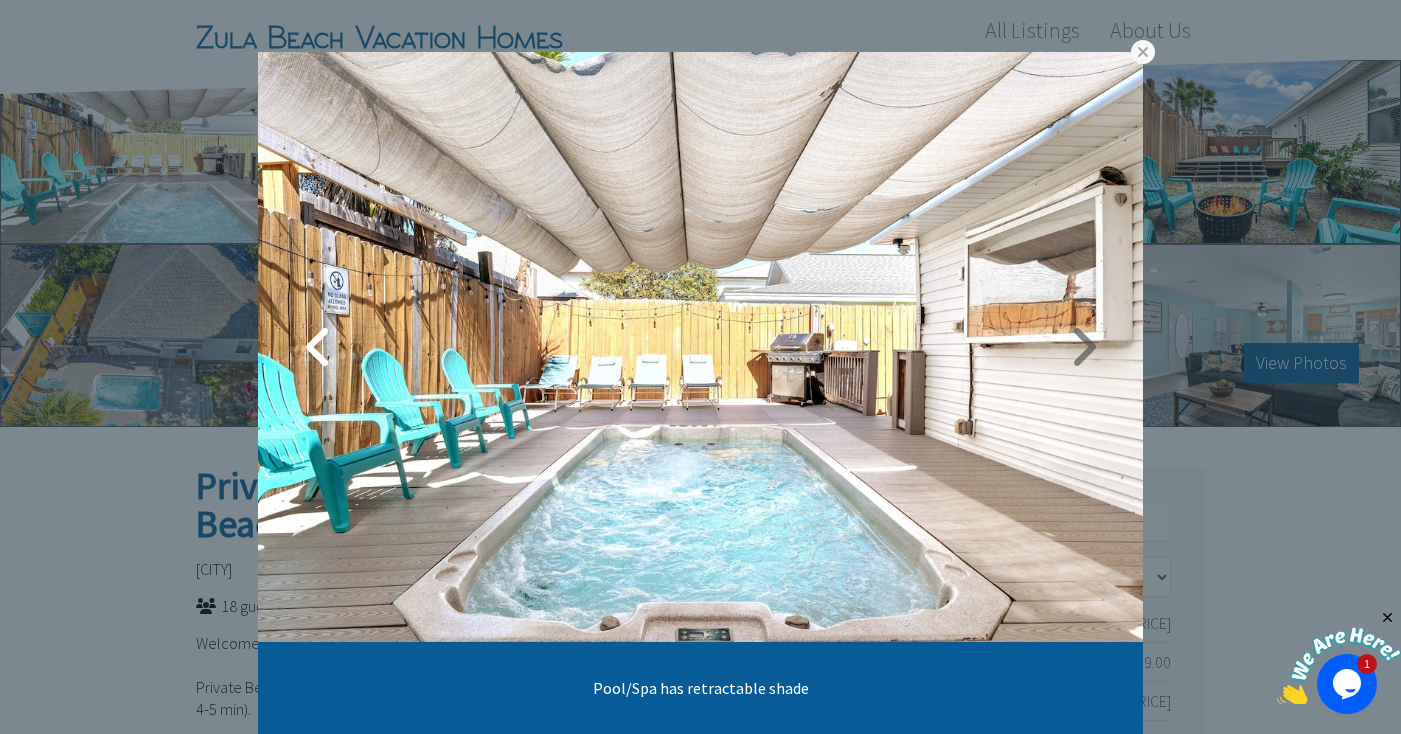 click at bounding box center (1083, 347) 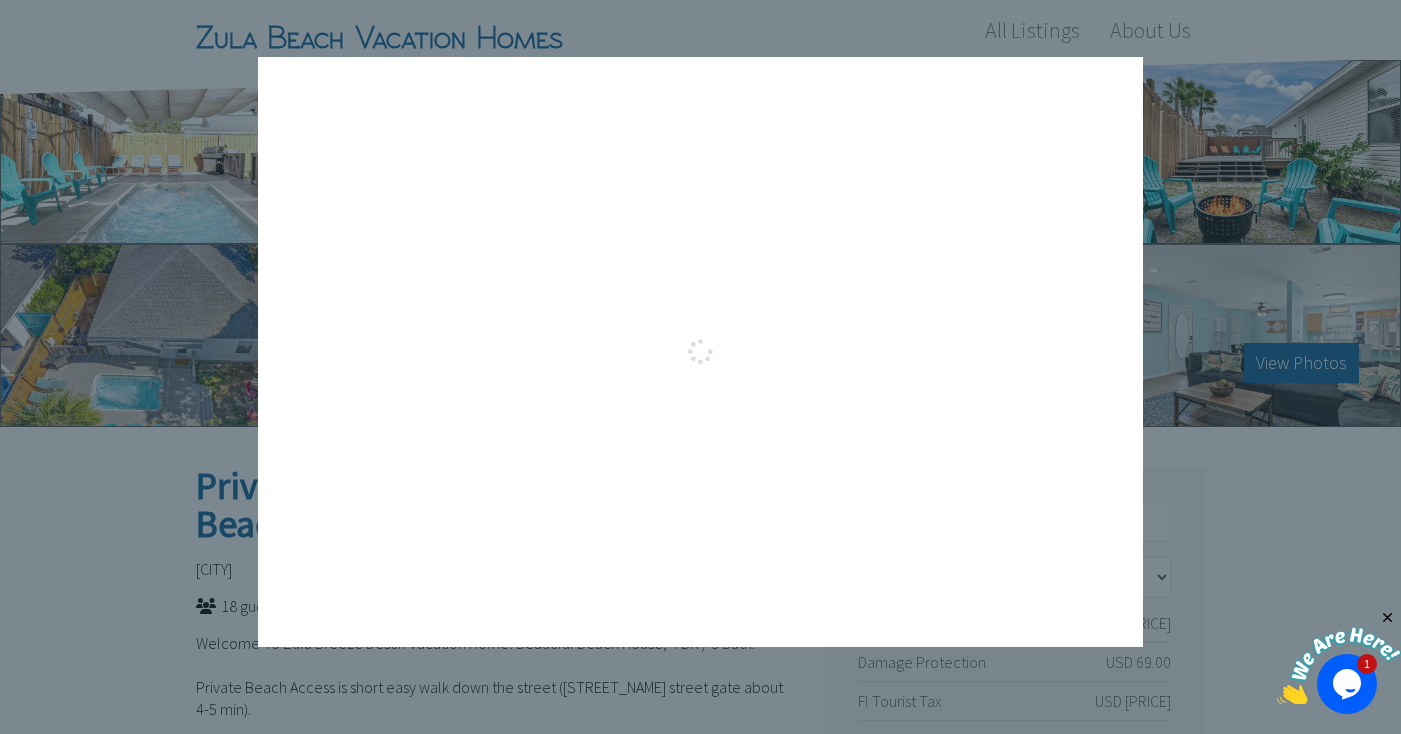 scroll, scrollTop: 0, scrollLeft: 0, axis: both 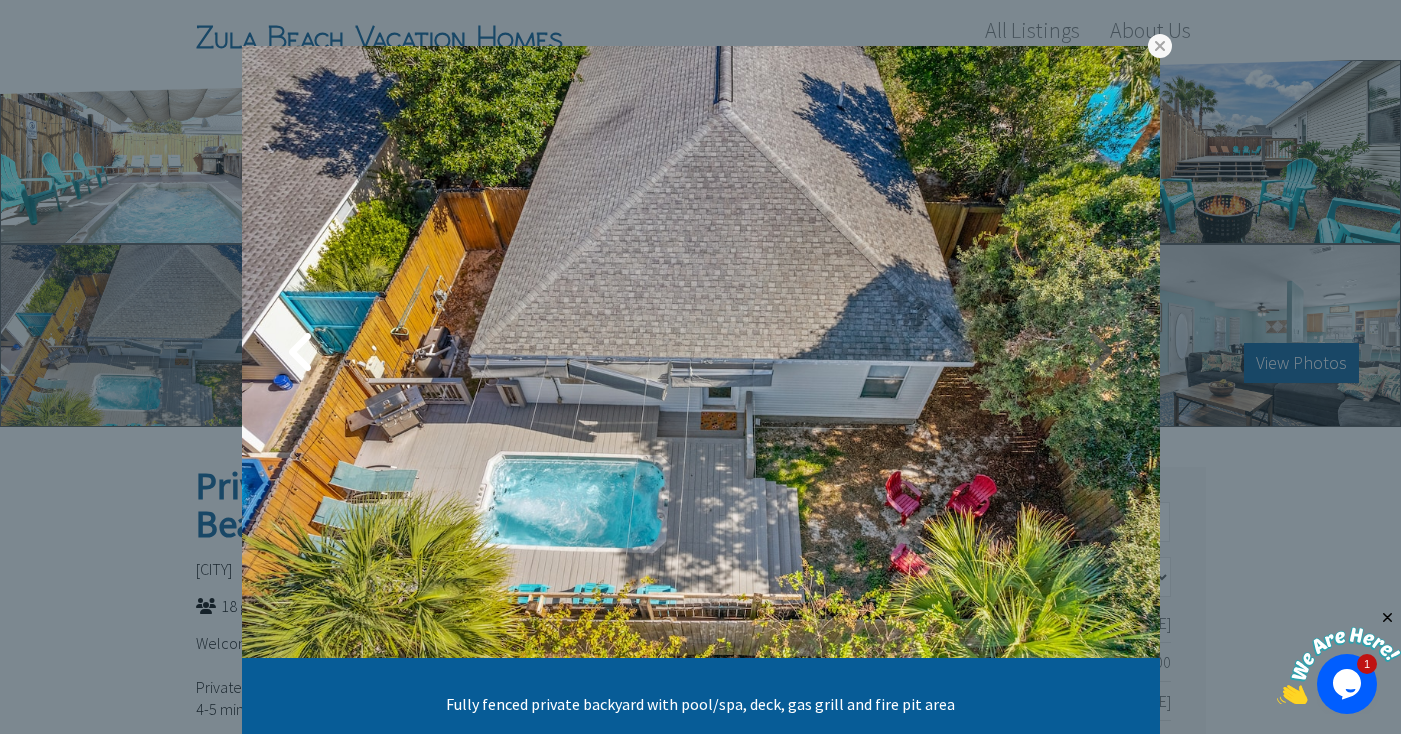 click at bounding box center [1100, 352] 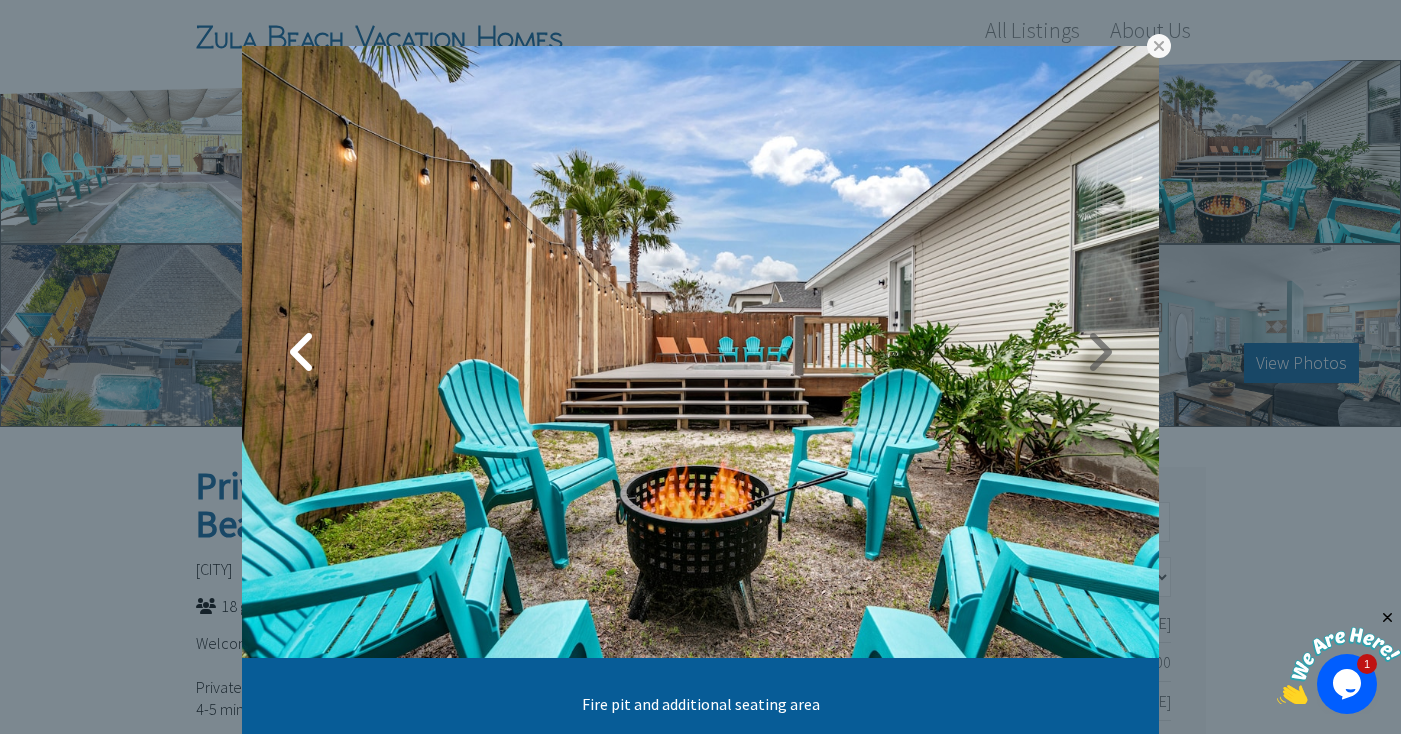 click at bounding box center (1099, 352) 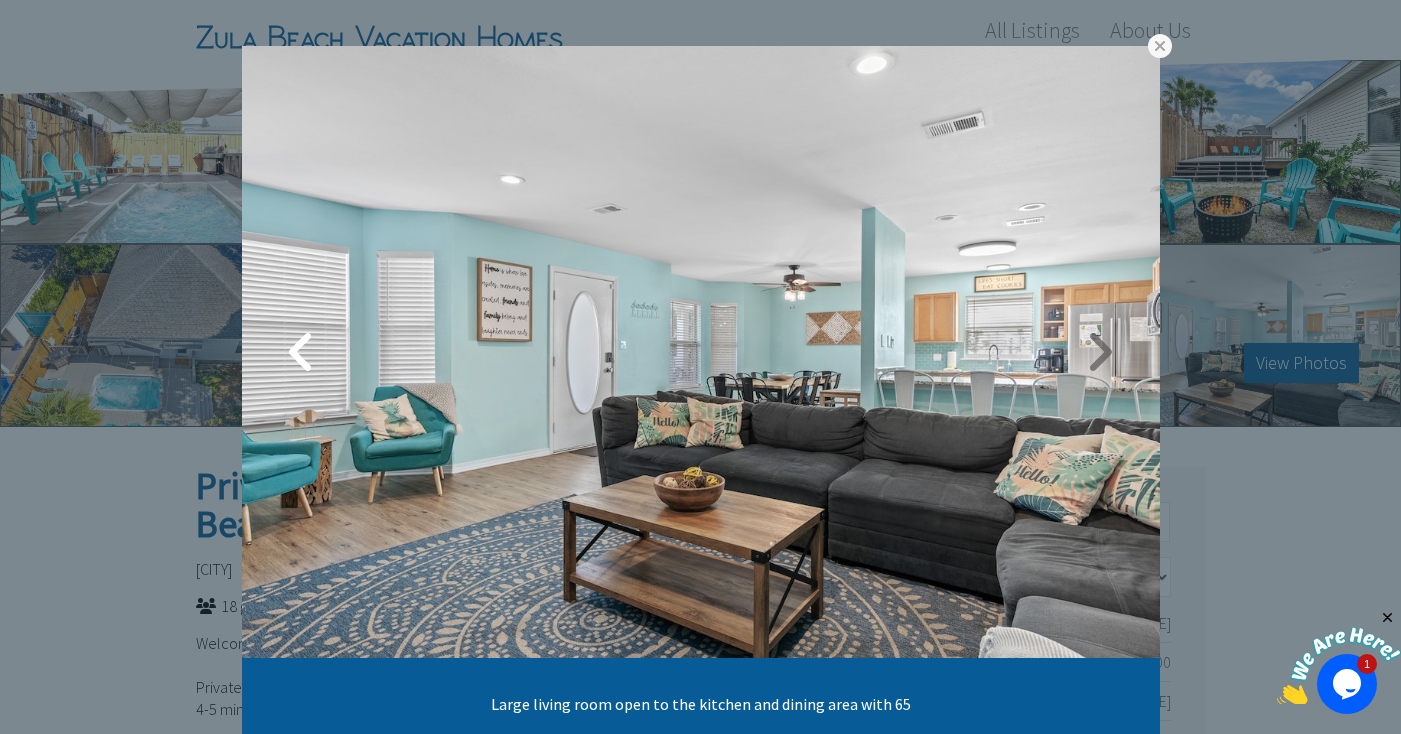 click at bounding box center [1100, 352] 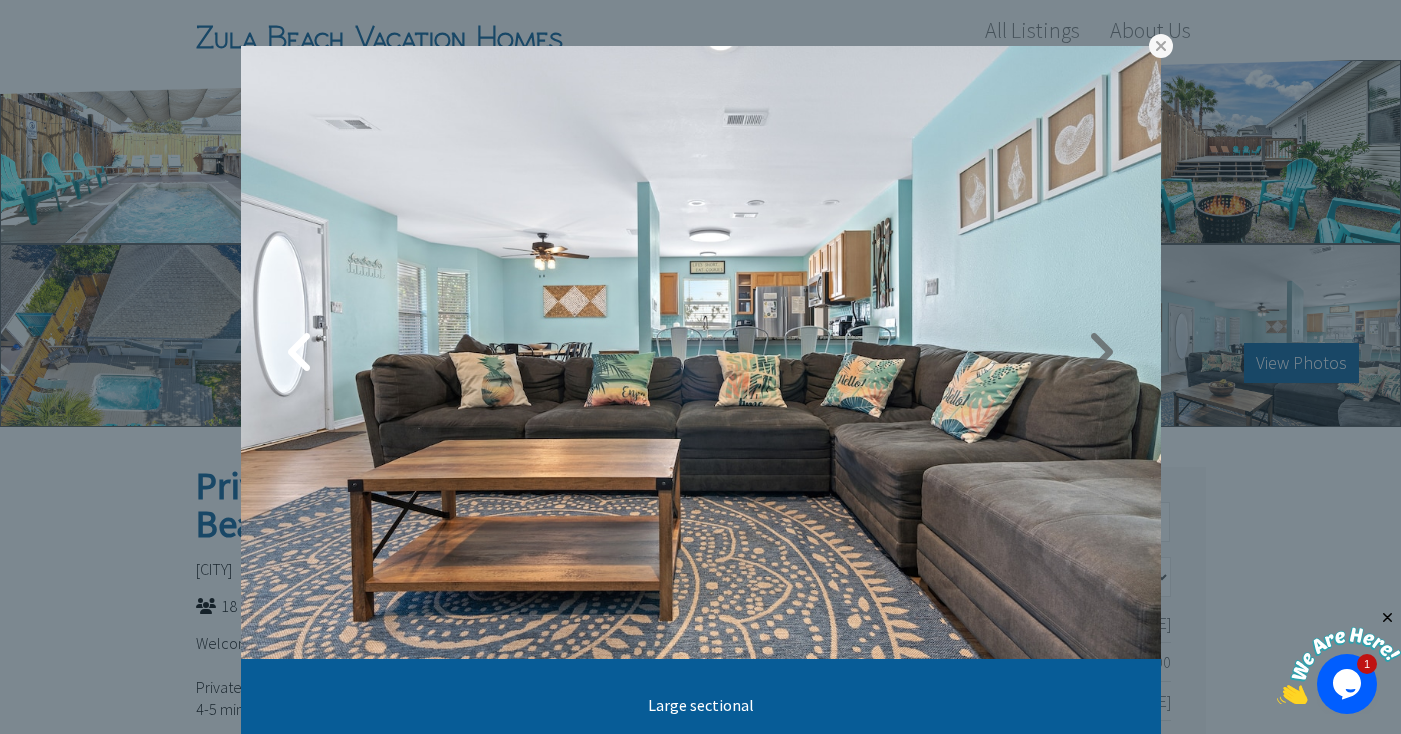 click at bounding box center (1101, 352) 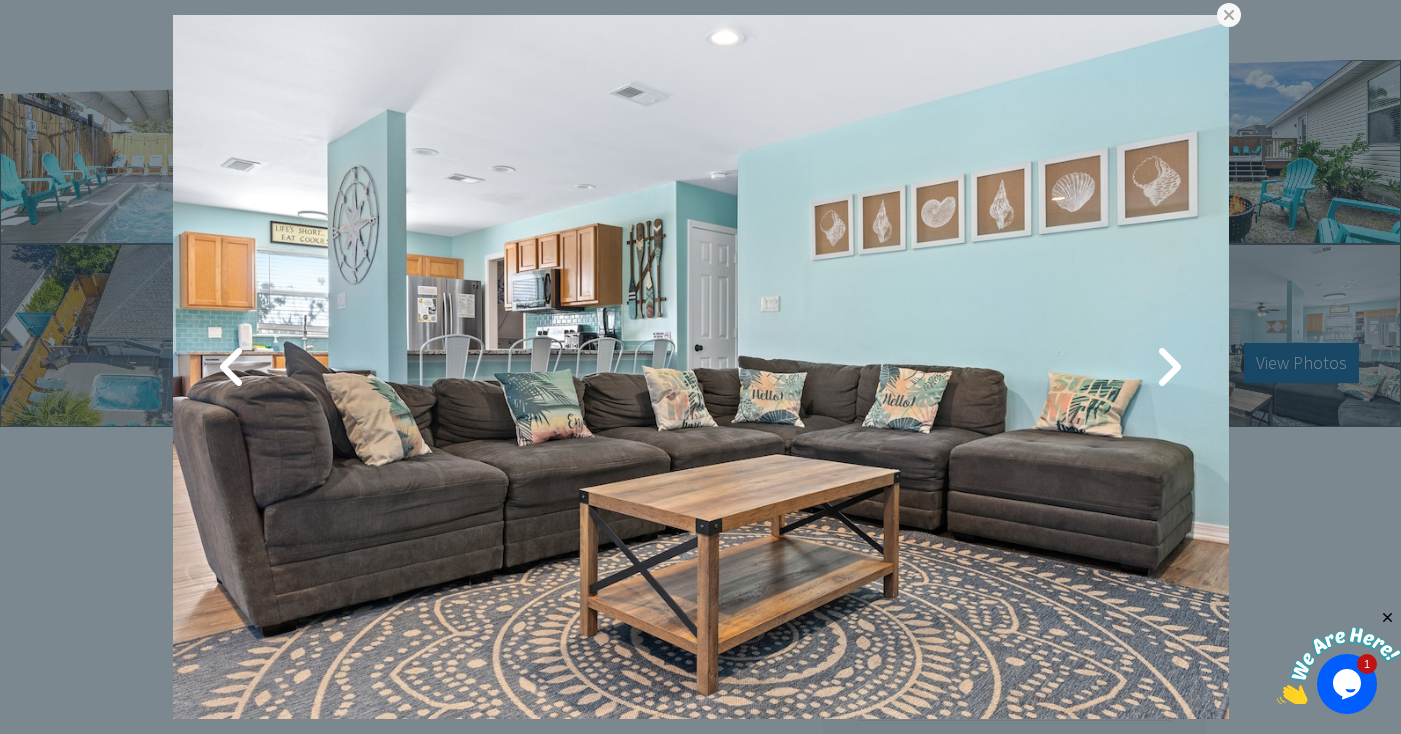 click at bounding box center [701, 367] 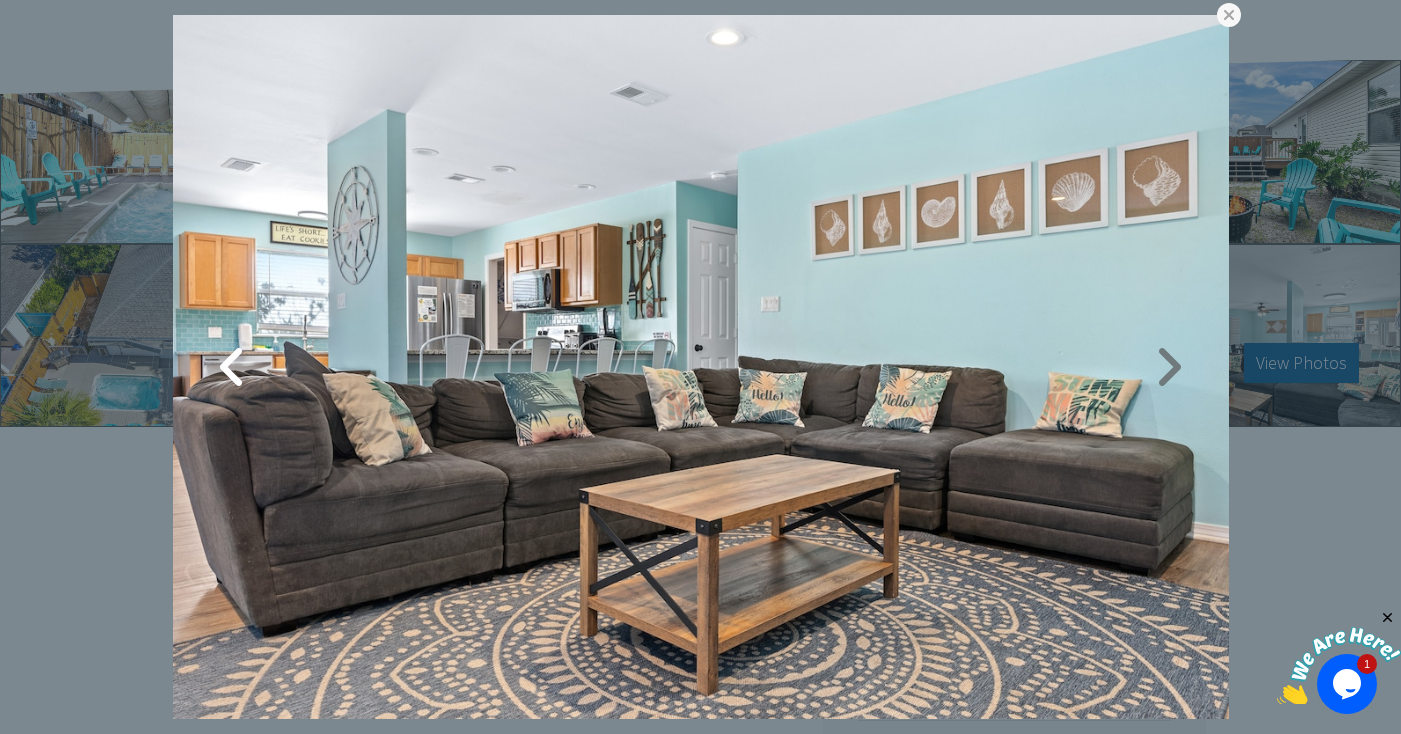 click at bounding box center (1169, 367) 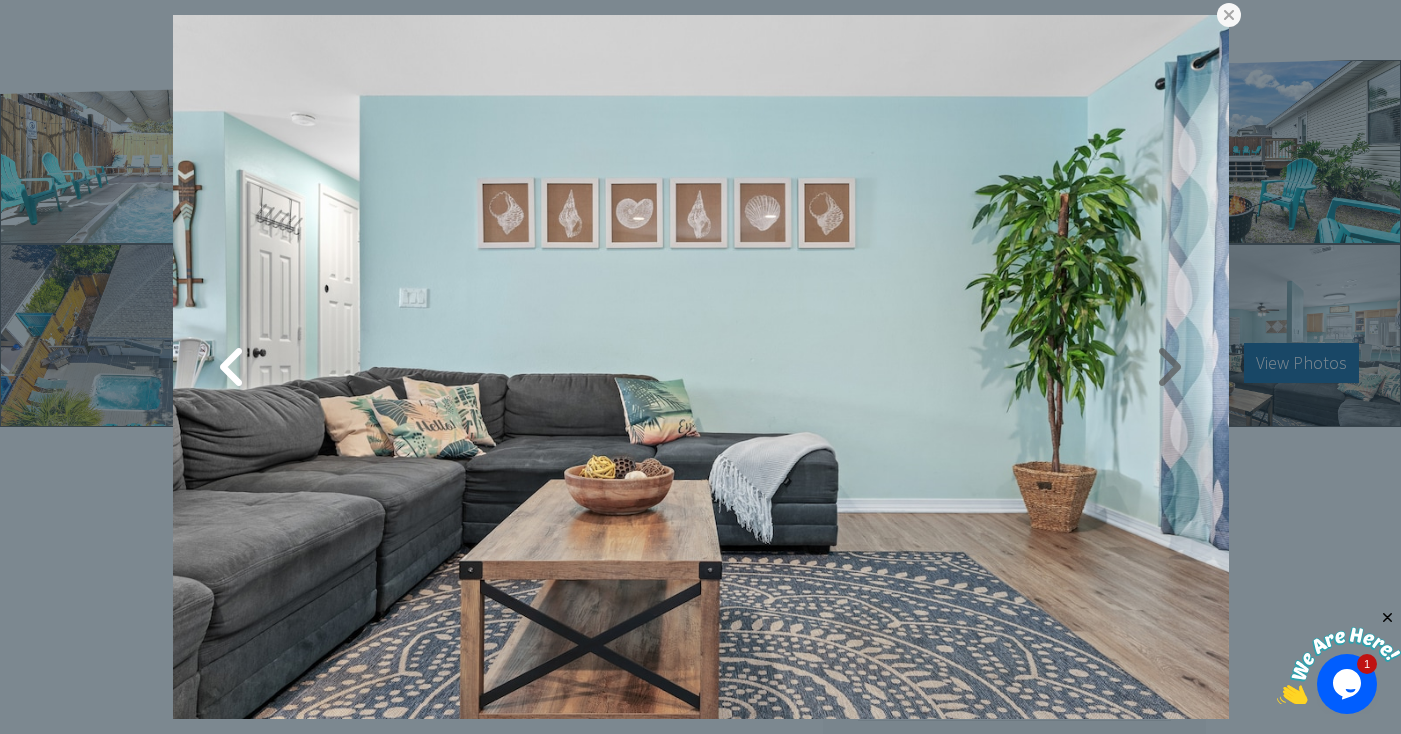 click at bounding box center (1169, 367) 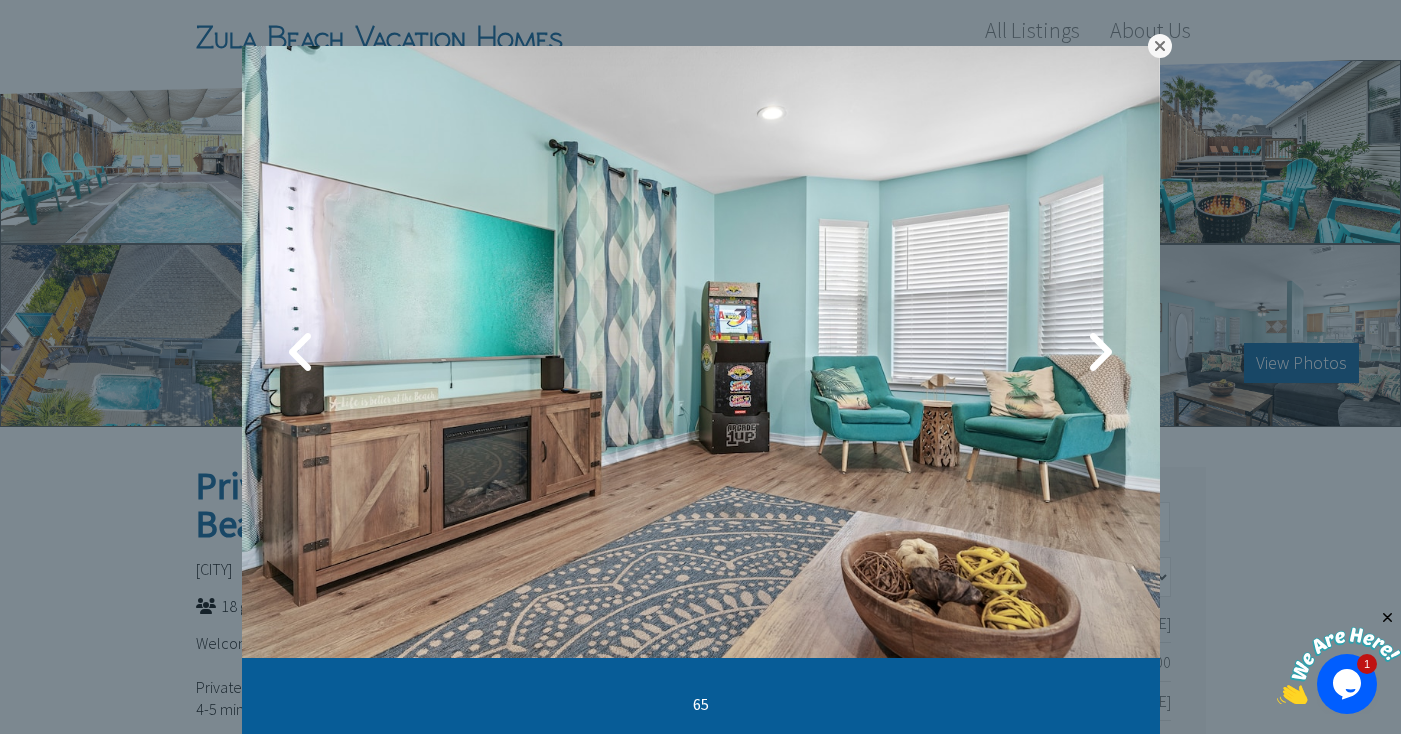 click at bounding box center [1160, 46] 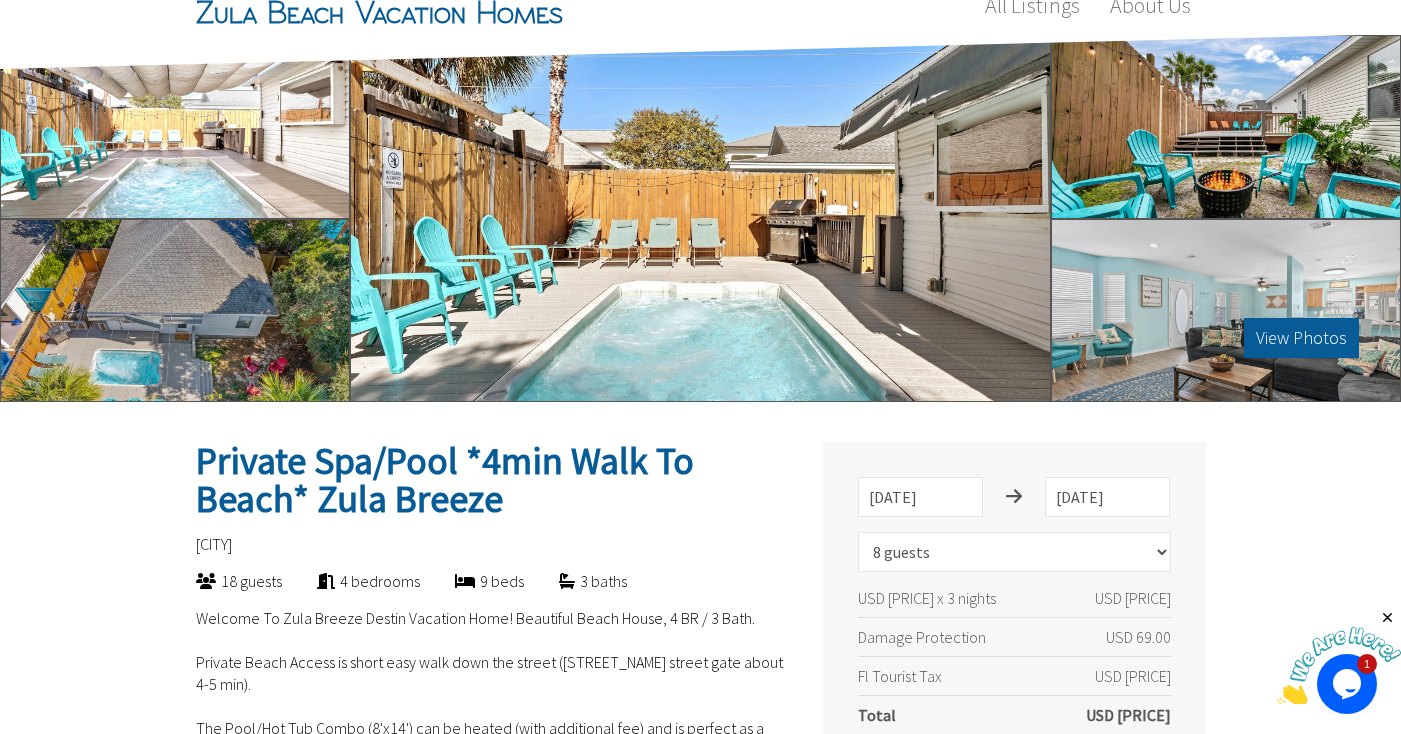 scroll, scrollTop: 16, scrollLeft: 0, axis: vertical 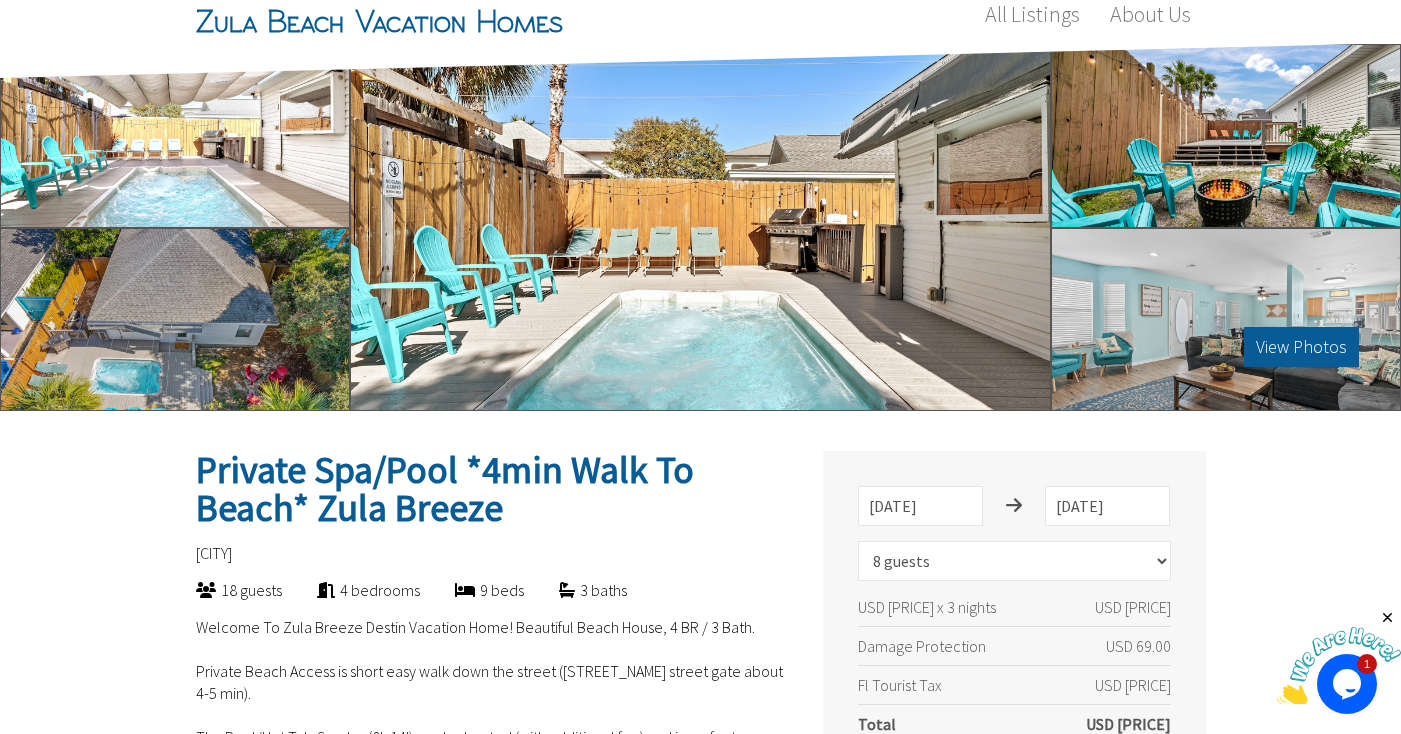click at bounding box center [175, 320] 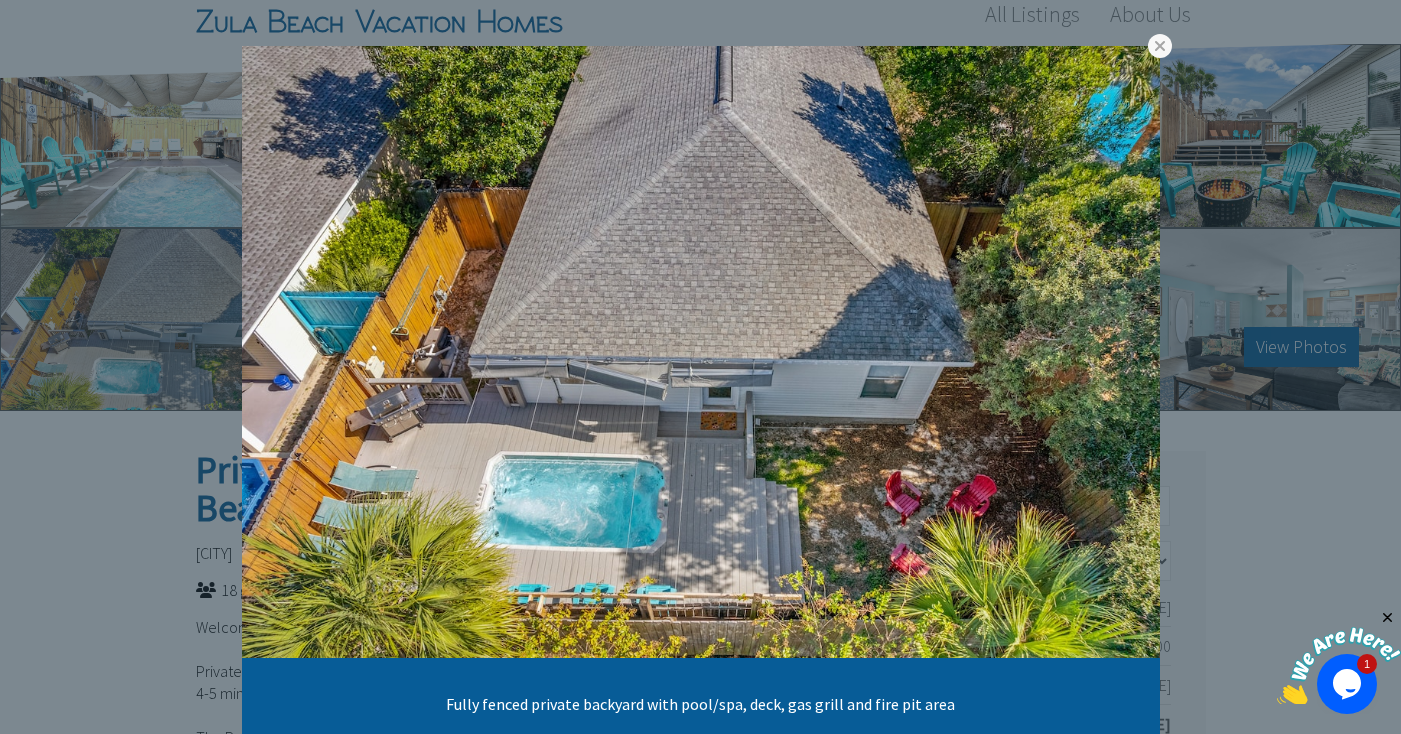 click at bounding box center [0, 0] 